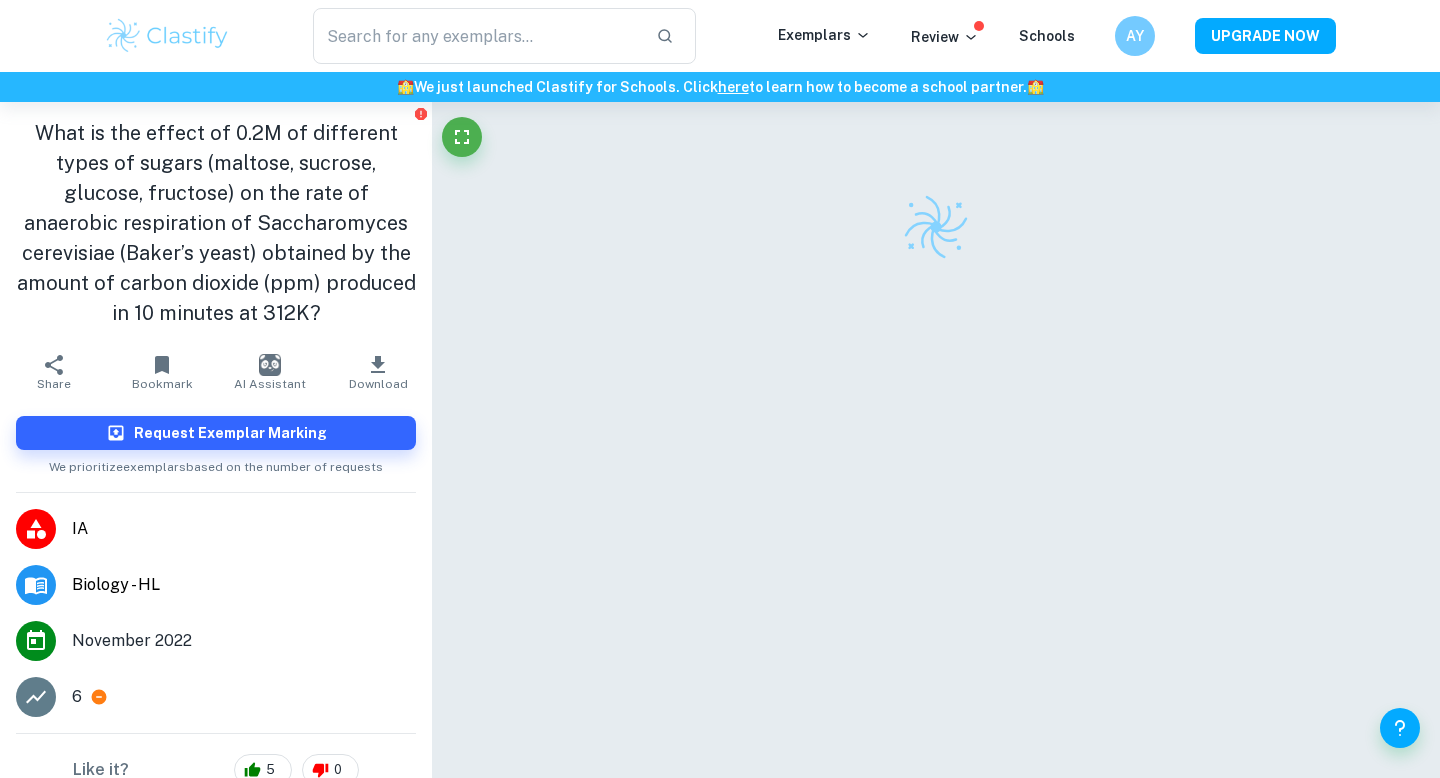 scroll, scrollTop: 0, scrollLeft: 0, axis: both 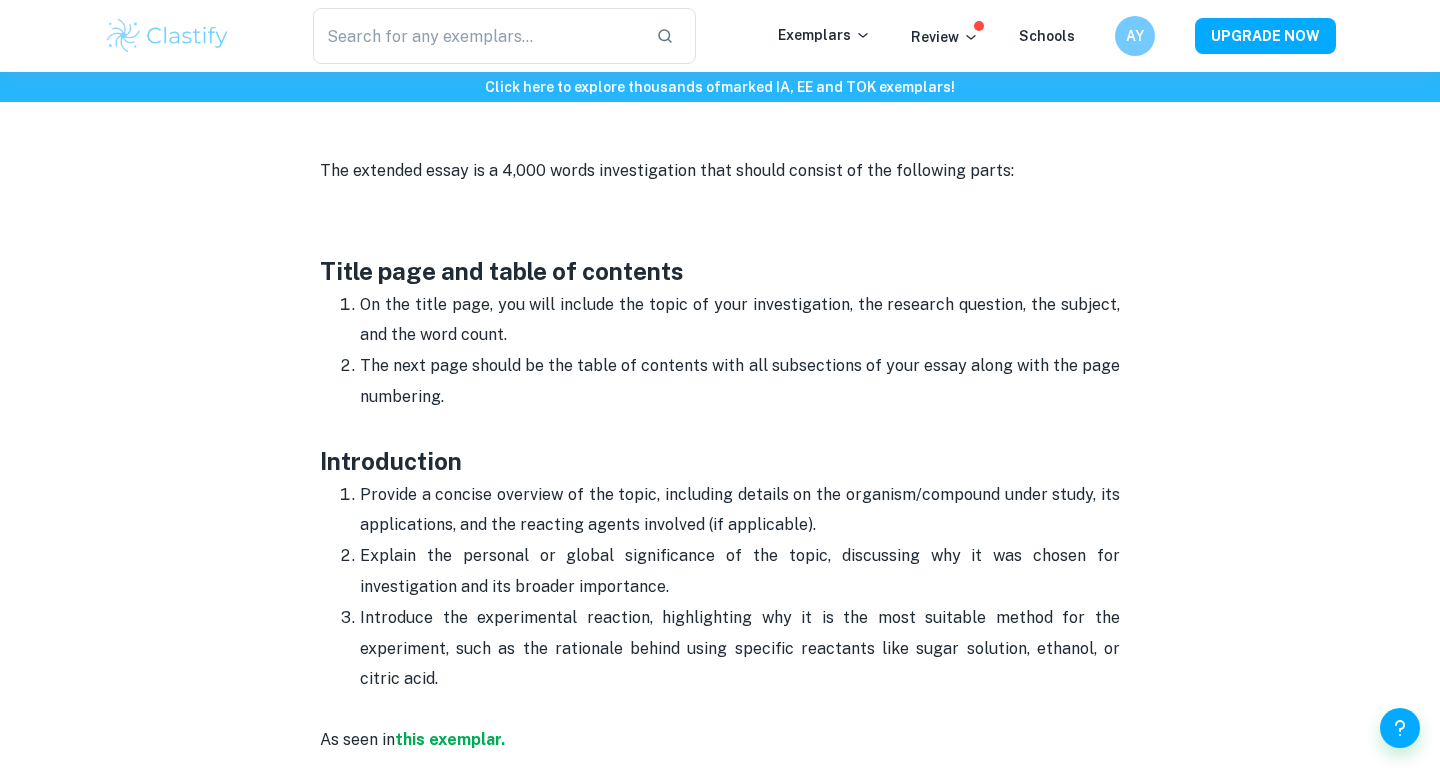 click on "Biology EE format and structure" at bounding box center [720, 108] 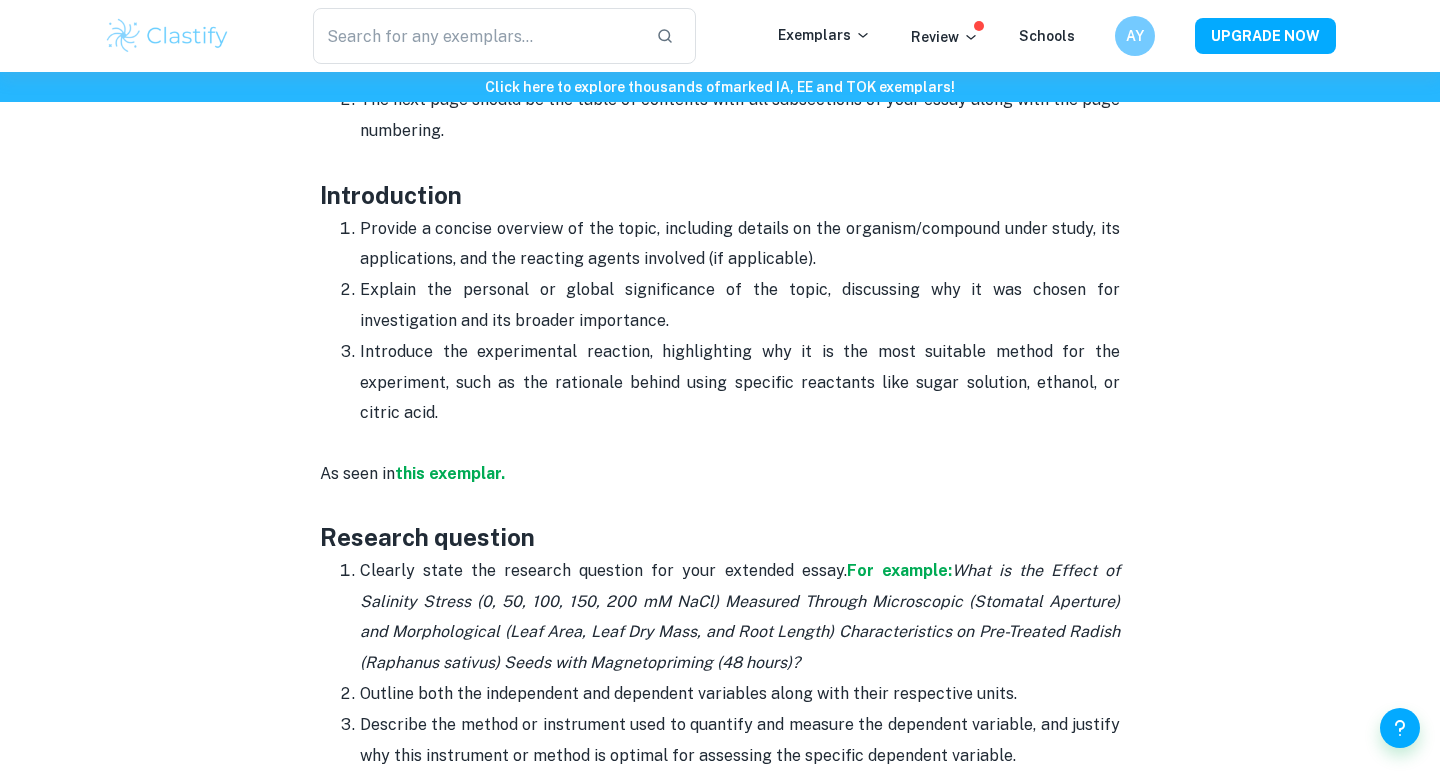 scroll, scrollTop: 1241, scrollLeft: 0, axis: vertical 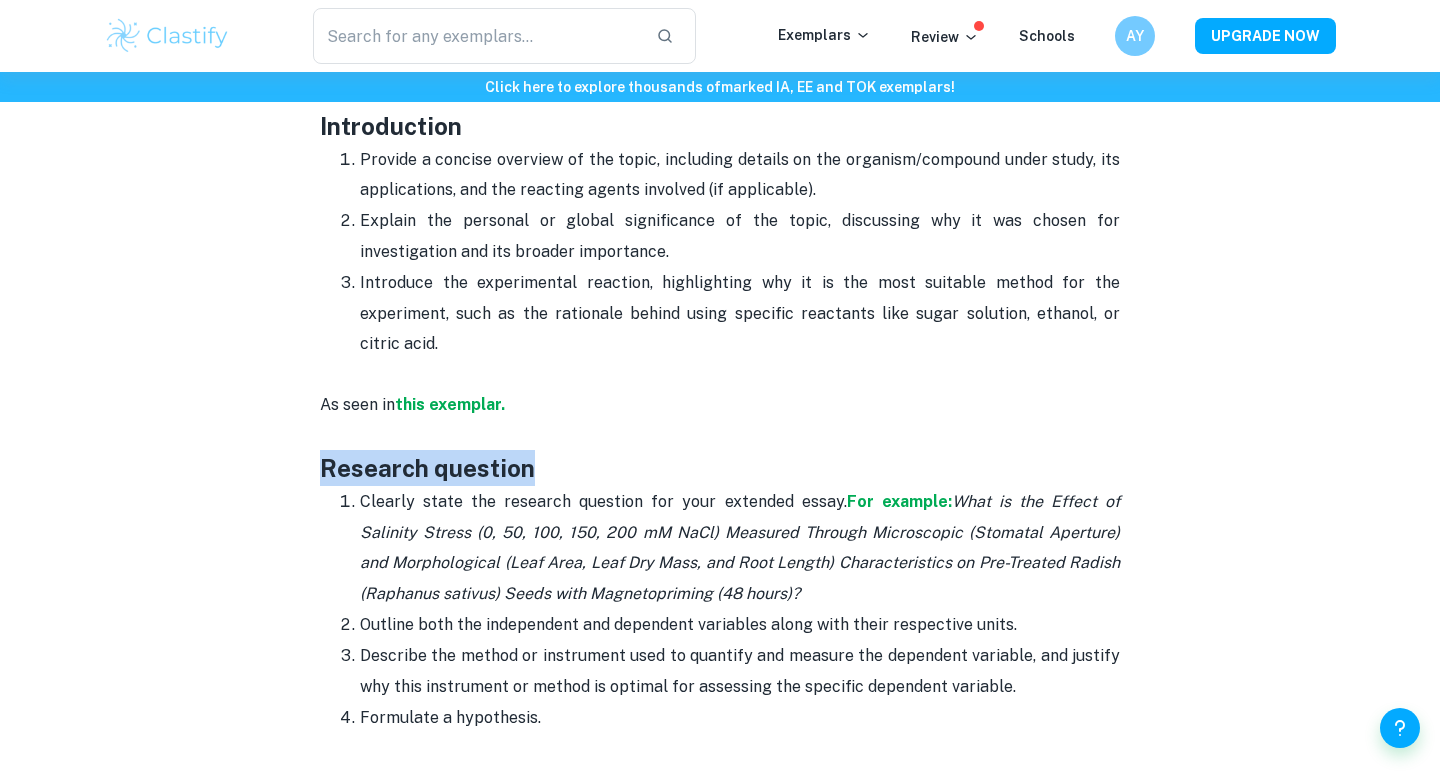 drag, startPoint x: 327, startPoint y: 447, endPoint x: 675, endPoint y: 450, distance: 348.01294 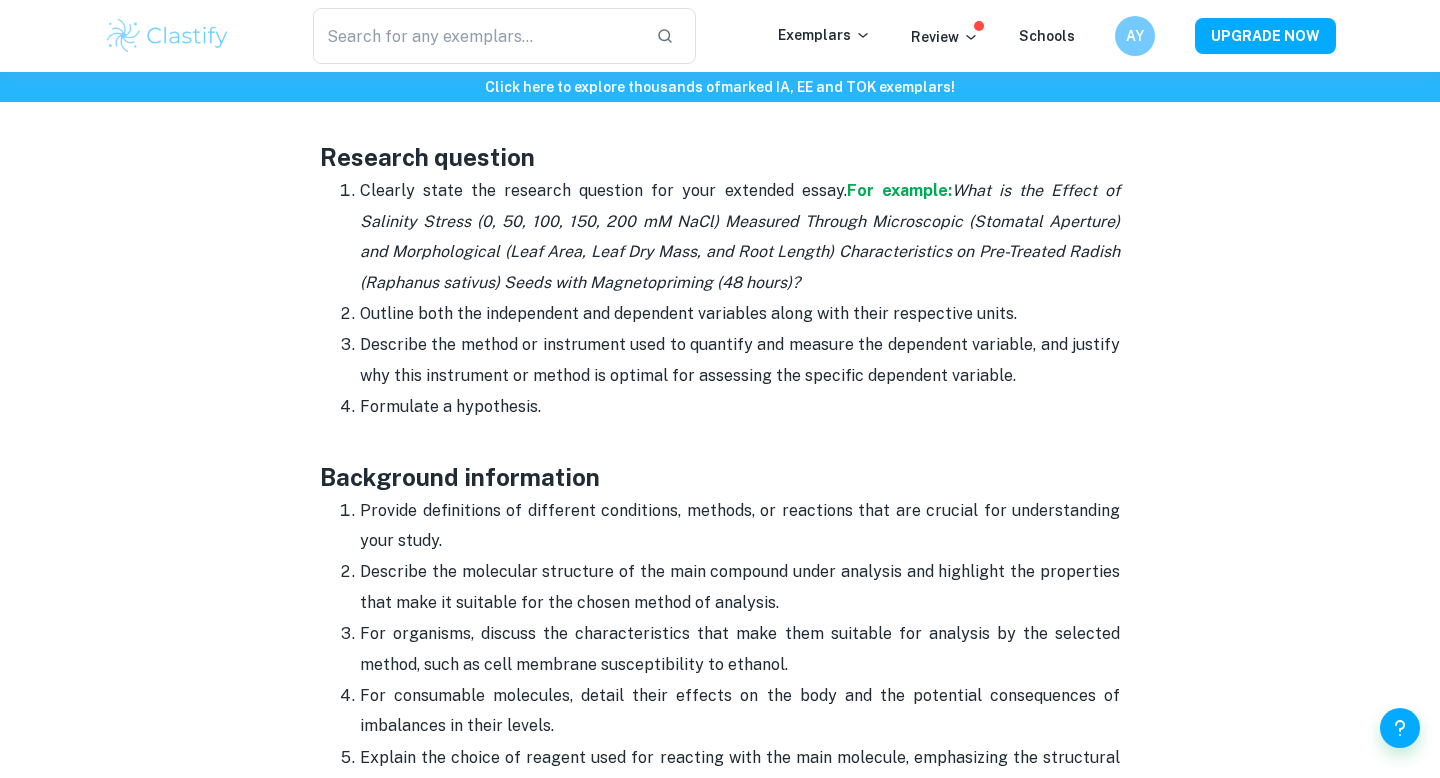 scroll, scrollTop: 1551, scrollLeft: 0, axis: vertical 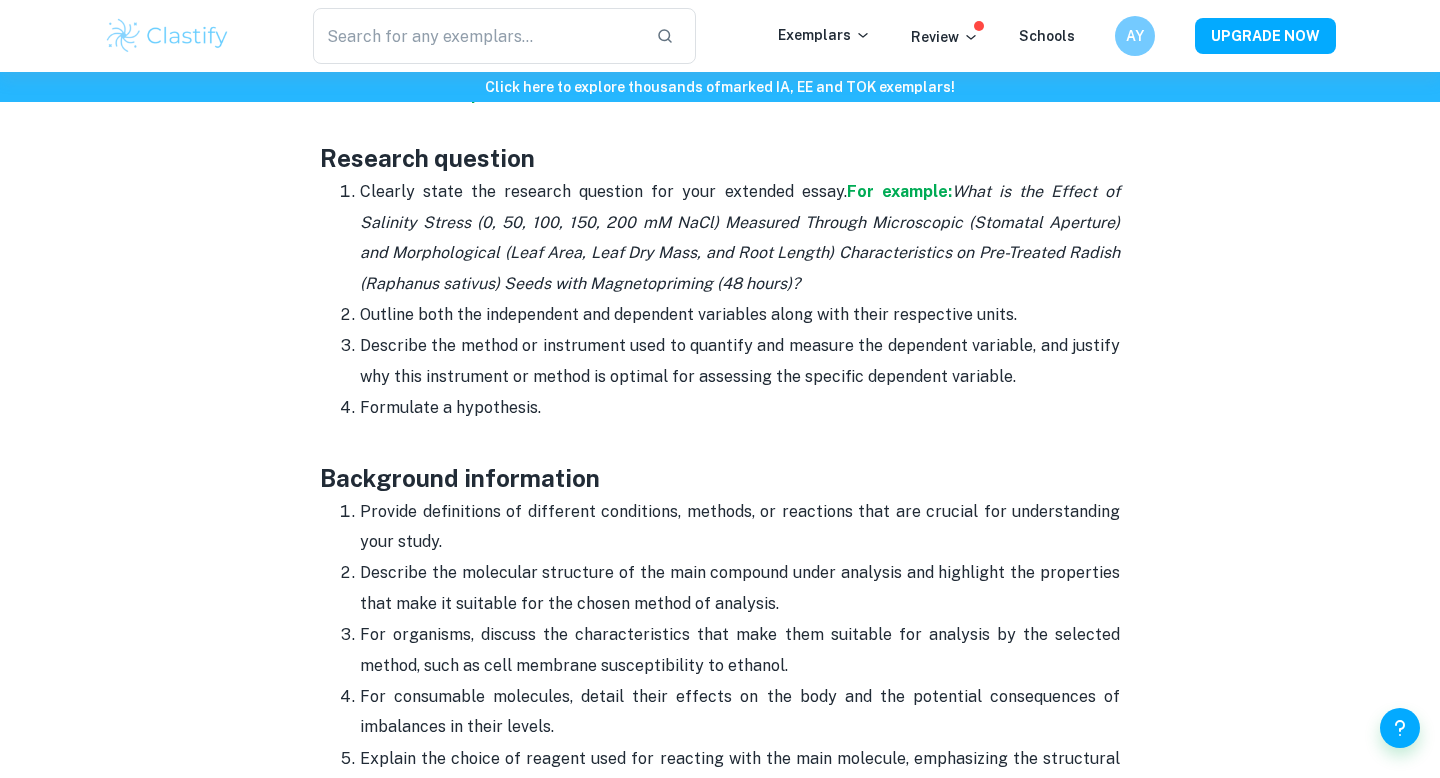 click on "What is the Effect of Salinity Stress (0, 50, 100, 150, 200 mM NaCl) Measured Through Microscopic (Stomatal Aperture) and Morphological (Leaf Area, Leaf Dry Mass, and Root Length) Characteristics on Pre-Treated Radish (Raphanus sativus) Seeds with Magnetopriming (48 hours)?" at bounding box center [740, 237] 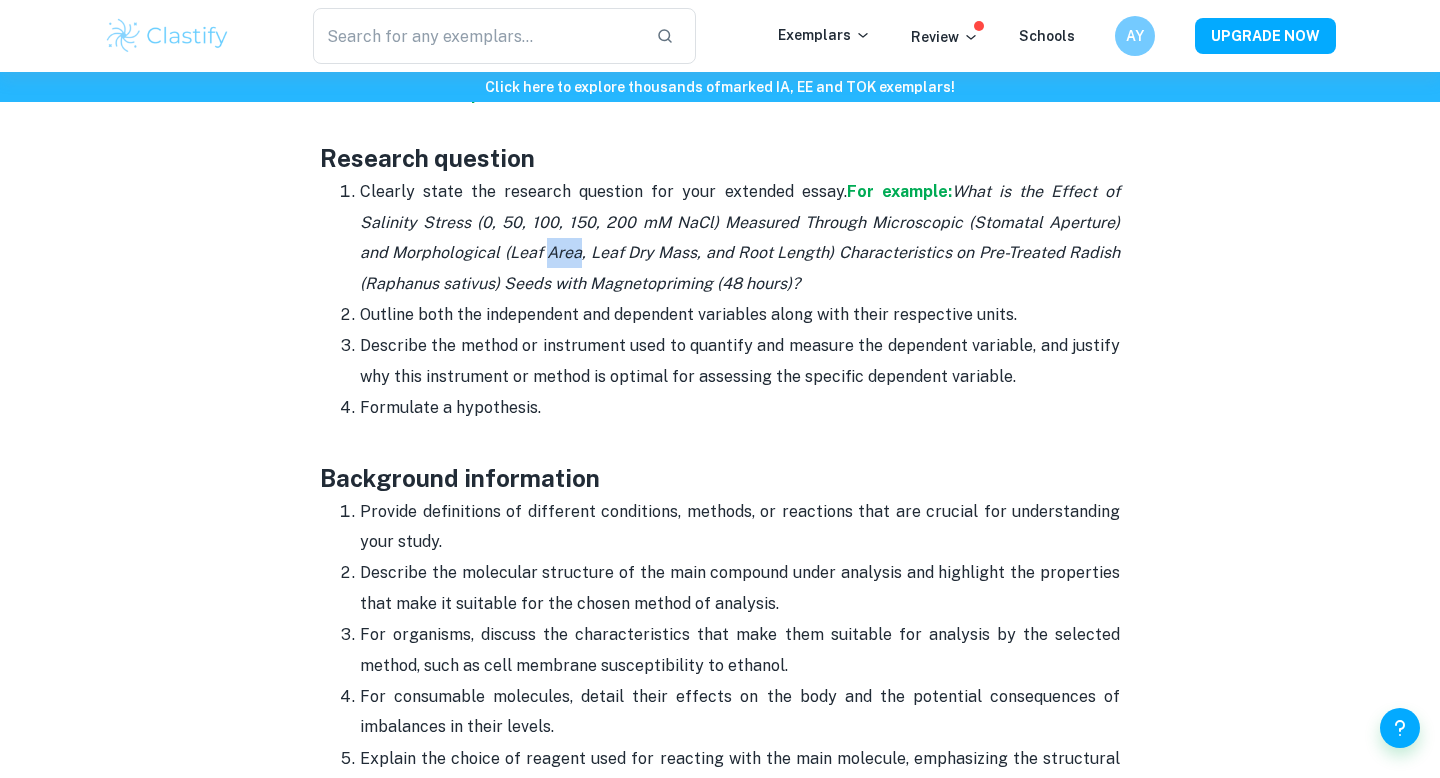 click on "What is the Effect of Salinity Stress (0, 50, 100, 150, 200 mM NaCl) Measured Through Microscopic (Stomatal Aperture) and Morphological (Leaf Area, Leaf Dry Mass, and Root Length) Characteristics on Pre-Treated Radish (Raphanus sativus) Seeds with Magnetopriming (48 hours)?" at bounding box center [740, 237] 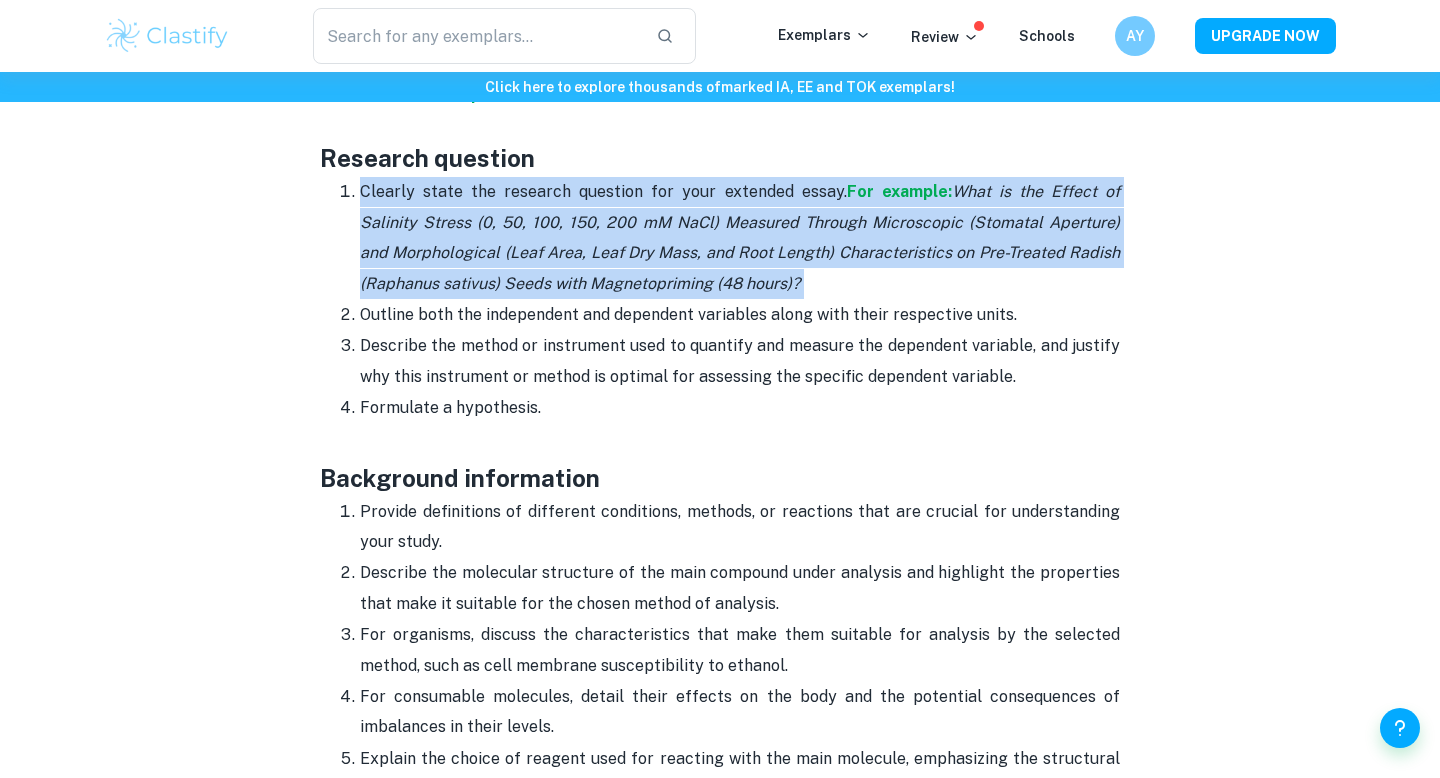 click on "What is the Effect of Salinity Stress (0, 50, 100, 150, 200 mM NaCl) Measured Through Microscopic (Stomatal Aperture) and Morphological (Leaf Area, Leaf Dry Mass, and Root Length) Characteristics on Pre-Treated Radish (Raphanus sativus) Seeds with Magnetopriming (48 hours)?" at bounding box center [740, 237] 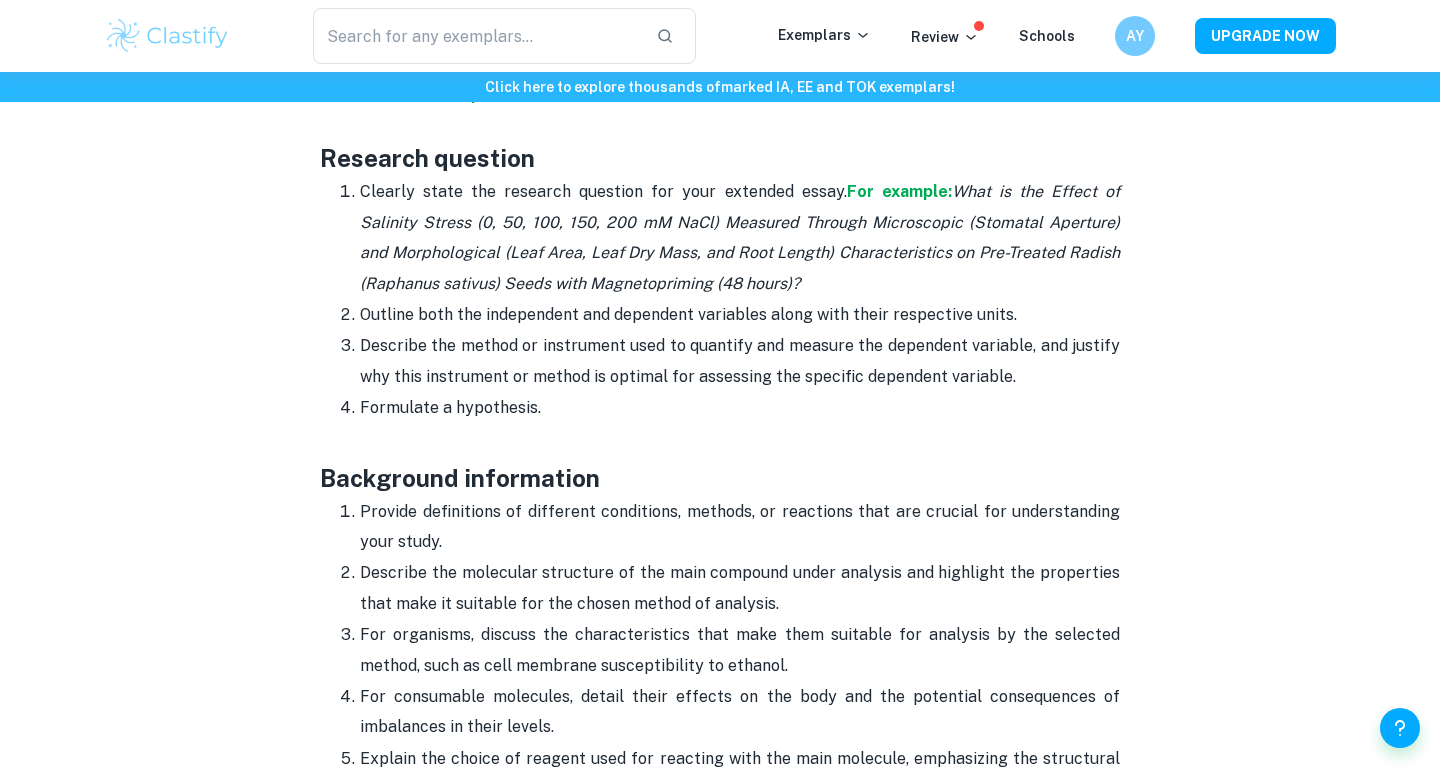 click on "What is the Effect of Salinity Stress (0, 50, 100, 150, 200 mM NaCl) Measured Through Microscopic (Stomatal Aperture) and Morphological (Leaf Area, Leaf Dry Mass, and Root Length) Characteristics on Pre-Treated Radish (Raphanus sativus) Seeds with Magnetopriming (48 hours)?" at bounding box center (740, 237) 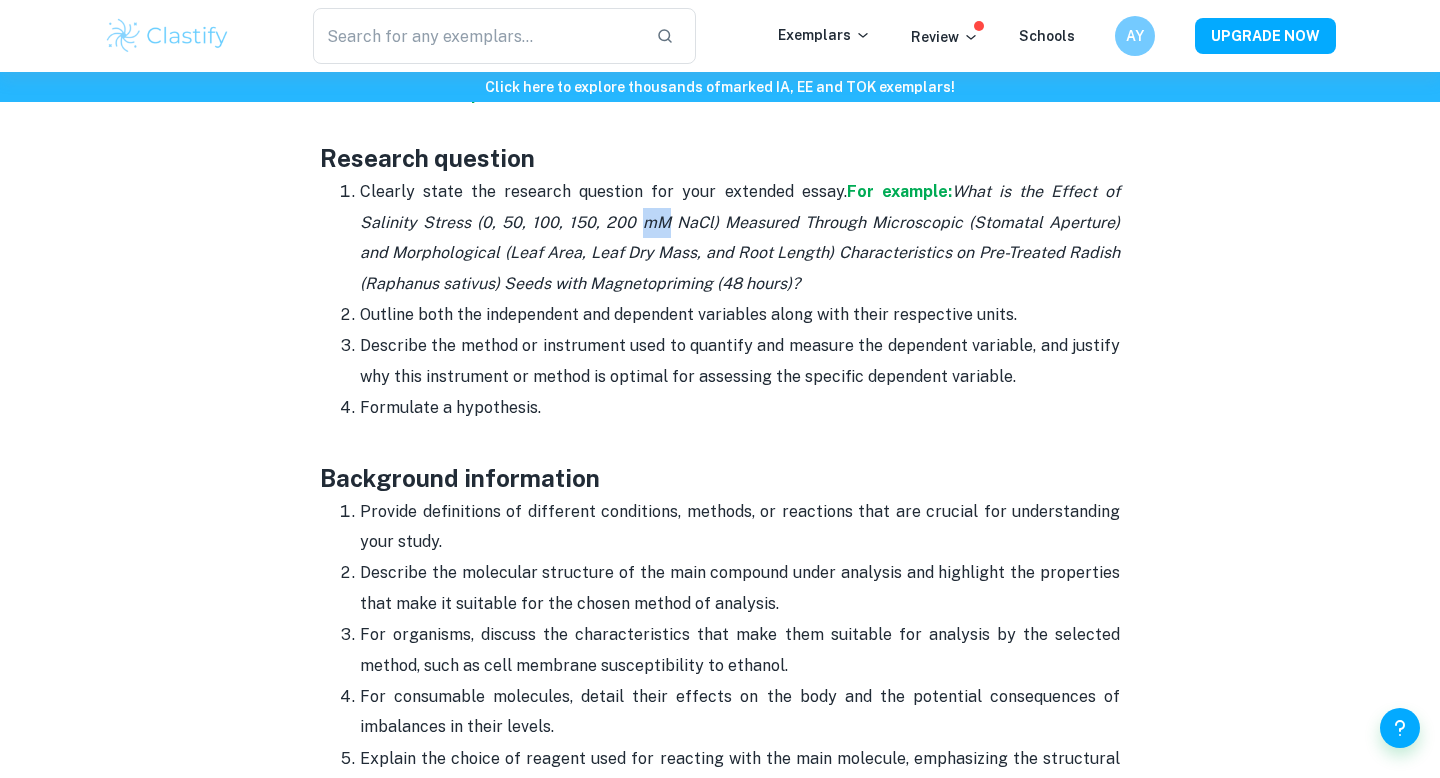 click on "What is the Effect of Salinity Stress (0, 50, 100, 150, 200 mM NaCl) Measured Through Microscopic (Stomatal Aperture) and Morphological (Leaf Area, Leaf Dry Mass, and Root Length) Characteristics on Pre-Treated Radish (Raphanus sativus) Seeds with Magnetopriming (48 hours)?" at bounding box center (740, 237) 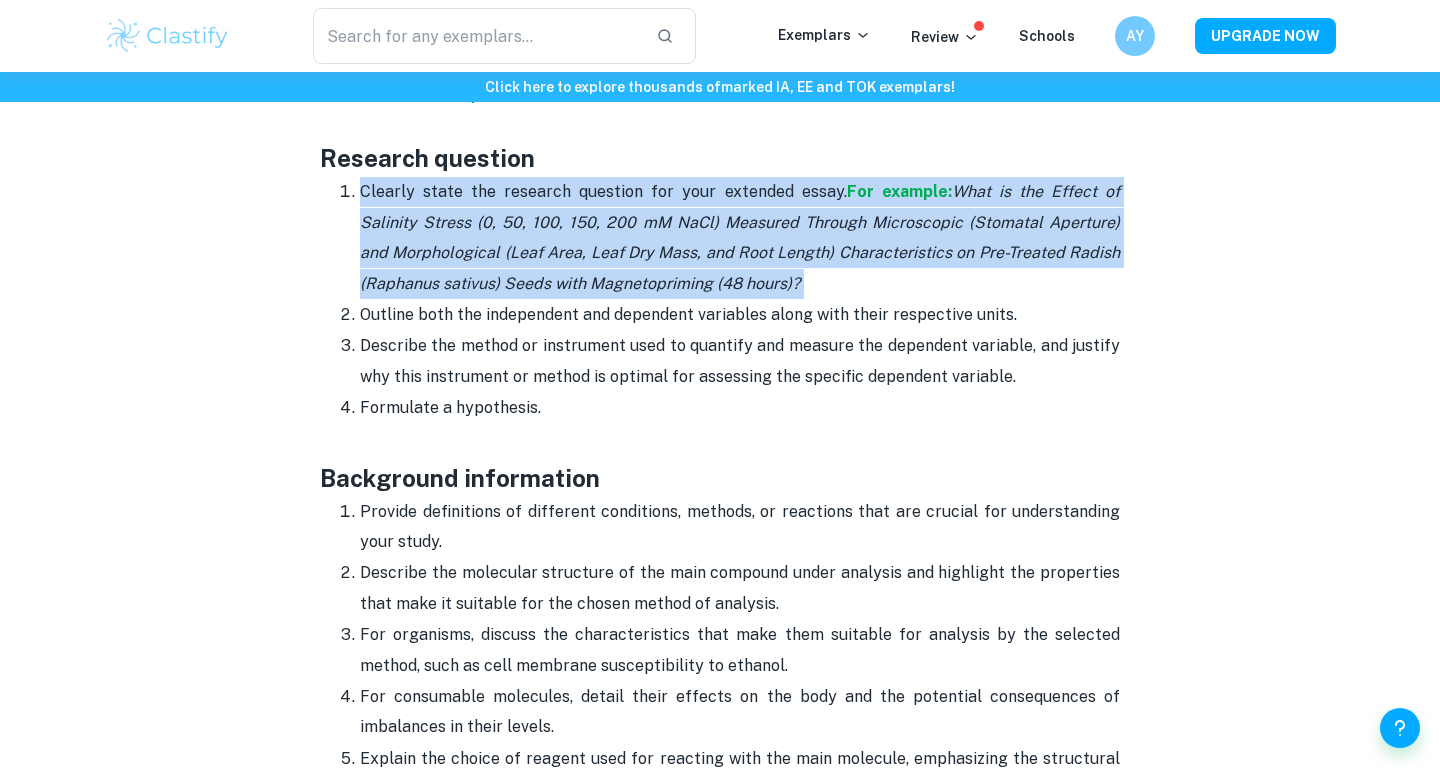 click on "What is the Effect of Salinity Stress (0, 50, 100, 150, 200 mM NaCl) Measured Through Microscopic (Stomatal Aperture) and Morphological (Leaf Area, Leaf Dry Mass, and Root Length) Characteristics on Pre-Treated Radish (Raphanus sativus) Seeds with Magnetopriming (48 hours)?" at bounding box center [740, 237] 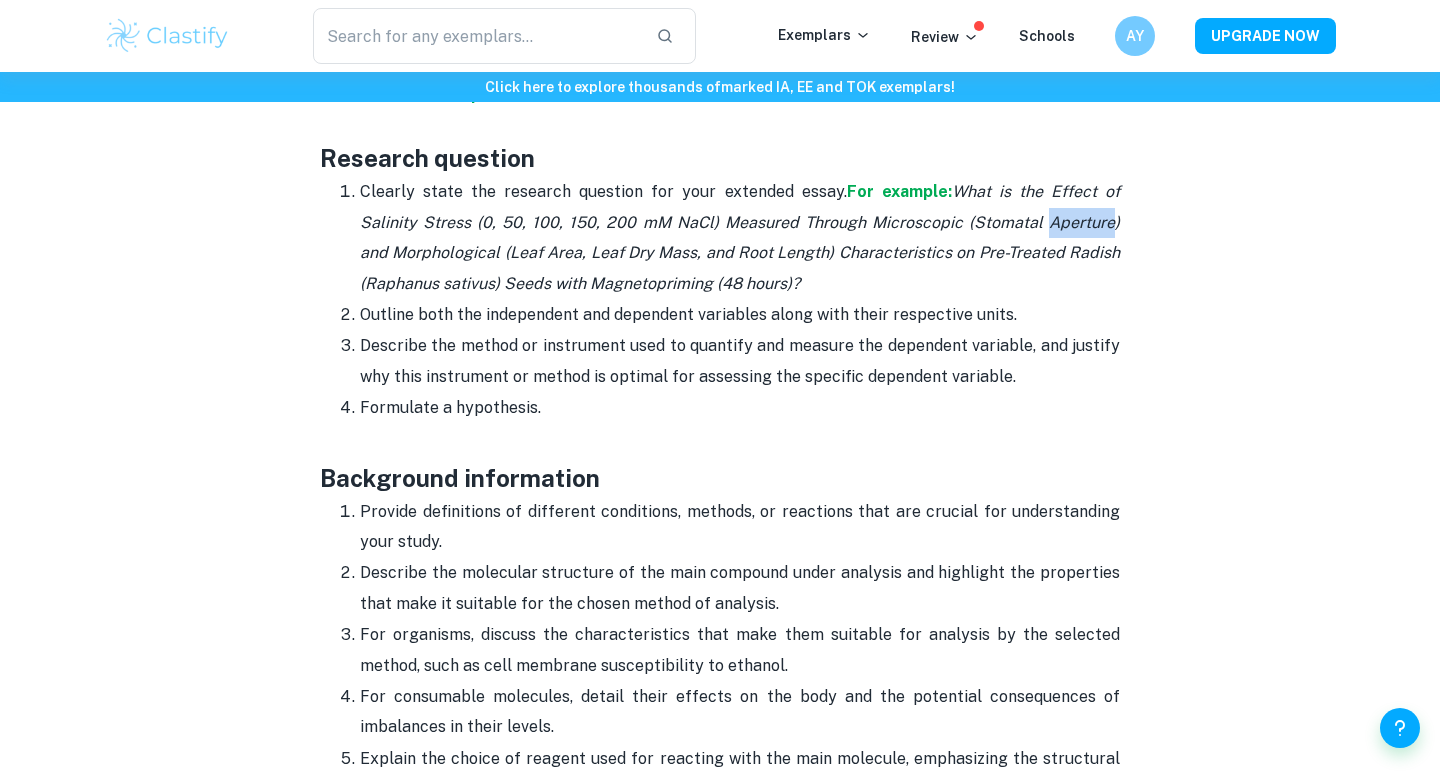 click on "What is the Effect of Salinity Stress (0, 50, 100, 150, 200 mM NaCl) Measured Through Microscopic (Stomatal Aperture) and Morphological (Leaf Area, Leaf Dry Mass, and Root Length) Characteristics on Pre-Treated Radish (Raphanus sativus) Seeds with Magnetopriming (48 hours)?" at bounding box center (740, 237) 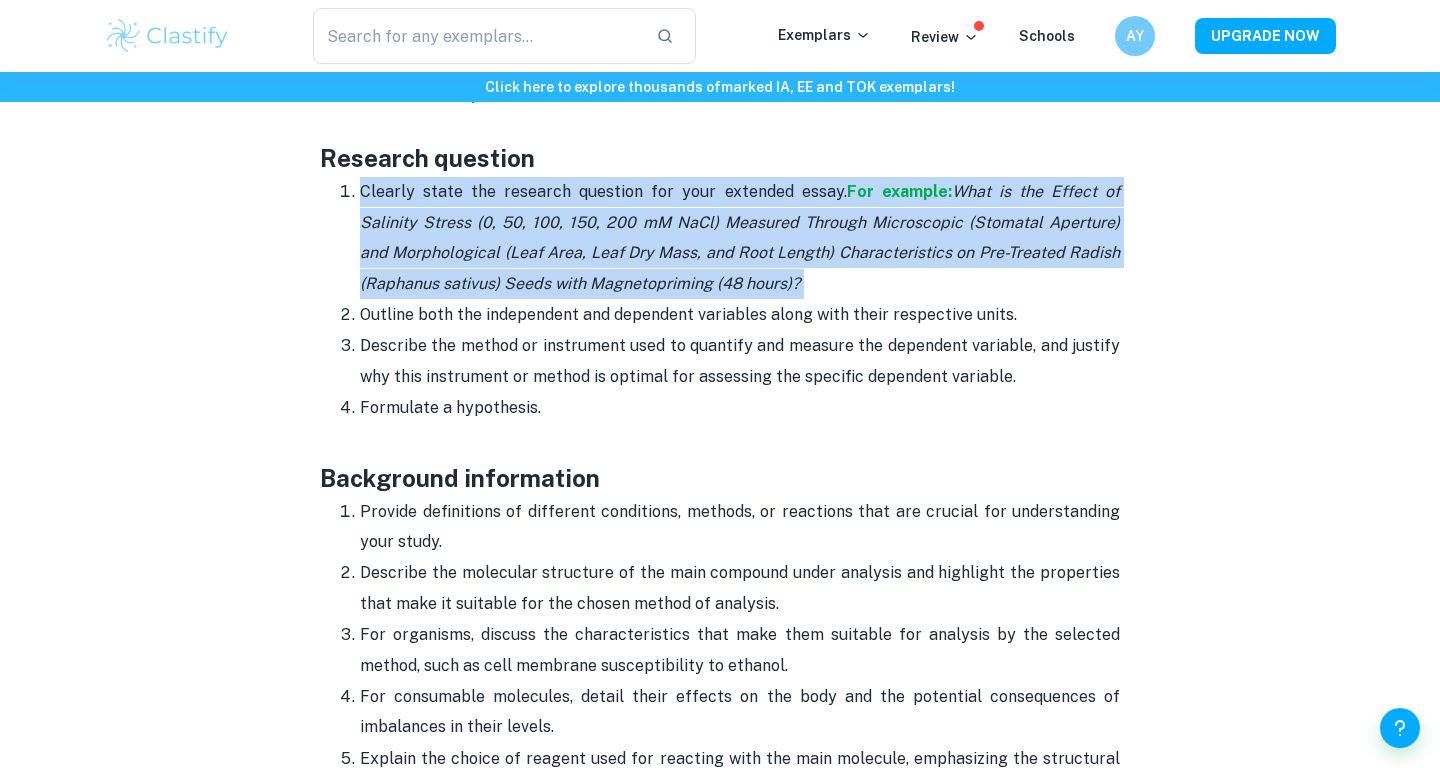 click on "What is the Effect of Salinity Stress (0, 50, 100, 150, 200 mM NaCl) Measured Through Microscopic (Stomatal Aperture) and Morphological (Leaf Area, Leaf Dry Mass, and Root Length) Characteristics on Pre-Treated Radish (Raphanus sativus) Seeds with Magnetopriming (48 hours)?" at bounding box center [740, 237] 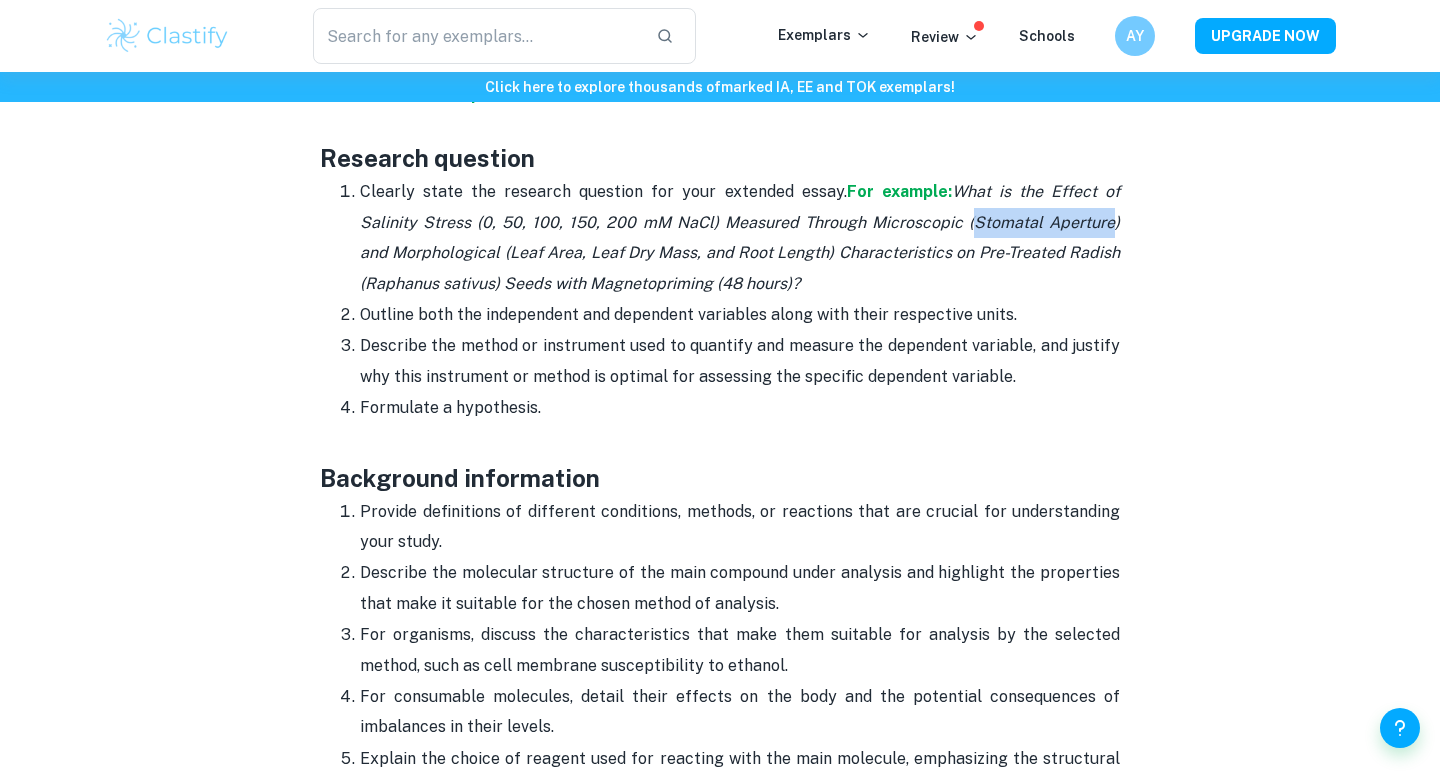 drag, startPoint x: 1005, startPoint y: 212, endPoint x: 1058, endPoint y: 218, distance: 53.338543 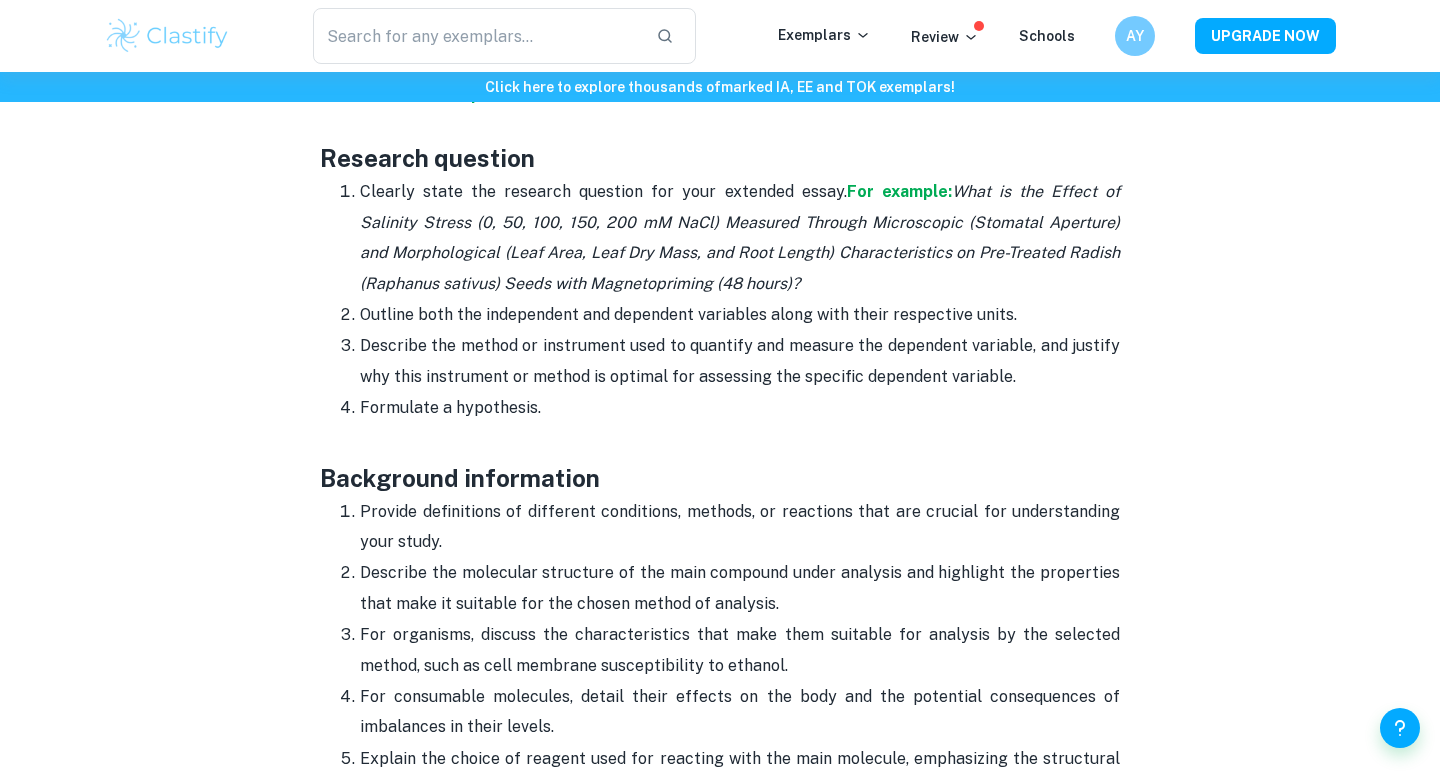 click on "What is the Effect of Salinity Stress (0, 50, 100, 150, 200 mM NaCl) Measured Through Microscopic (Stomatal Aperture) and Morphological (Leaf Area, Leaf Dry Mass, and Root Length) Characteristics on Pre-Treated Radish (Raphanus sativus) Seeds with Magnetopriming (48 hours)?" at bounding box center (740, 237) 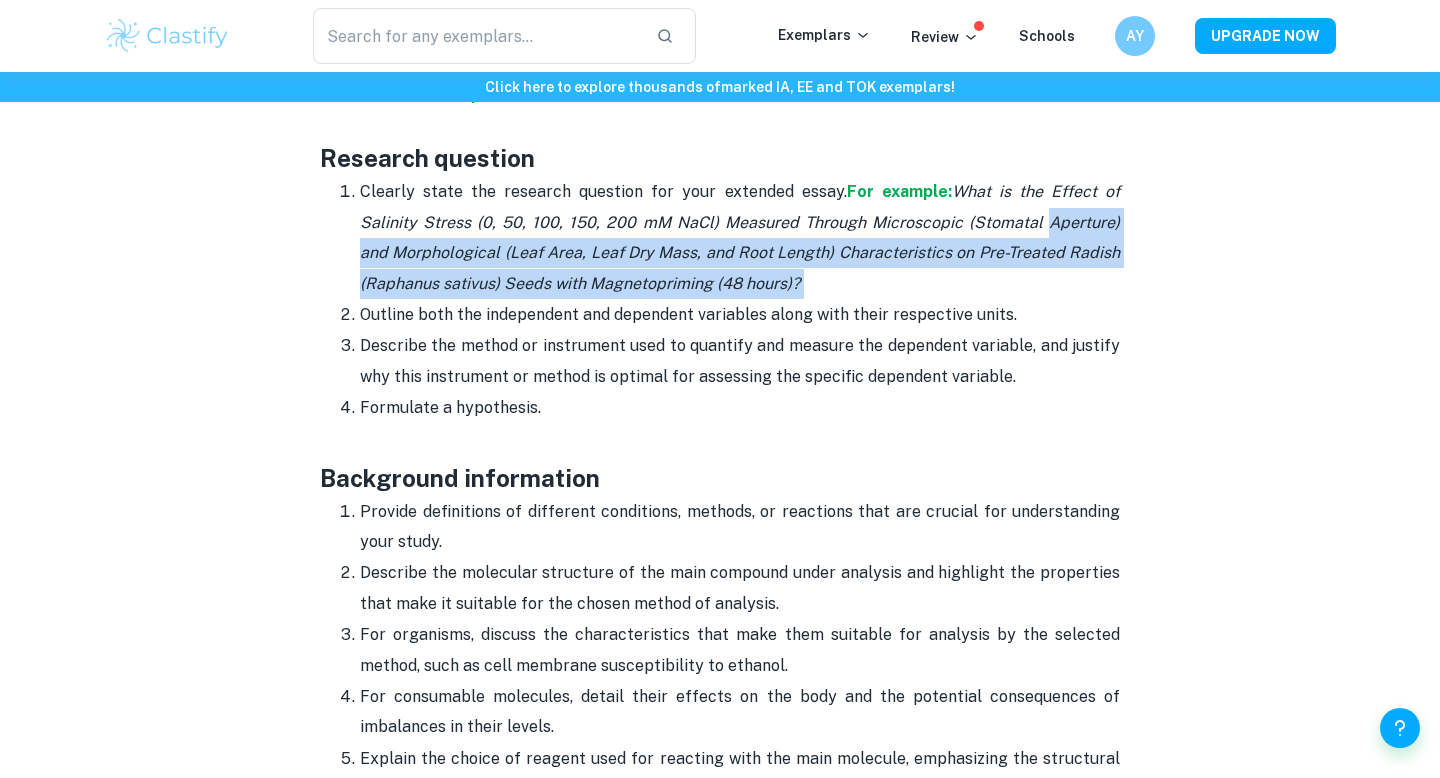 drag, startPoint x: 1058, startPoint y: 217, endPoint x: 1058, endPoint y: 289, distance: 72 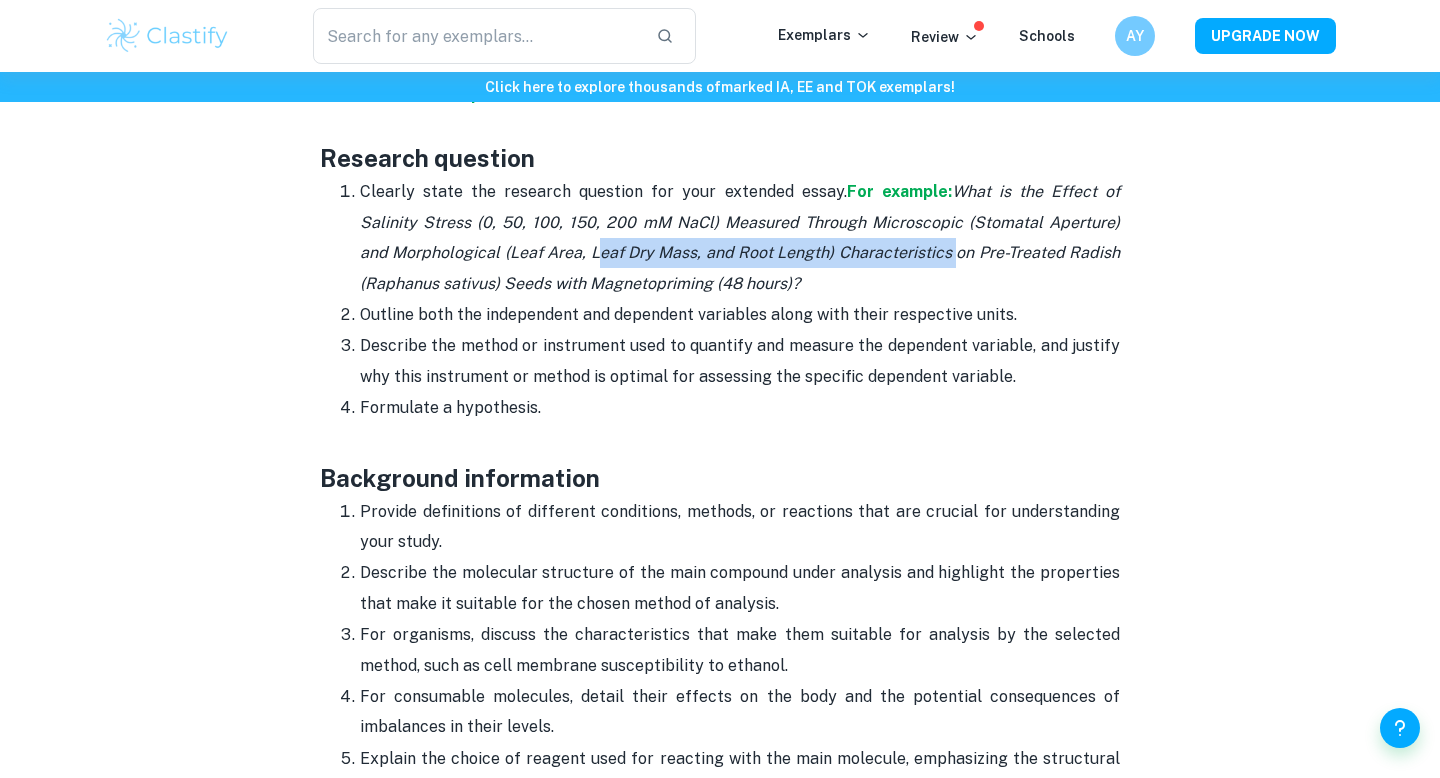 drag, startPoint x: 952, startPoint y: 253, endPoint x: 582, endPoint y: 260, distance: 370.06622 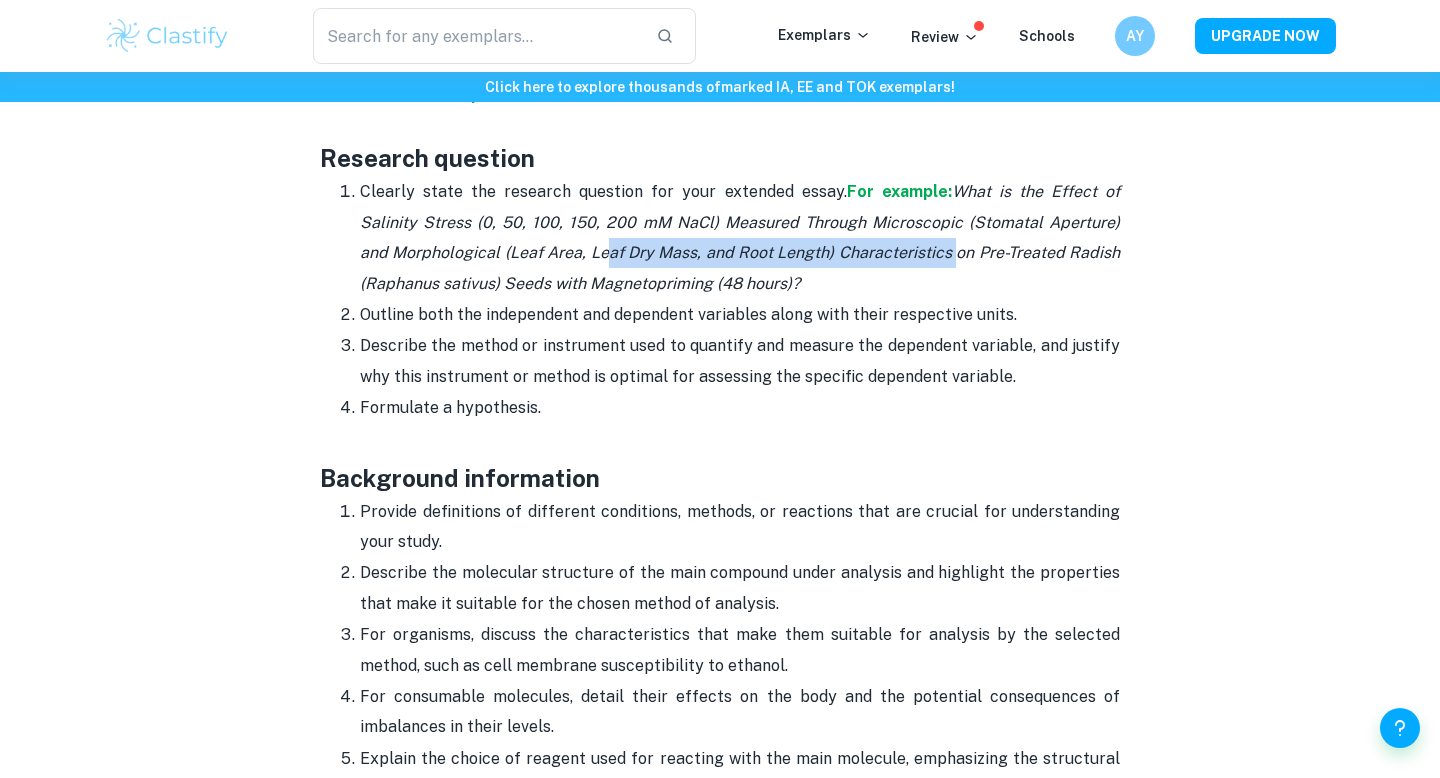 click on "What is the Effect of Salinity Stress (0, 50, 100, 150, 200 mM NaCl) Measured Through Microscopic (Stomatal Aperture) and Morphological (Leaf Area, Leaf Dry Mass, and Root Length) Characteristics on Pre-Treated Radish (Raphanus sativus) Seeds with Magnetopriming (48 hours)?" at bounding box center (740, 237) 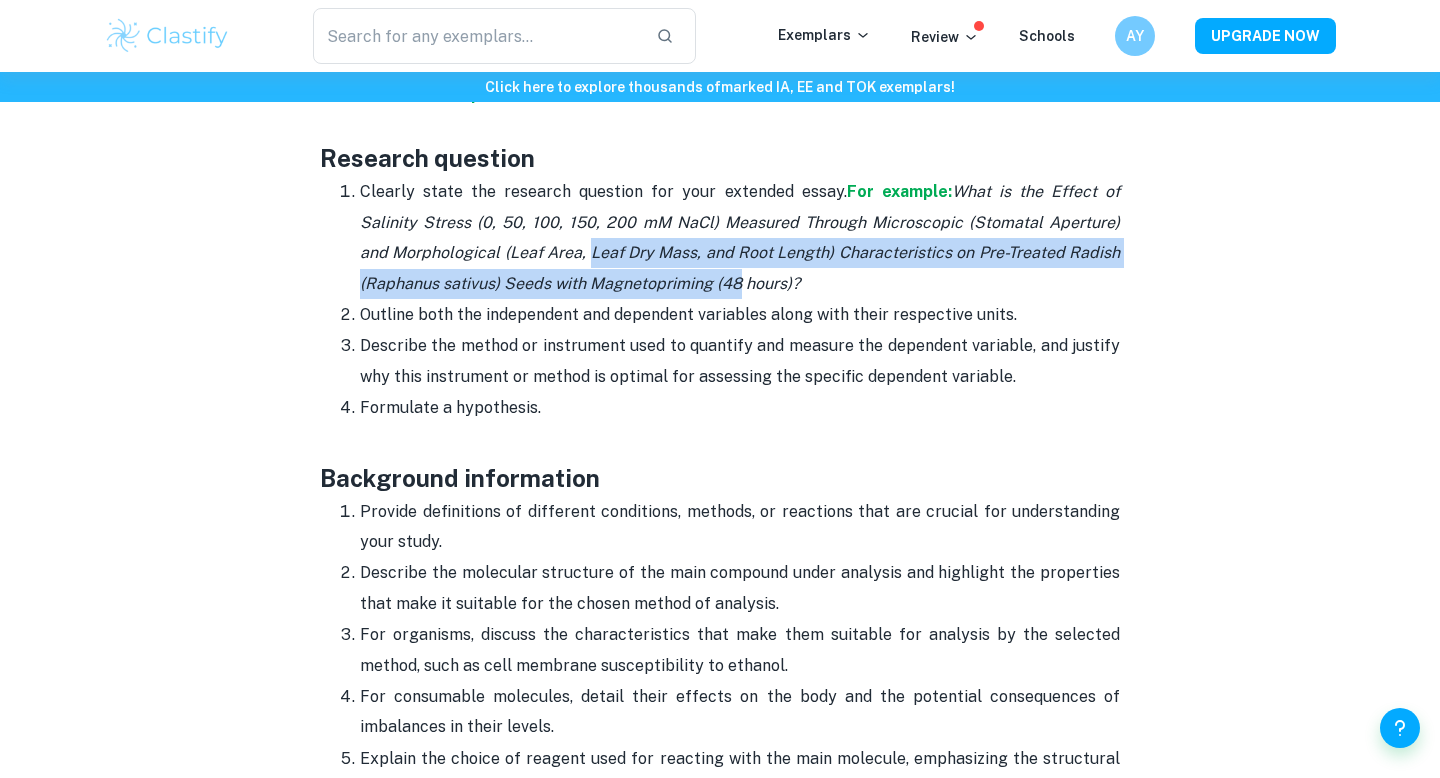 drag, startPoint x: 582, startPoint y: 260, endPoint x: 728, endPoint y: 262, distance: 146.0137 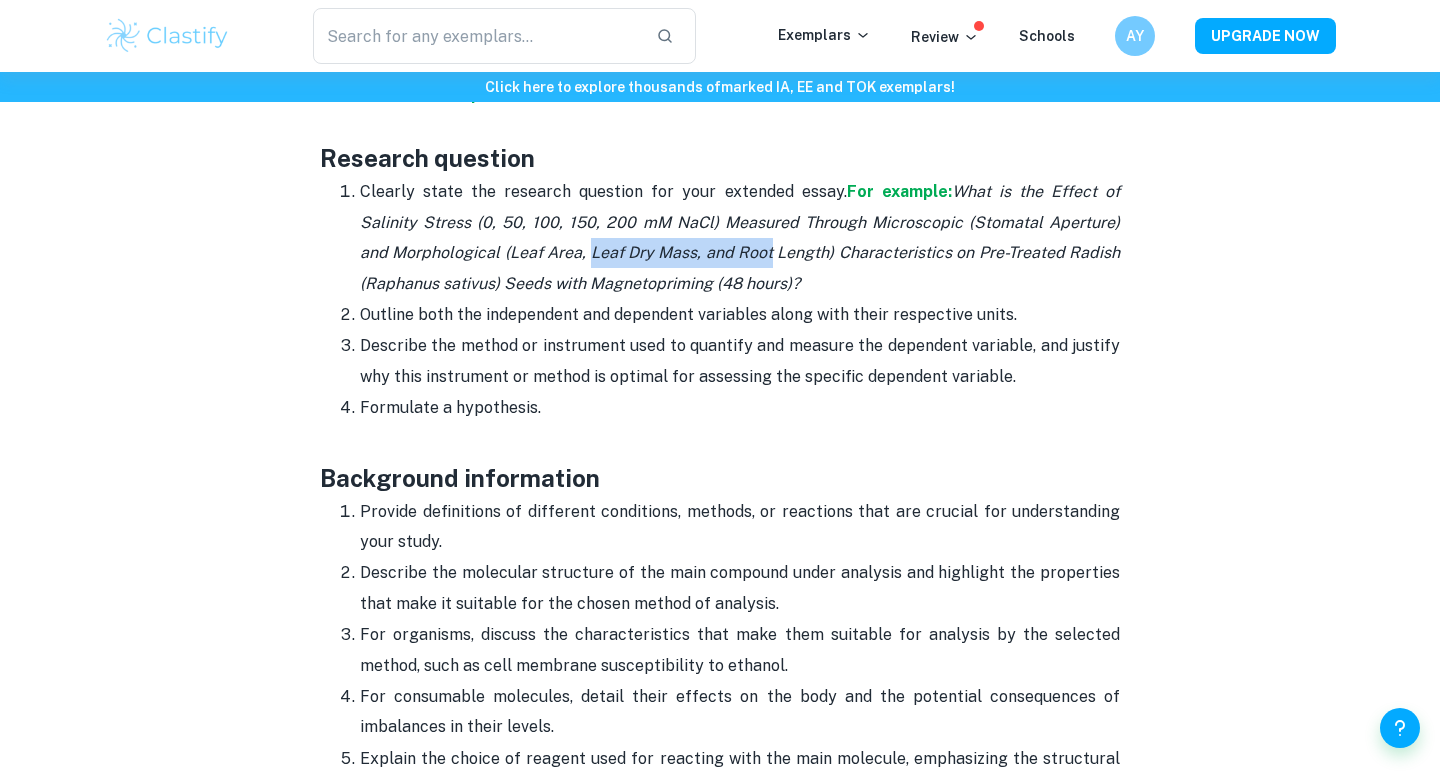 click on "Clearly state the research question for your extended essay.  For example:  What is the Effect of Salinity Stress (0, 50, 100, 150, 200 mM NaCl) Measured Through Microscopic (Stomatal Aperture) and Morphological (Leaf Area, Leaf Dry Mass, and Root Length) Characteristics on Pre-Treated Radish (Raphanus sativus) Seeds with Magnetopriming (48 hours)?" at bounding box center [740, 238] 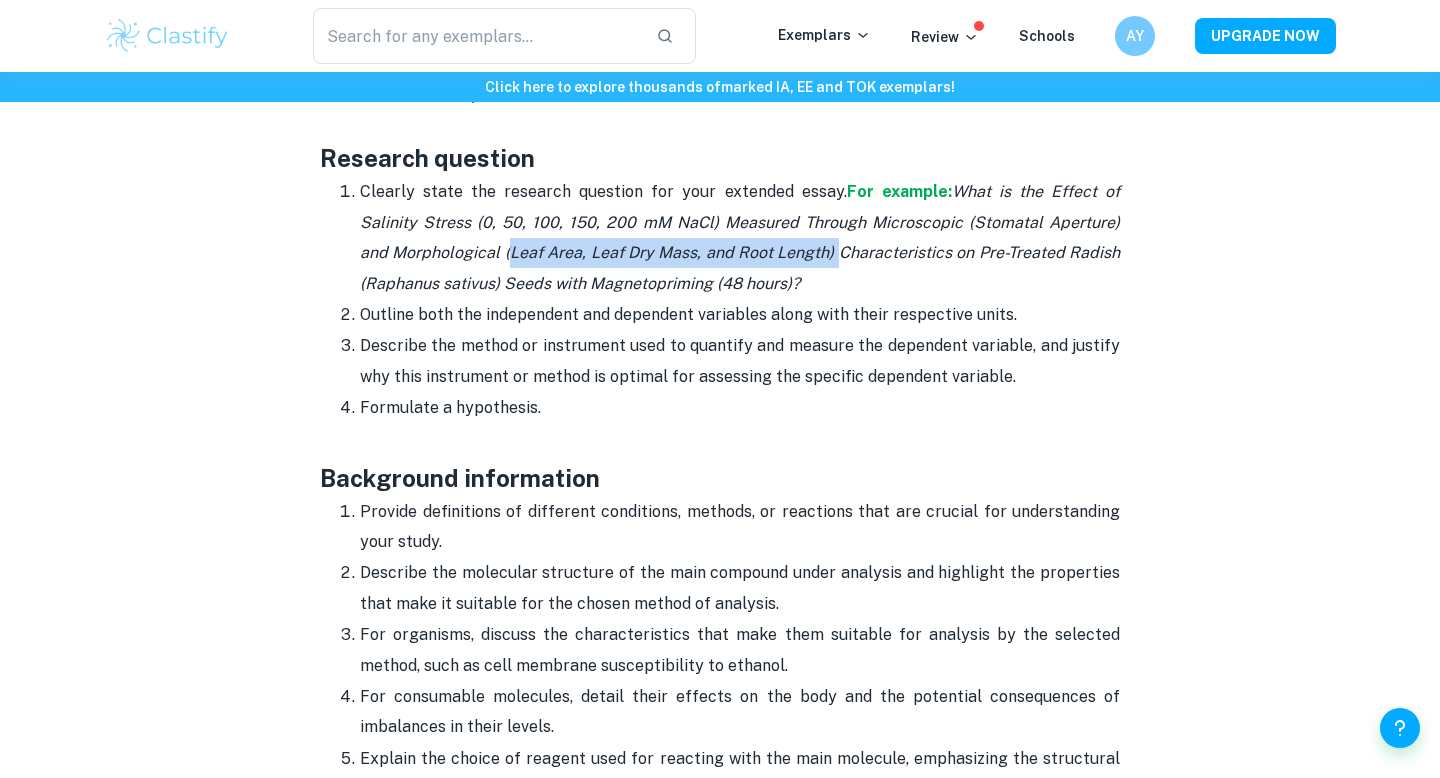 drag, startPoint x: 835, startPoint y: 263, endPoint x: 481, endPoint y: 243, distance: 354.5645 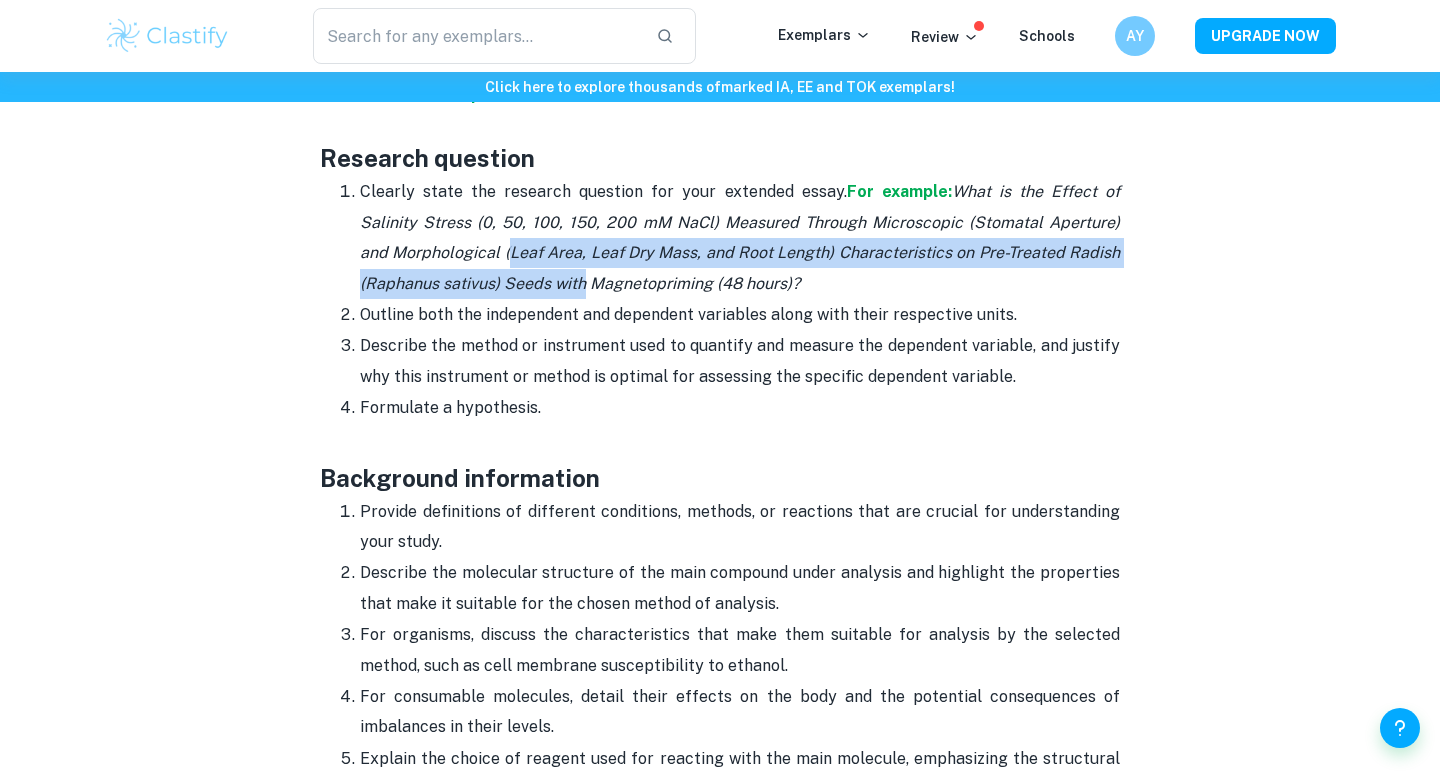 drag, startPoint x: 481, startPoint y: 243, endPoint x: 570, endPoint y: 286, distance: 98.84331 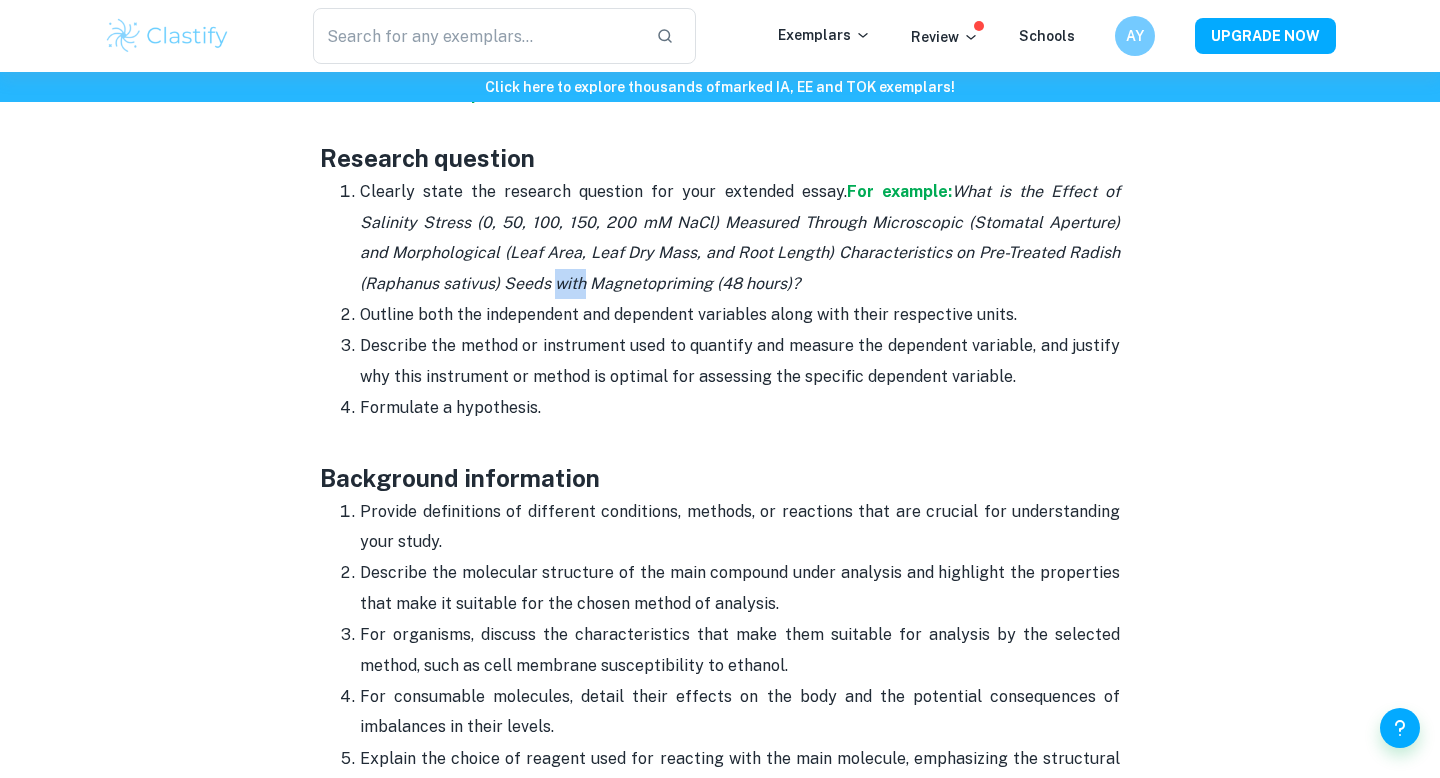 click on "What is the Effect of Salinity Stress (0, 50, 100, 150, 200 mM NaCl) Measured Through Microscopic (Stomatal Aperture) and Morphological (Leaf Area, Leaf Dry Mass, and Root Length) Characteristics on Pre-Treated Radish (Raphanus sativus) Seeds with Magnetopriming (48 hours)?" at bounding box center (740, 237) 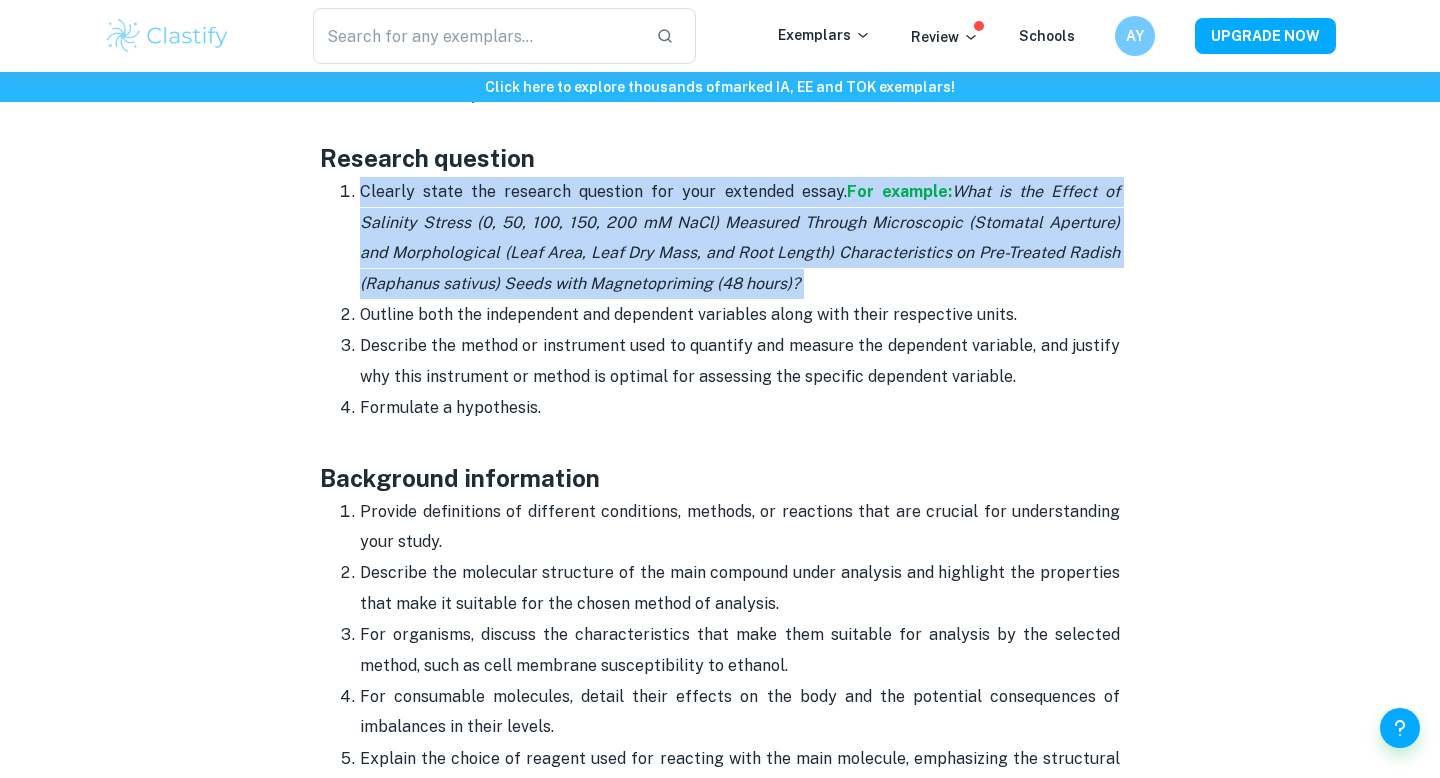 click on "What is the Effect of Salinity Stress (0, 50, 100, 150, 200 mM NaCl) Measured Through Microscopic (Stomatal Aperture) and Morphological (Leaf Area, Leaf Dry Mass, and Root Length) Characteristics on Pre-Treated Radish (Raphanus sativus) Seeds with Magnetopriming (48 hours)?" at bounding box center [740, 237] 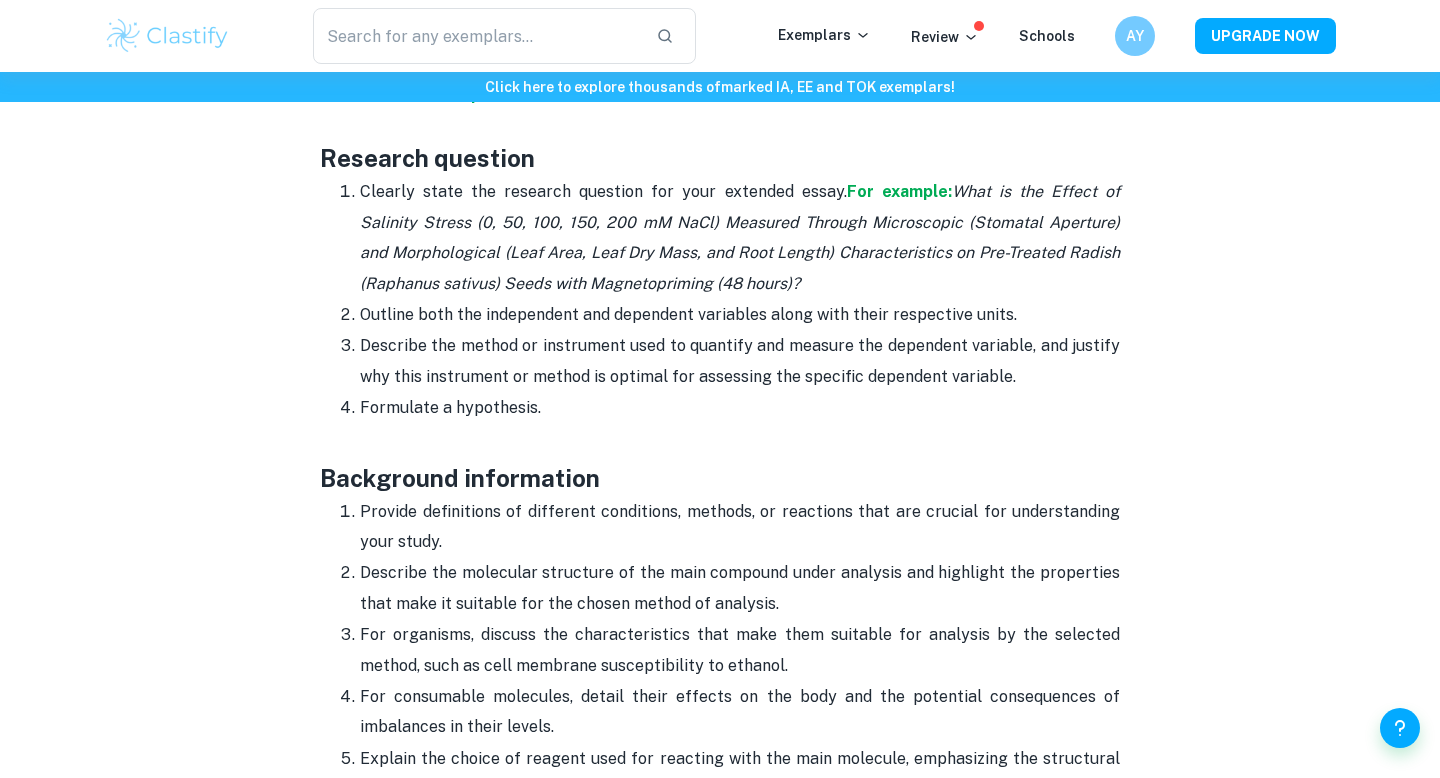 click on "What is the Effect of Salinity Stress (0, 50, 100, 150, 200 mM NaCl) Measured Through Microscopic (Stomatal Aperture) and Morphological (Leaf Area, Leaf Dry Mass, and Root Length) Characteristics on Pre-Treated Radish (Raphanus sativus) Seeds with Magnetopriming (48 hours)?" at bounding box center [740, 237] 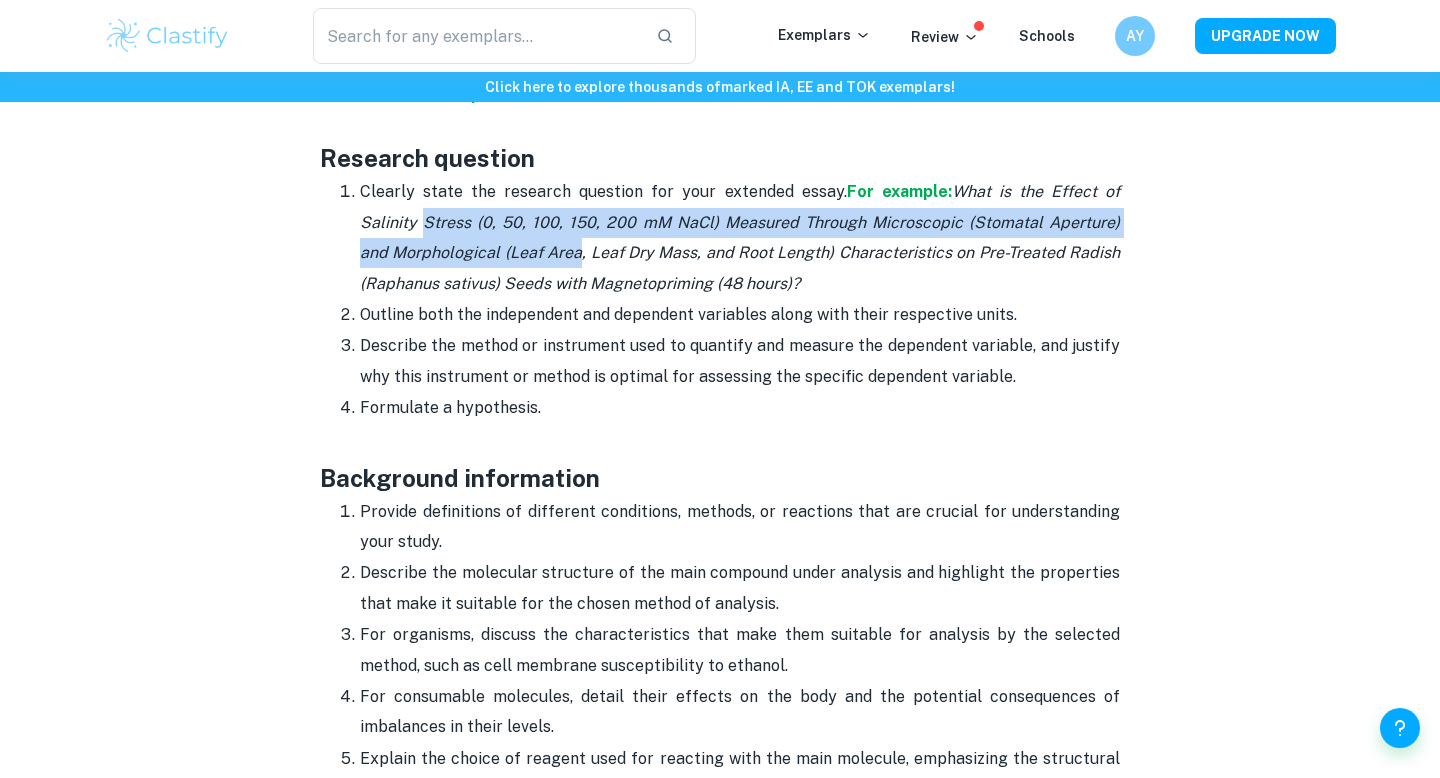drag, startPoint x: 454, startPoint y: 217, endPoint x: 532, endPoint y: 249, distance: 84.30895 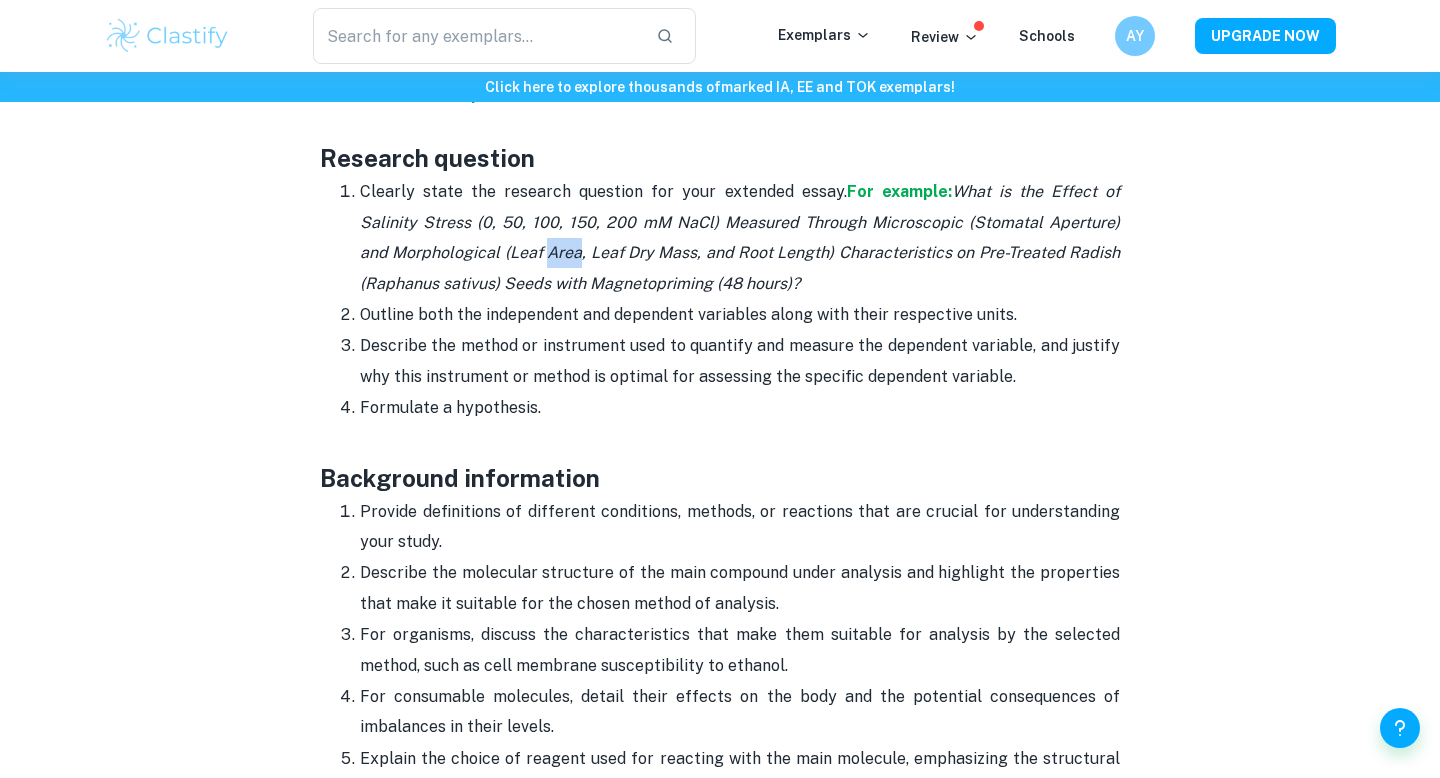 click on "What is the Effect of Salinity Stress (0, 50, 100, 150, 200 mM NaCl) Measured Through Microscopic (Stomatal Aperture) and Morphological (Leaf Area, Leaf Dry Mass, and Root Length) Characteristics on Pre-Treated Radish (Raphanus sativus) Seeds with Magnetopriming (48 hours)?" at bounding box center [740, 237] 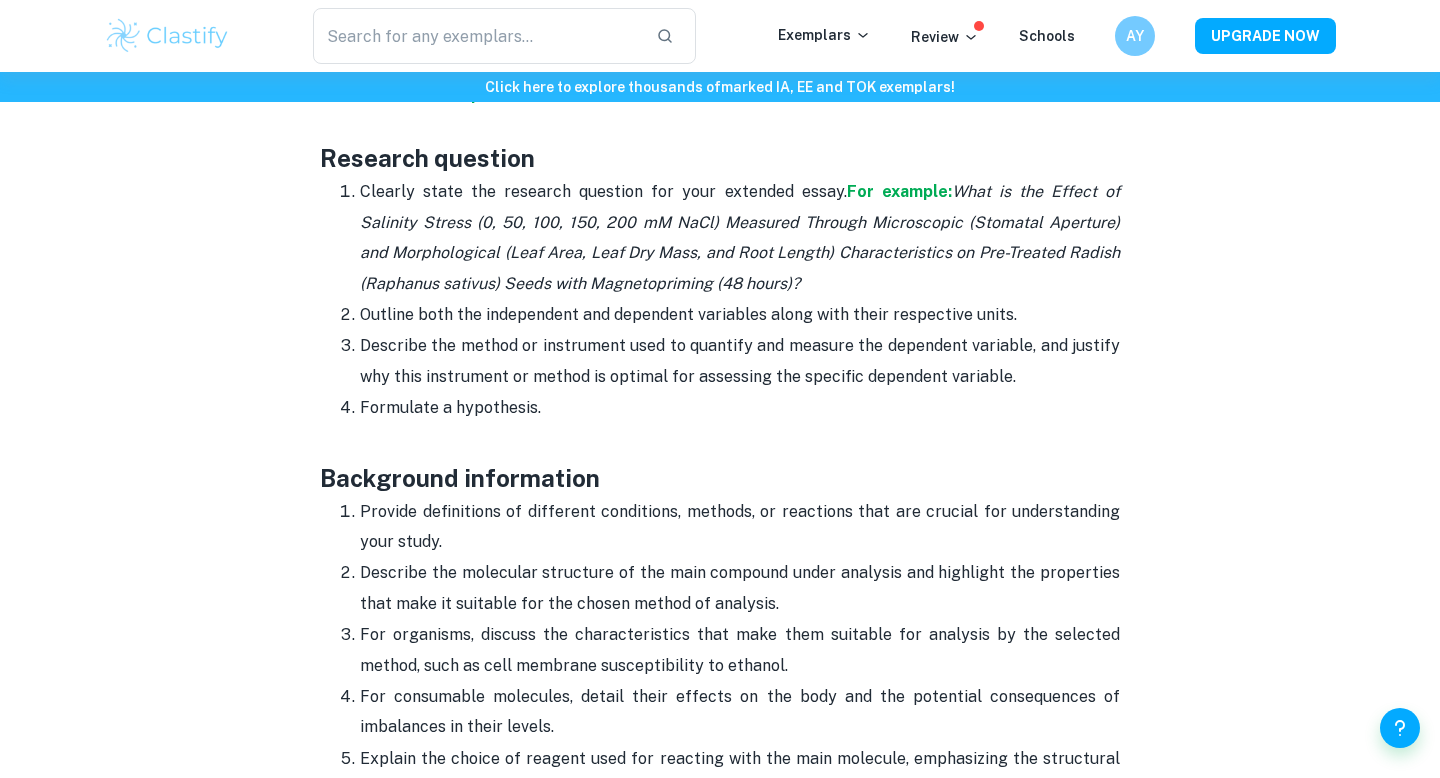 click on "Outline both the independent and dependent variables along with their respective units." at bounding box center [740, 315] 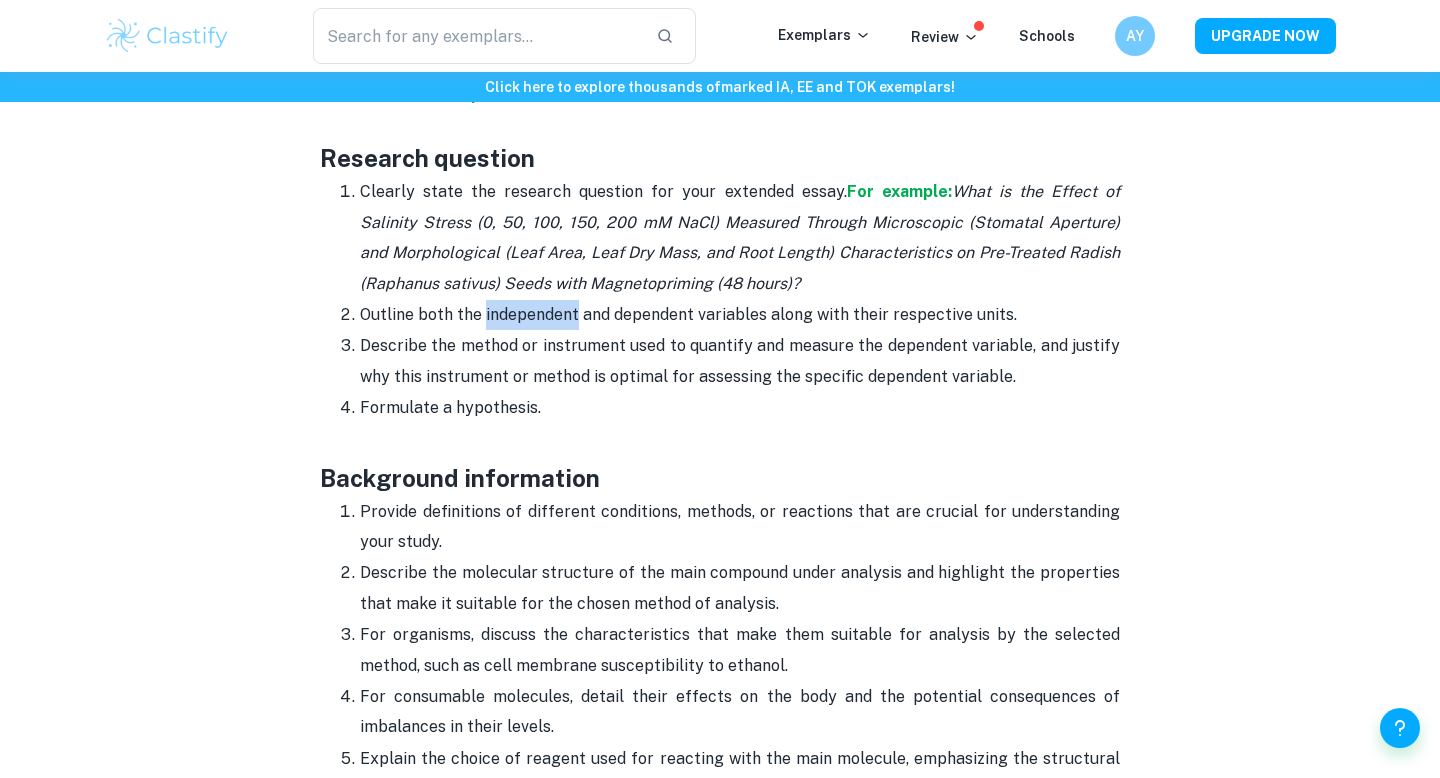 click on "Outline both the independent and dependent variables along with their respective units." at bounding box center [740, 315] 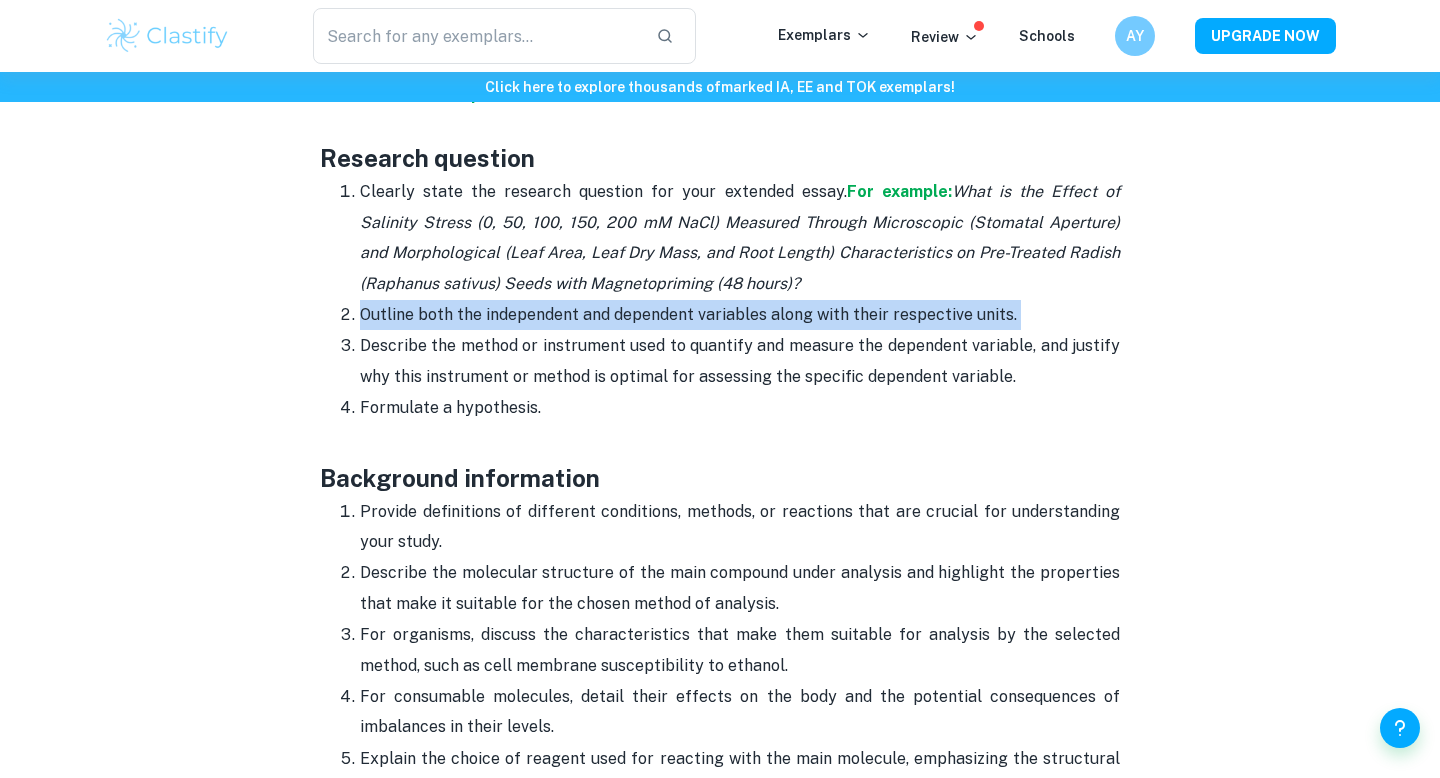 click on "Outline both the independent and dependent variables along with their respective units." at bounding box center [740, 315] 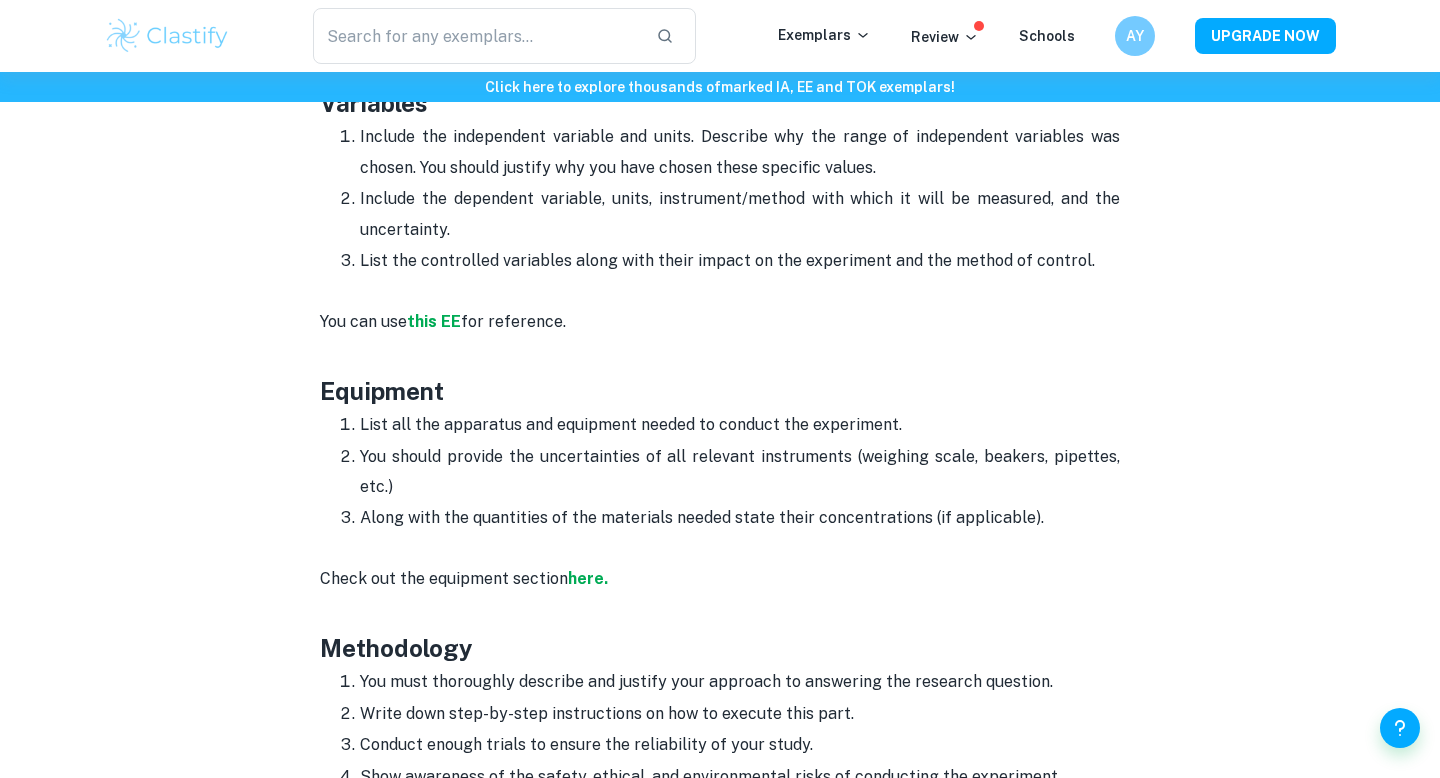 scroll, scrollTop: 2615, scrollLeft: 0, axis: vertical 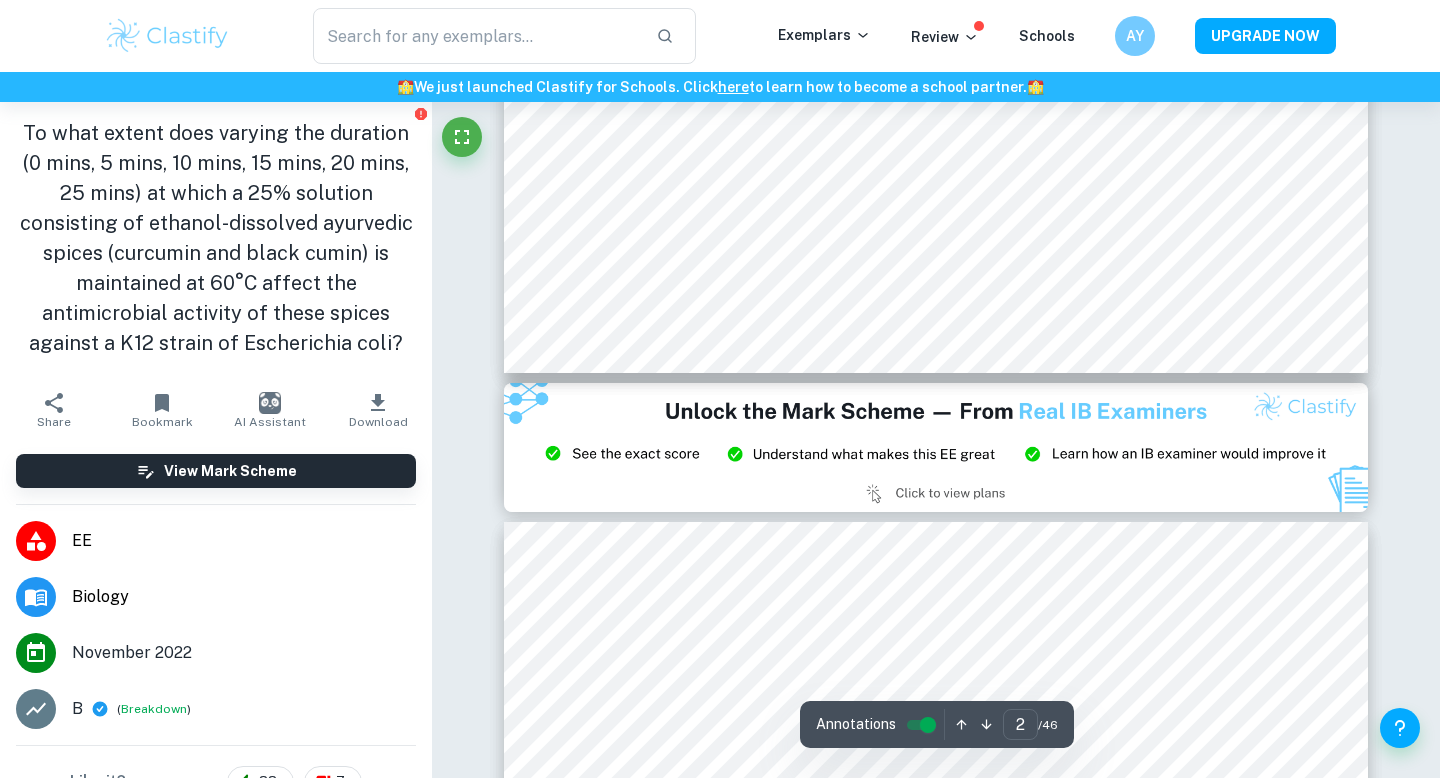 type on "3" 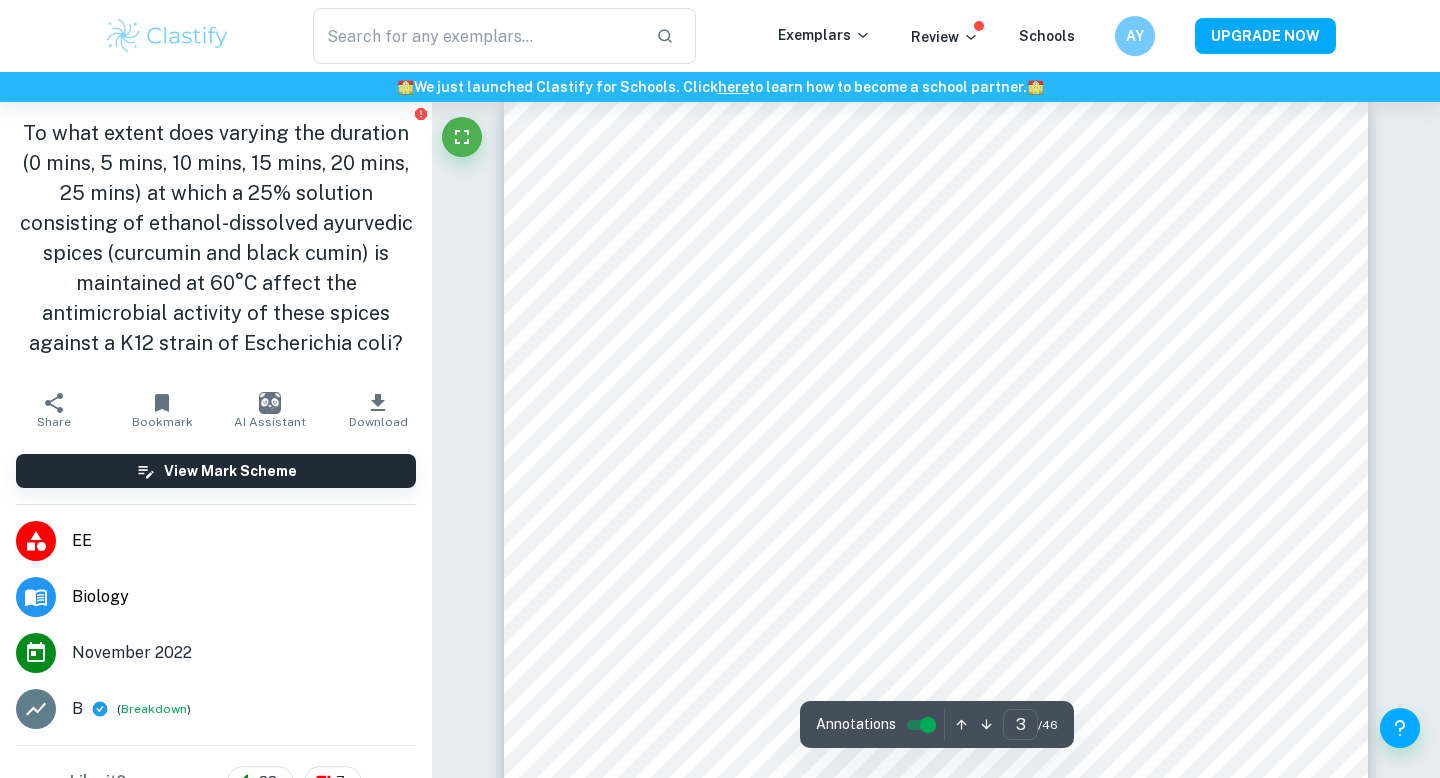 scroll, scrollTop: 3039, scrollLeft: 0, axis: vertical 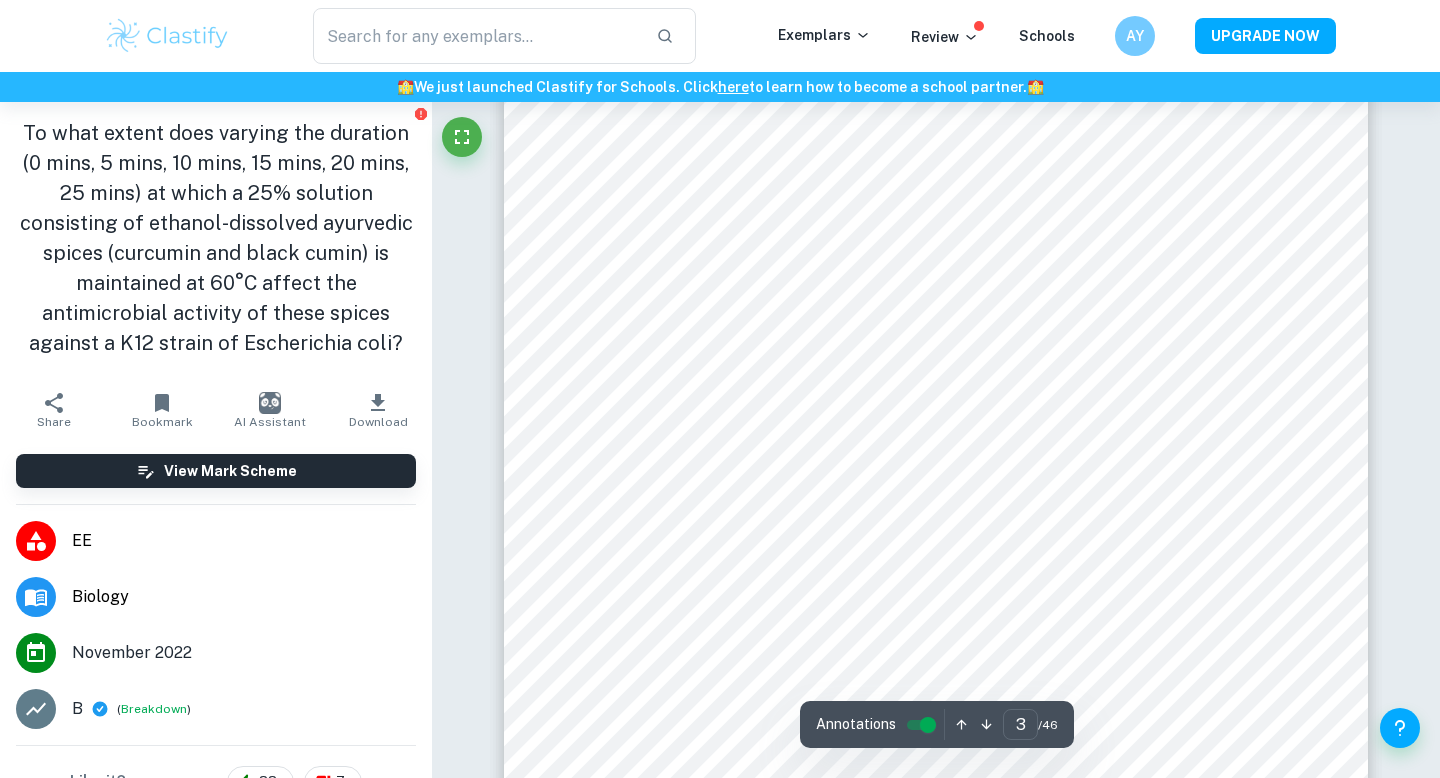 click at bounding box center (897, 421) 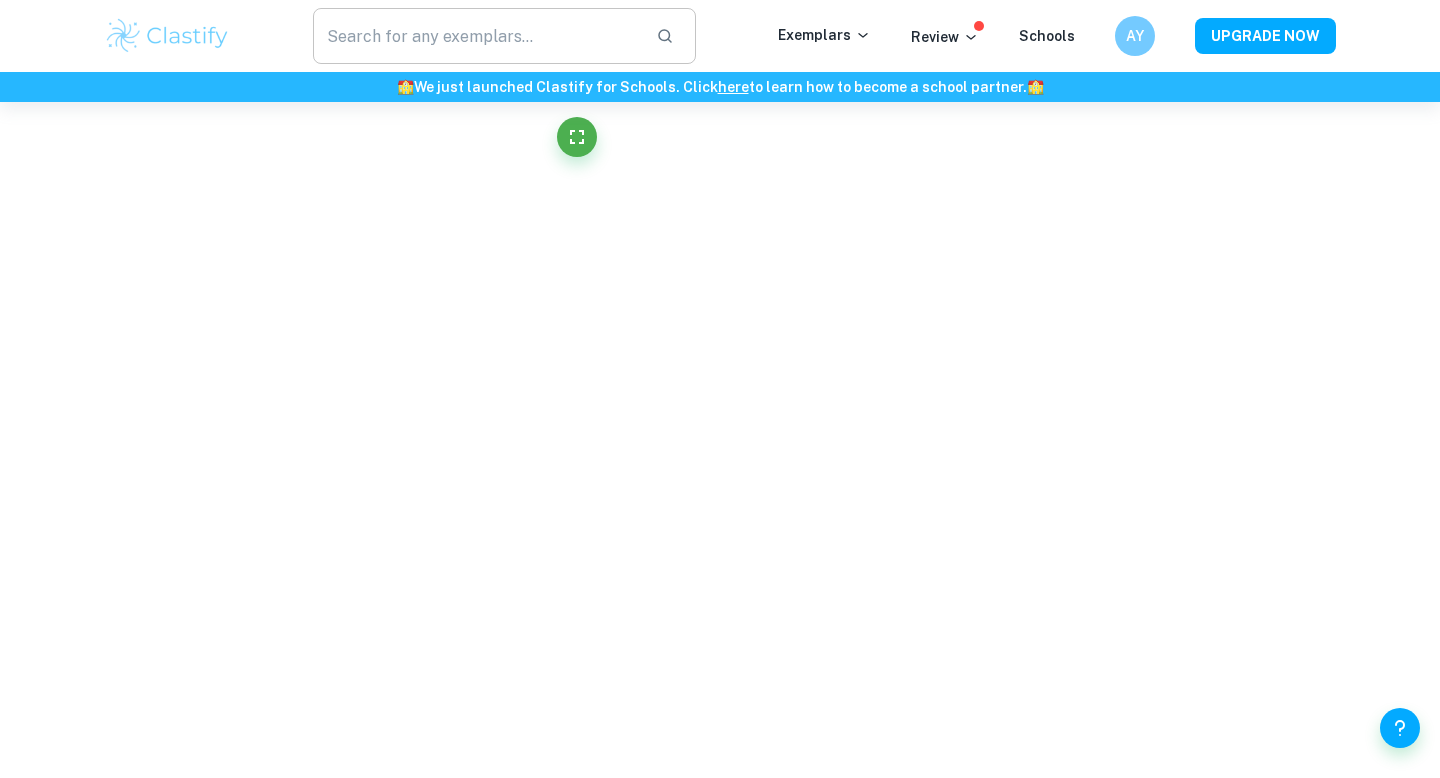scroll, scrollTop: 3235, scrollLeft: 0, axis: vertical 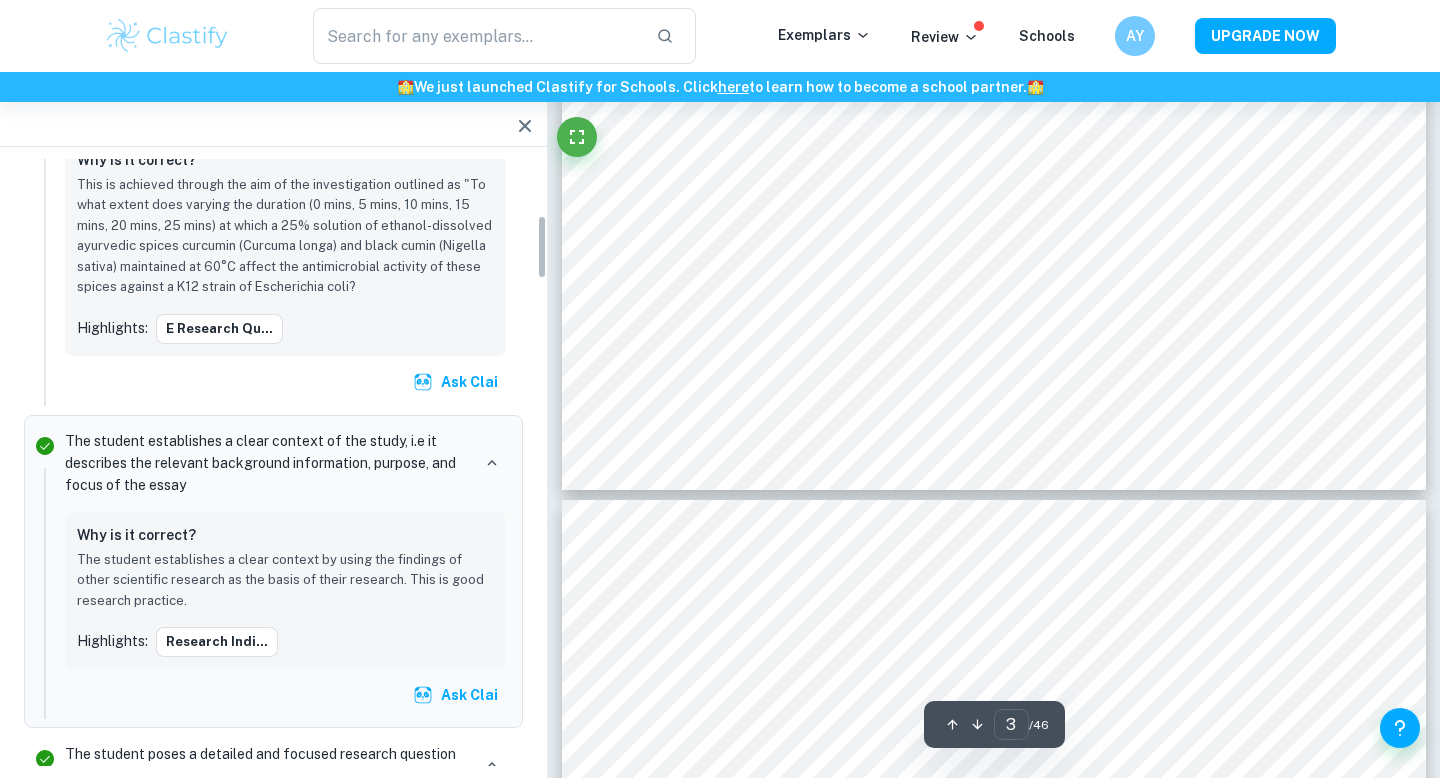 click at bounding box center [547, -3210] 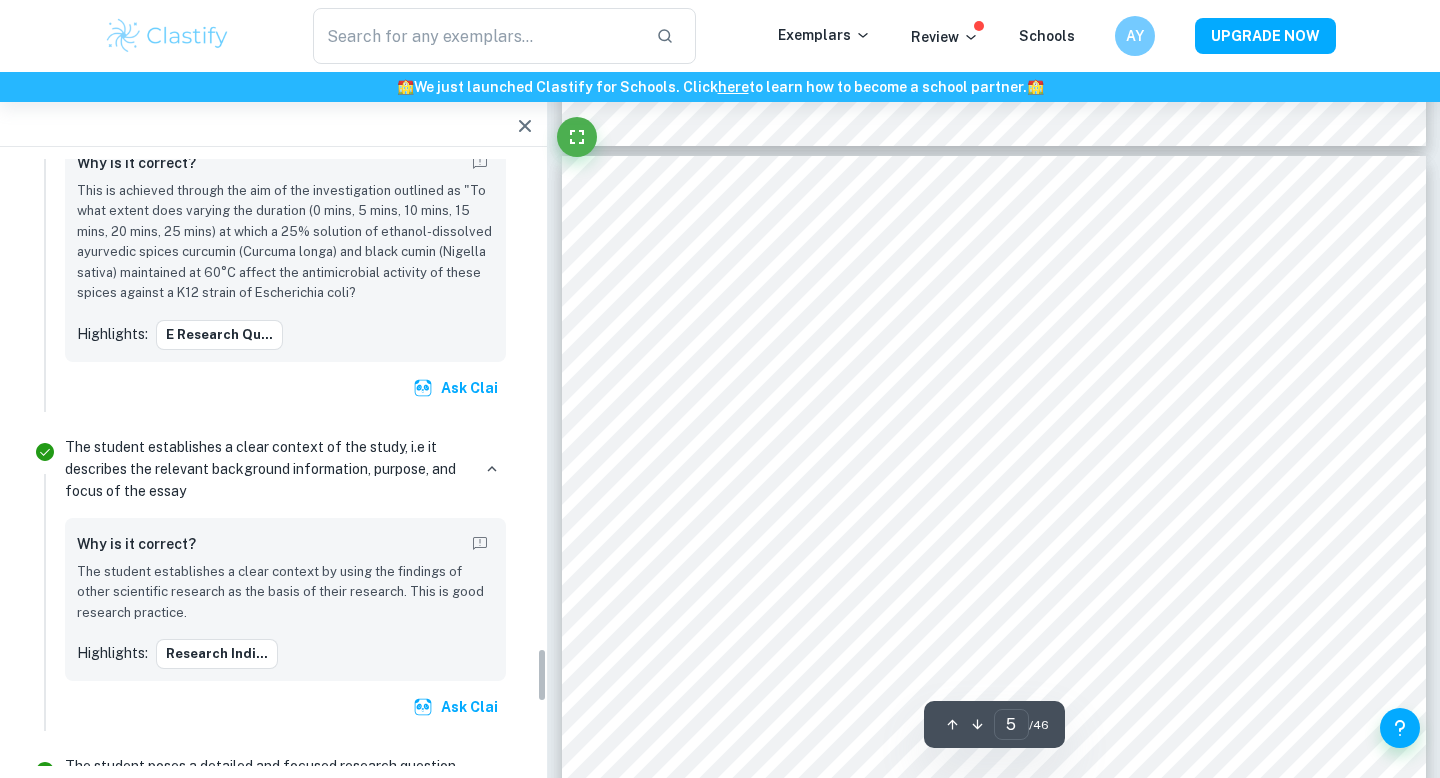 scroll, scrollTop: 5142, scrollLeft: 0, axis: vertical 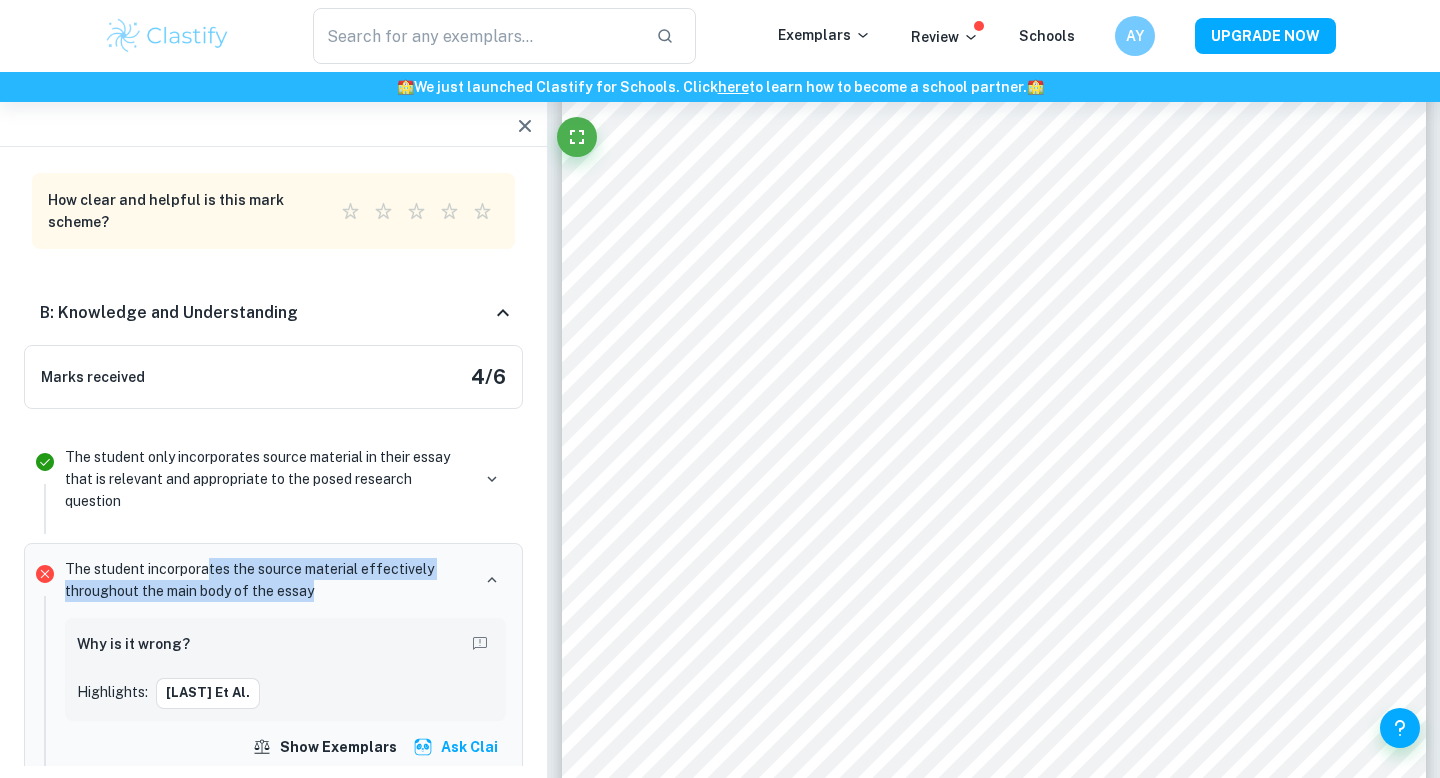 drag, startPoint x: 392, startPoint y: 583, endPoint x: 210, endPoint y: 569, distance: 182.53767 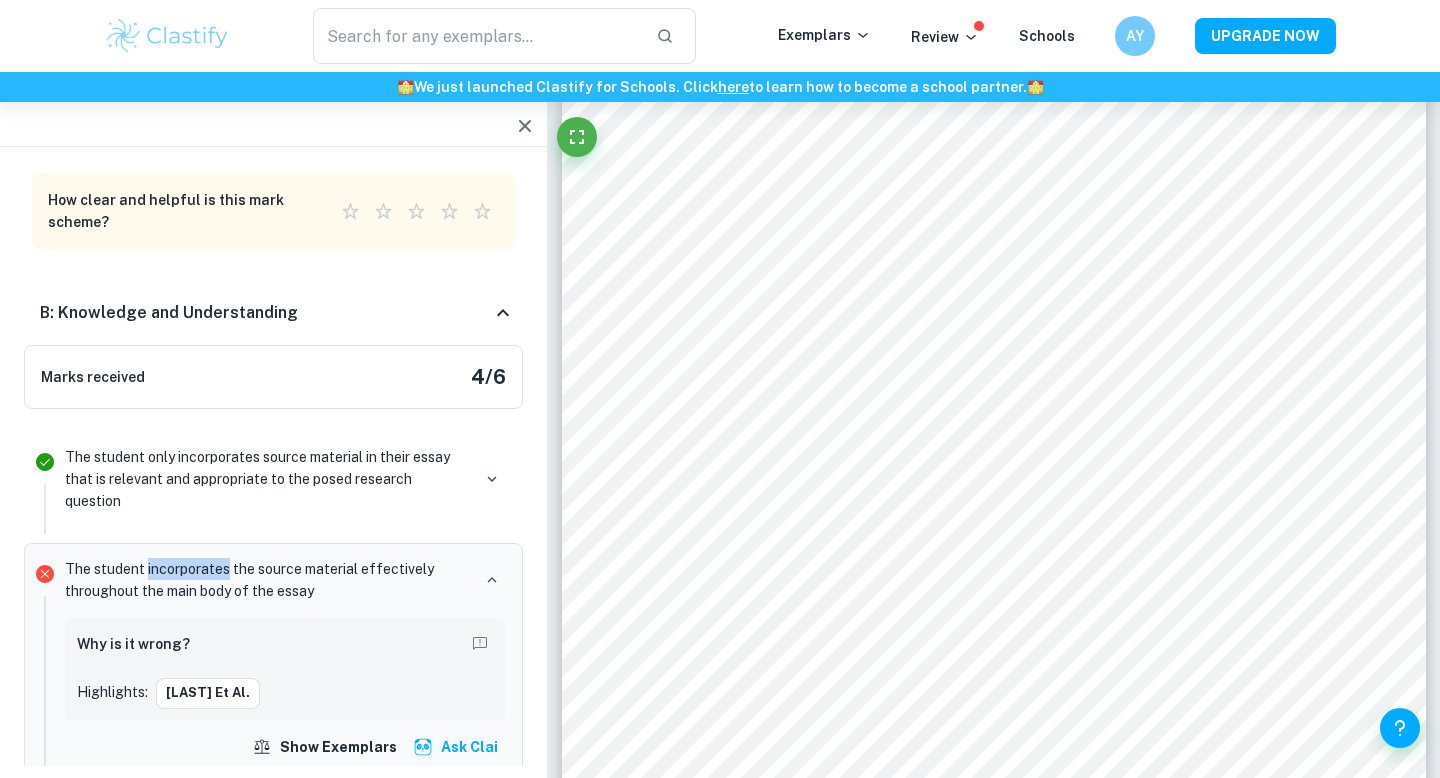 click on "The student incorporates the source material effectively throughout the main body of the essay" at bounding box center [267, 580] 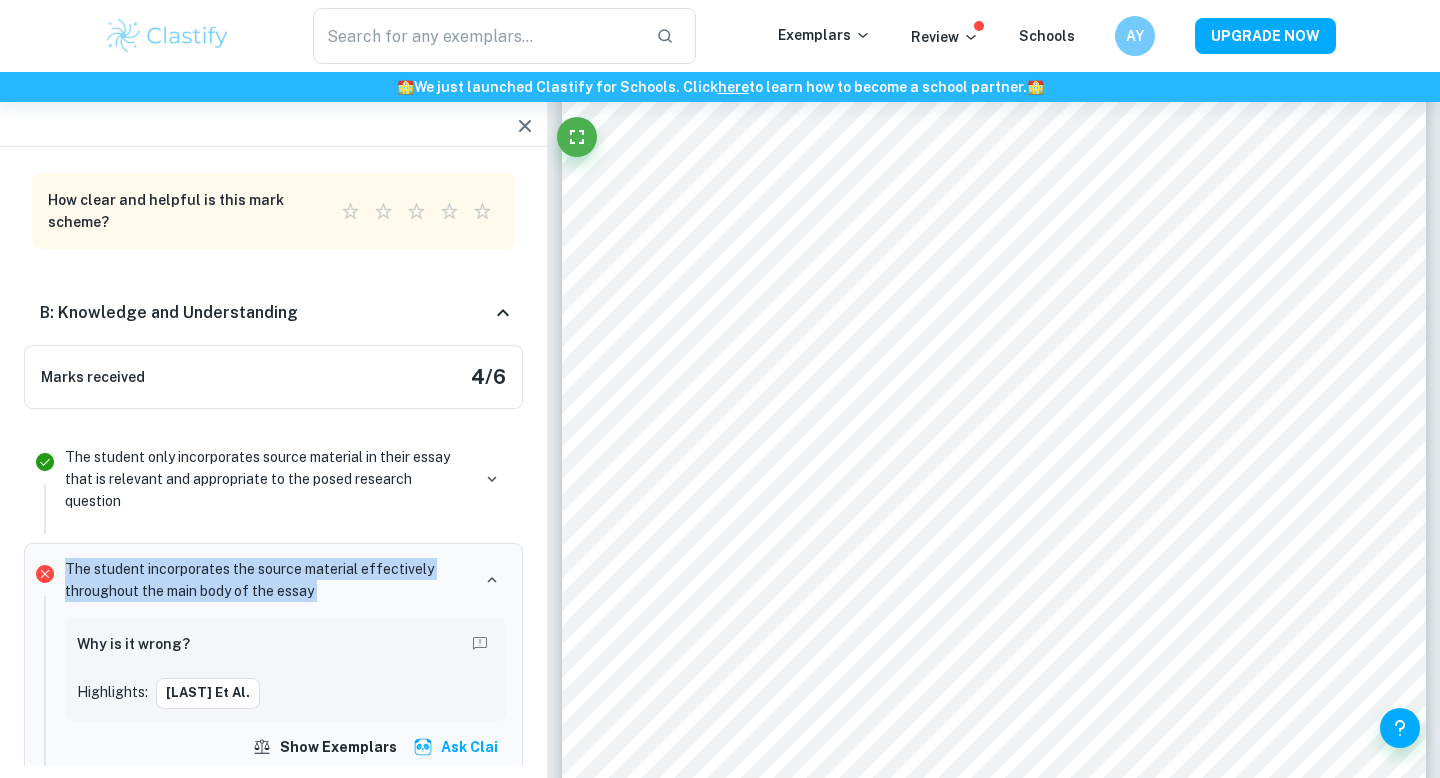 click on "The student incorporates the source material effectively throughout the main body of the essay" at bounding box center [267, 580] 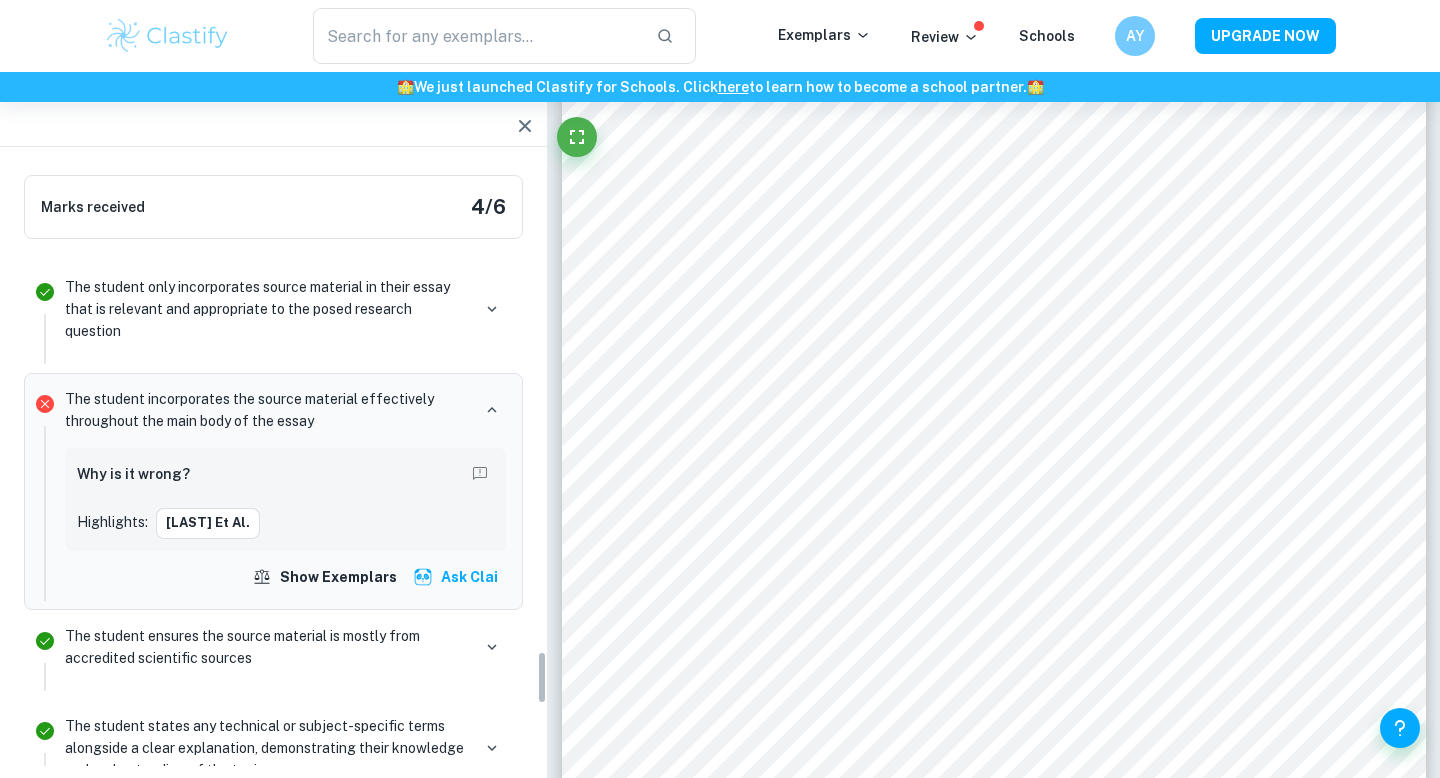 scroll, scrollTop: 5656, scrollLeft: 0, axis: vertical 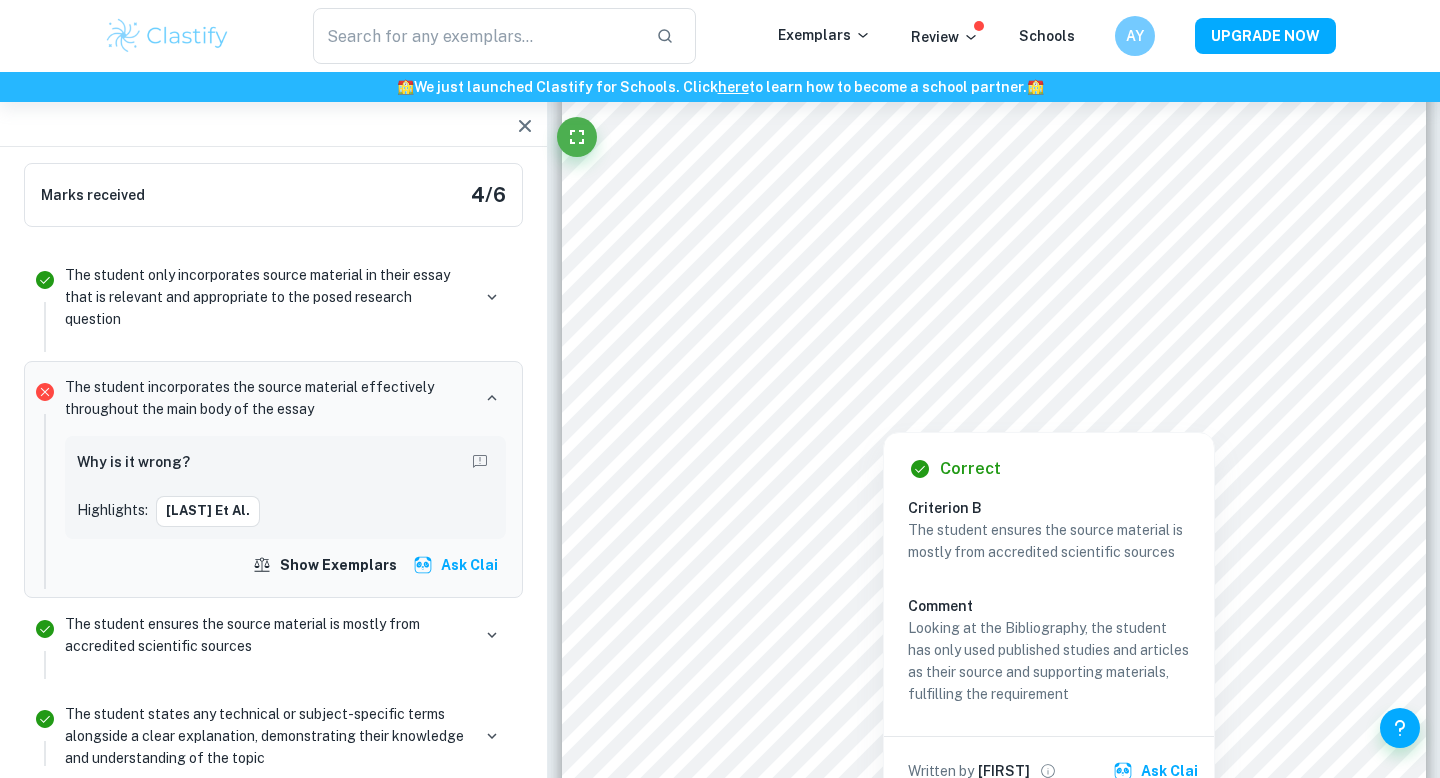 drag, startPoint x: 871, startPoint y: 419, endPoint x: 897, endPoint y: 430, distance: 28.231188 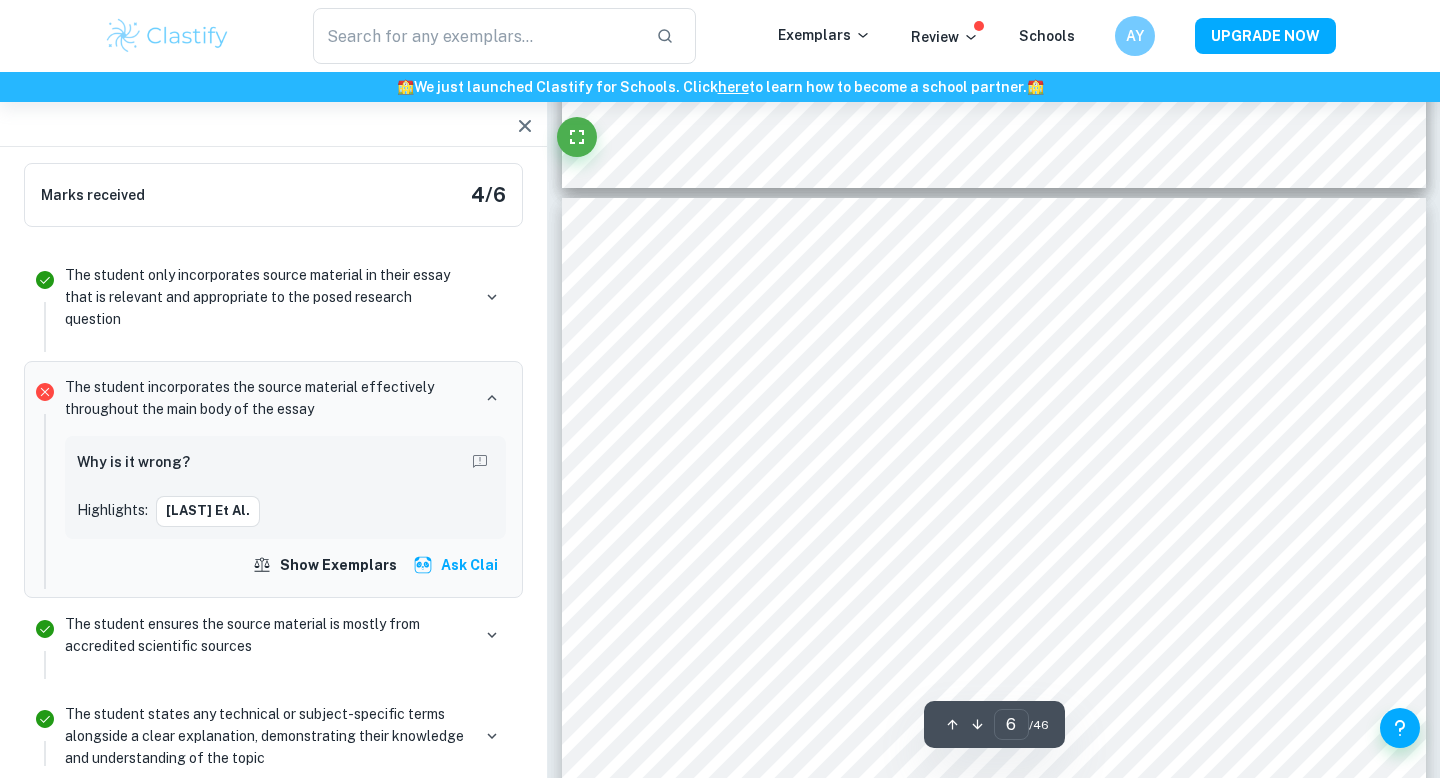 scroll, scrollTop: 6102, scrollLeft: 0, axis: vertical 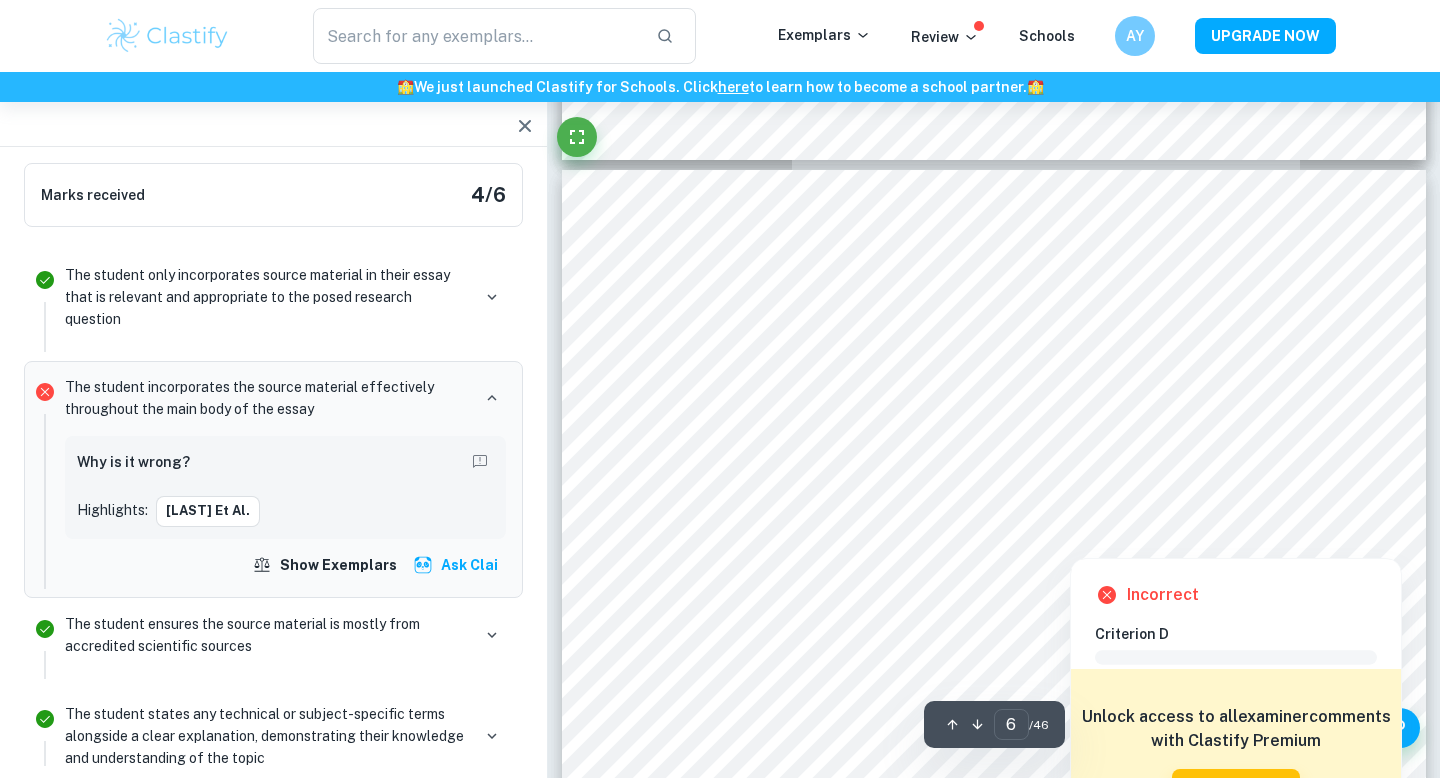click at bounding box center [1070, 544] 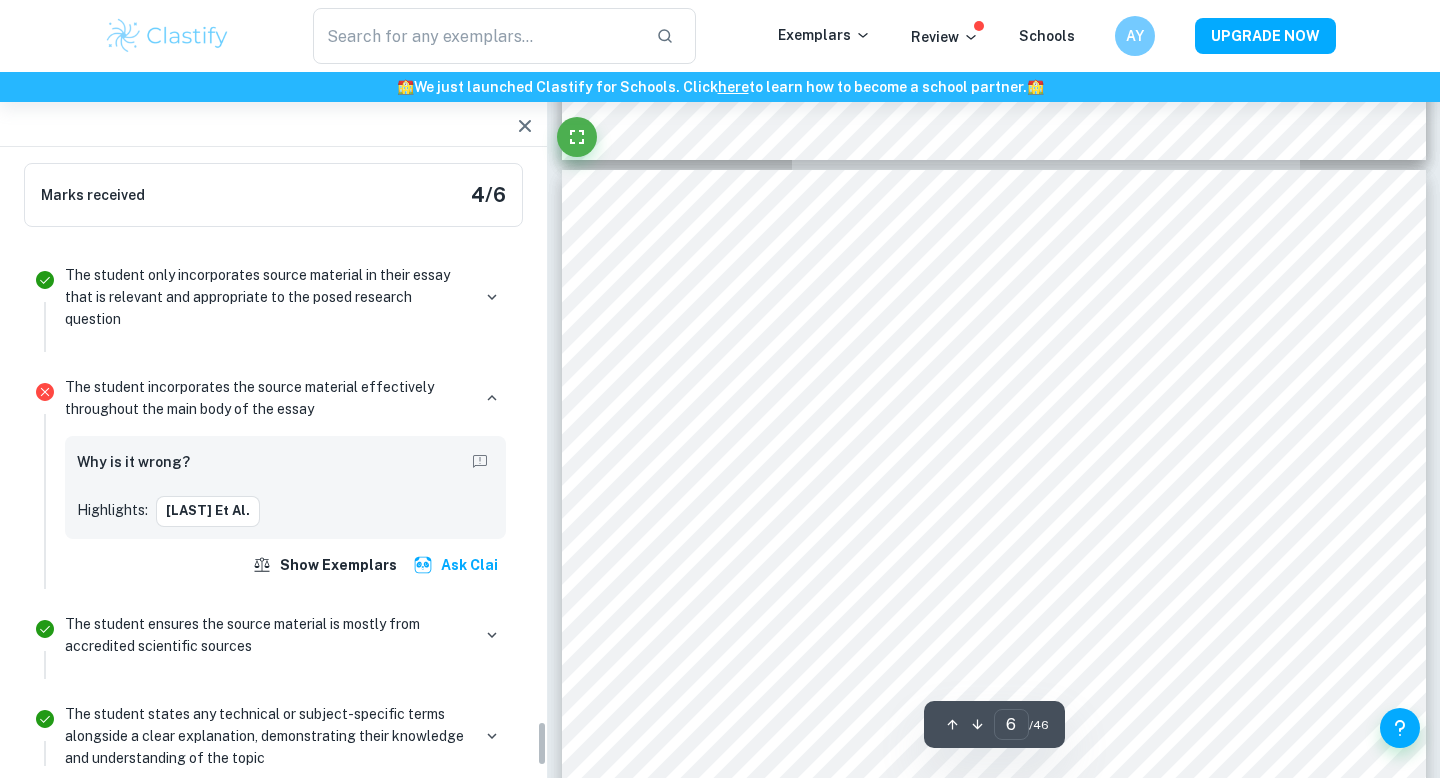 scroll, scrollTop: 6237, scrollLeft: 0, axis: vertical 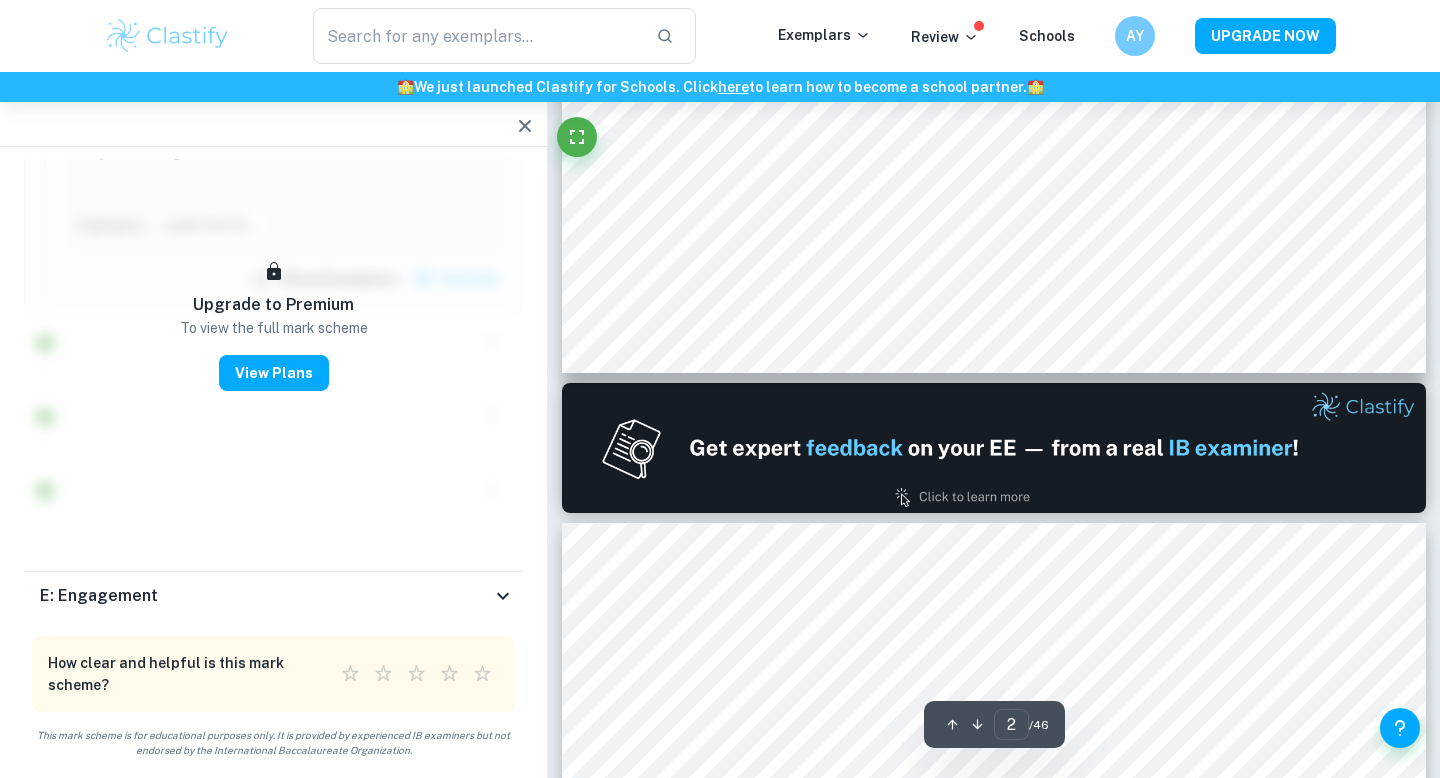 type on "1" 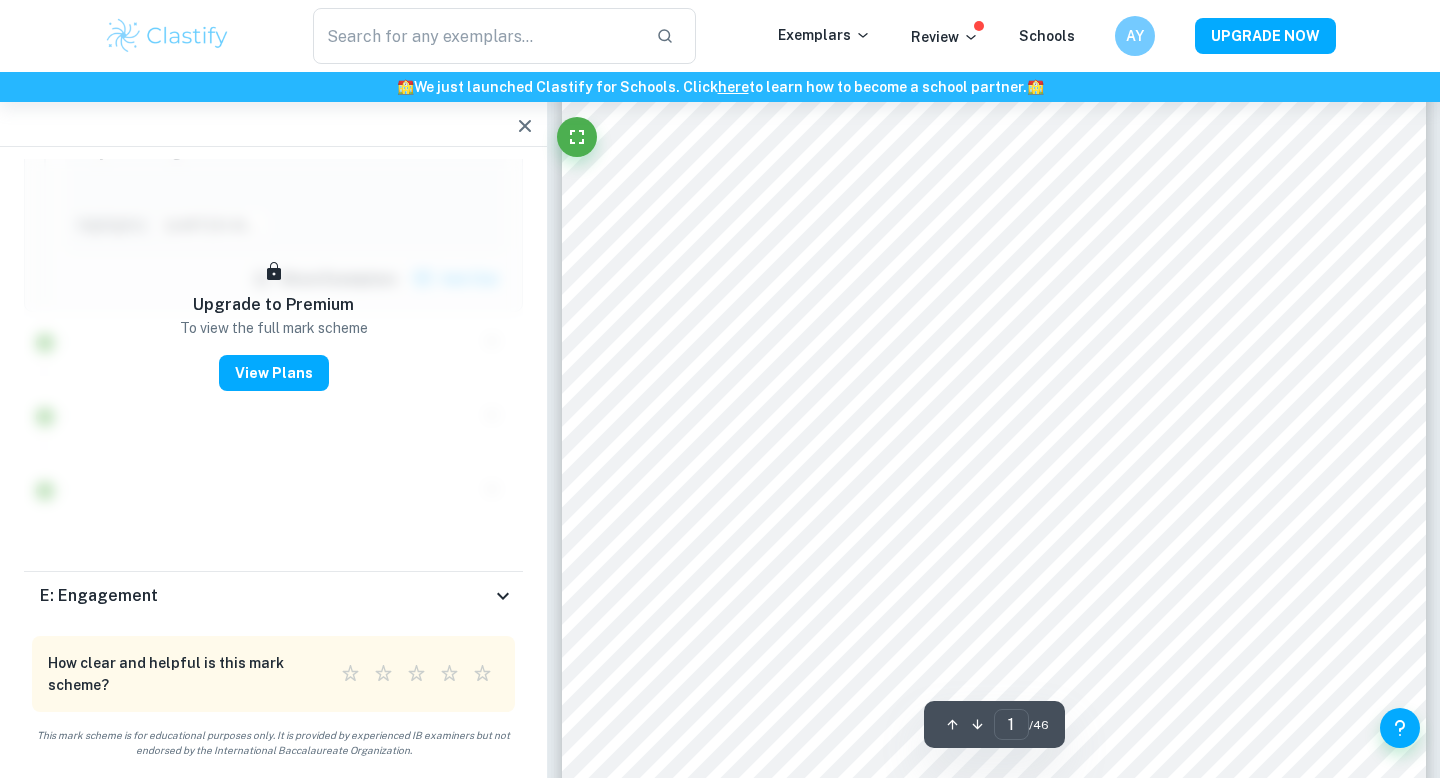 scroll, scrollTop: 51, scrollLeft: 0, axis: vertical 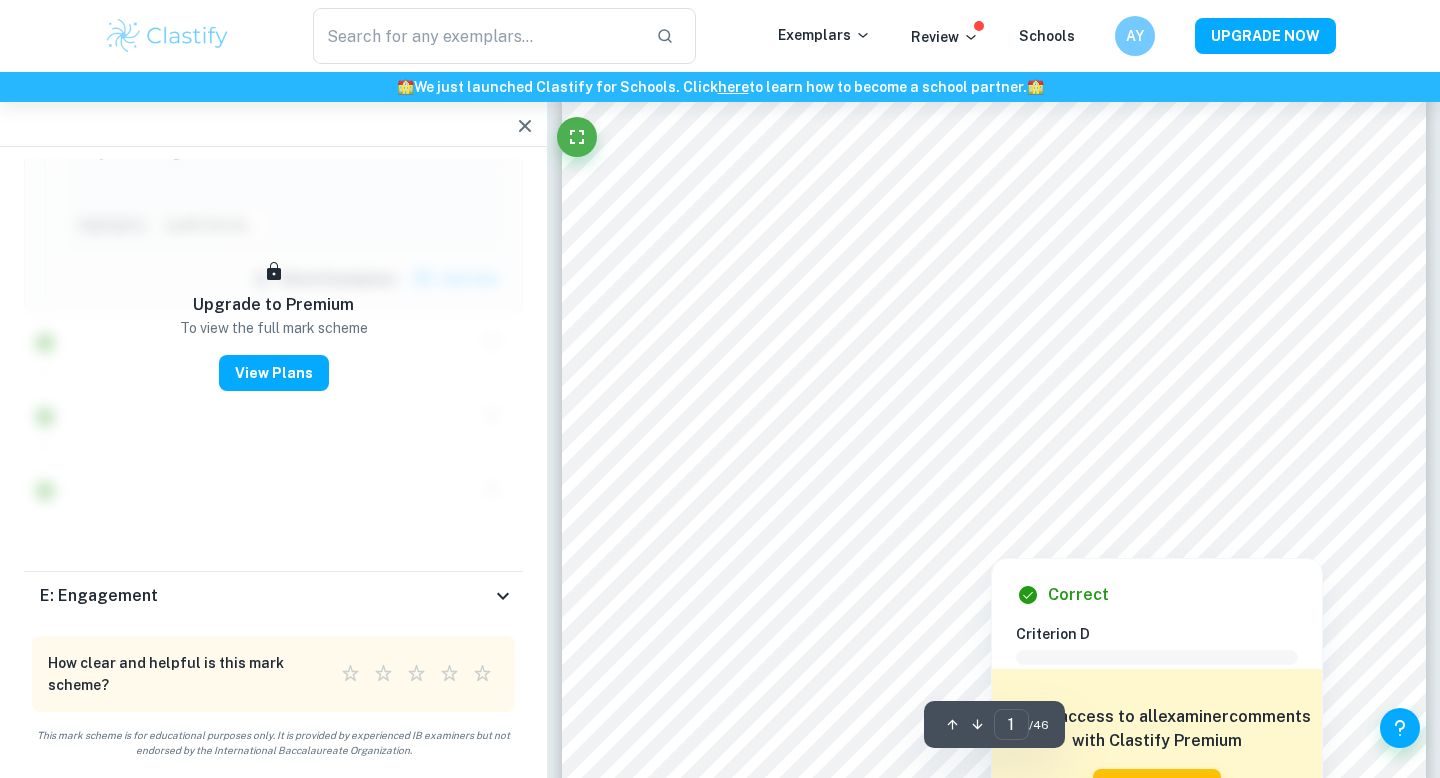 click on "Correct" at bounding box center (1078, 595) 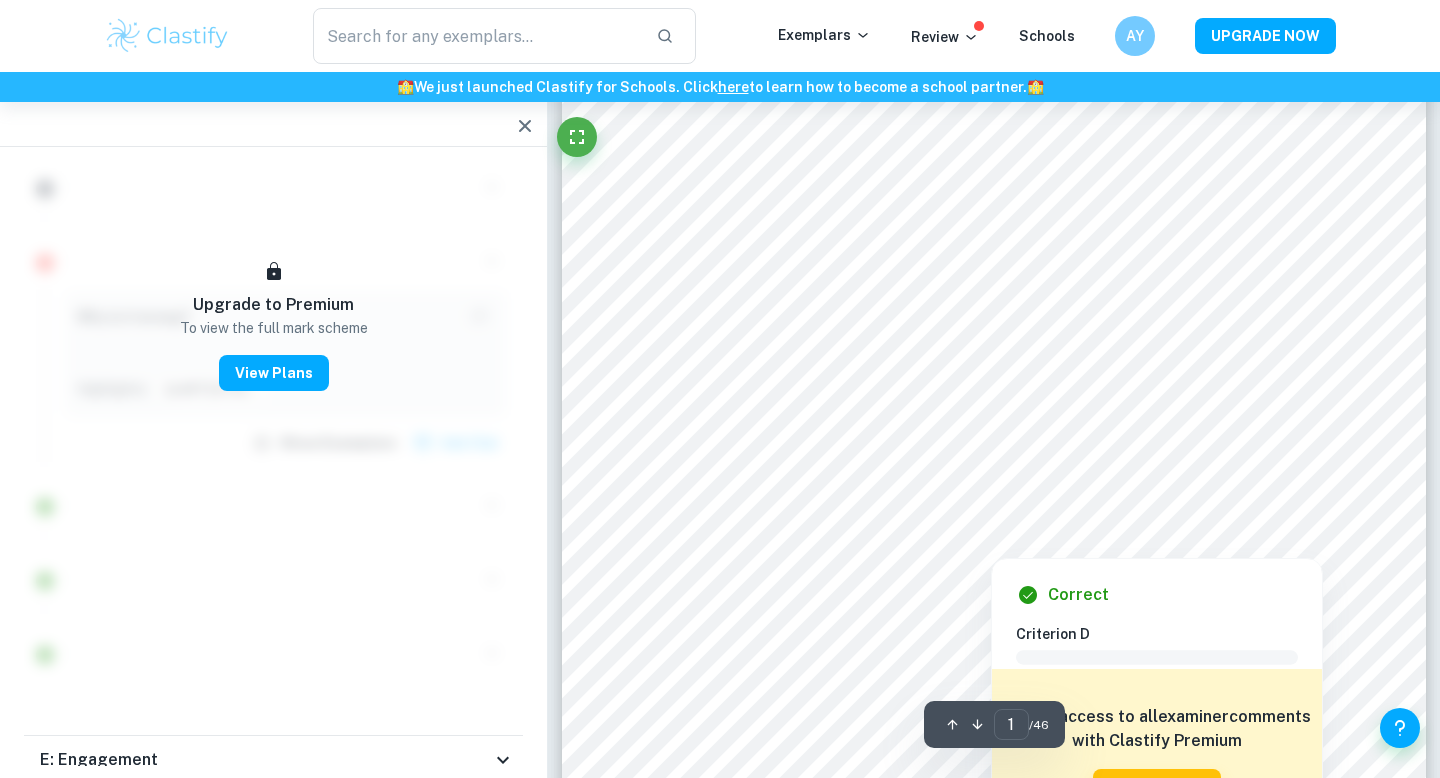 drag, startPoint x: 931, startPoint y: 491, endPoint x: 800, endPoint y: 60, distance: 450.46866 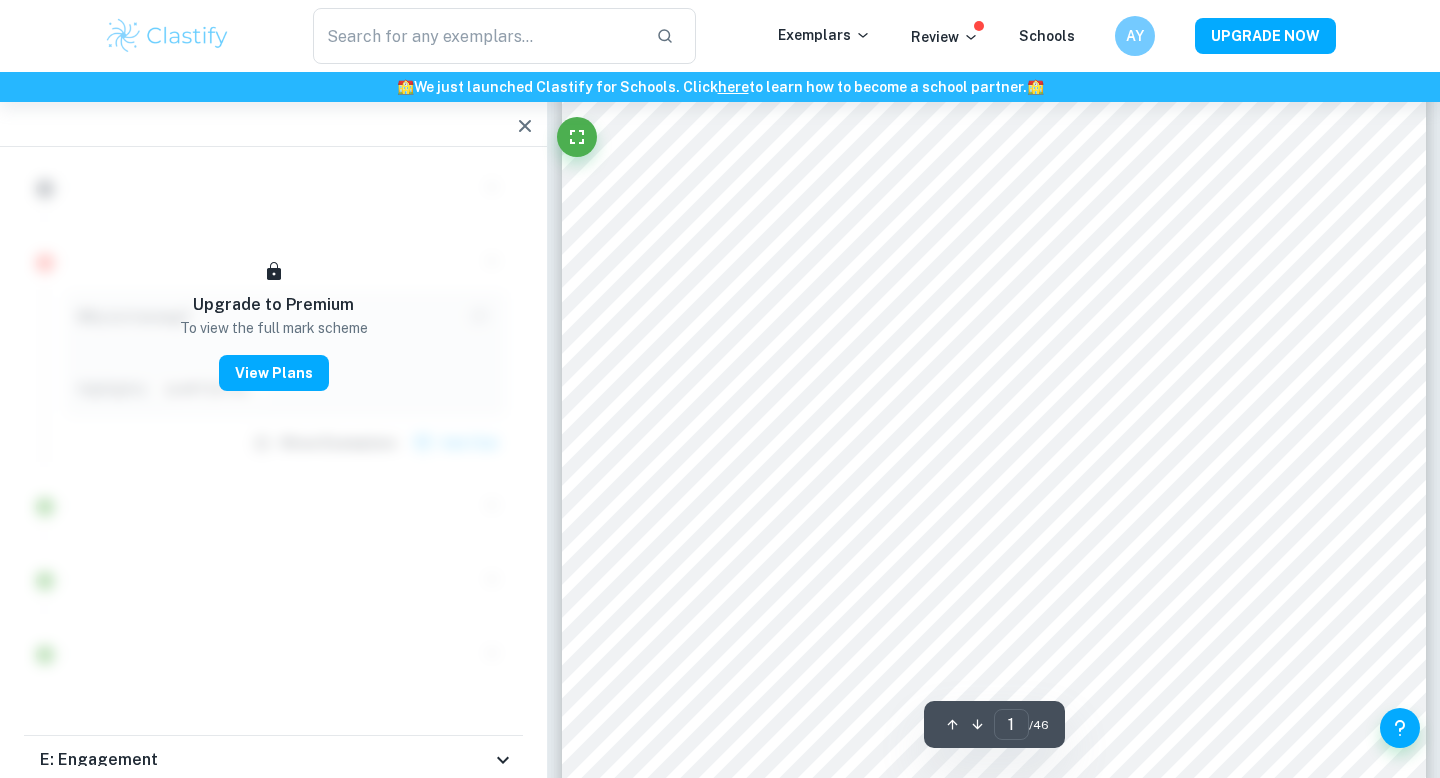 scroll, scrollTop: 6566, scrollLeft: 0, axis: vertical 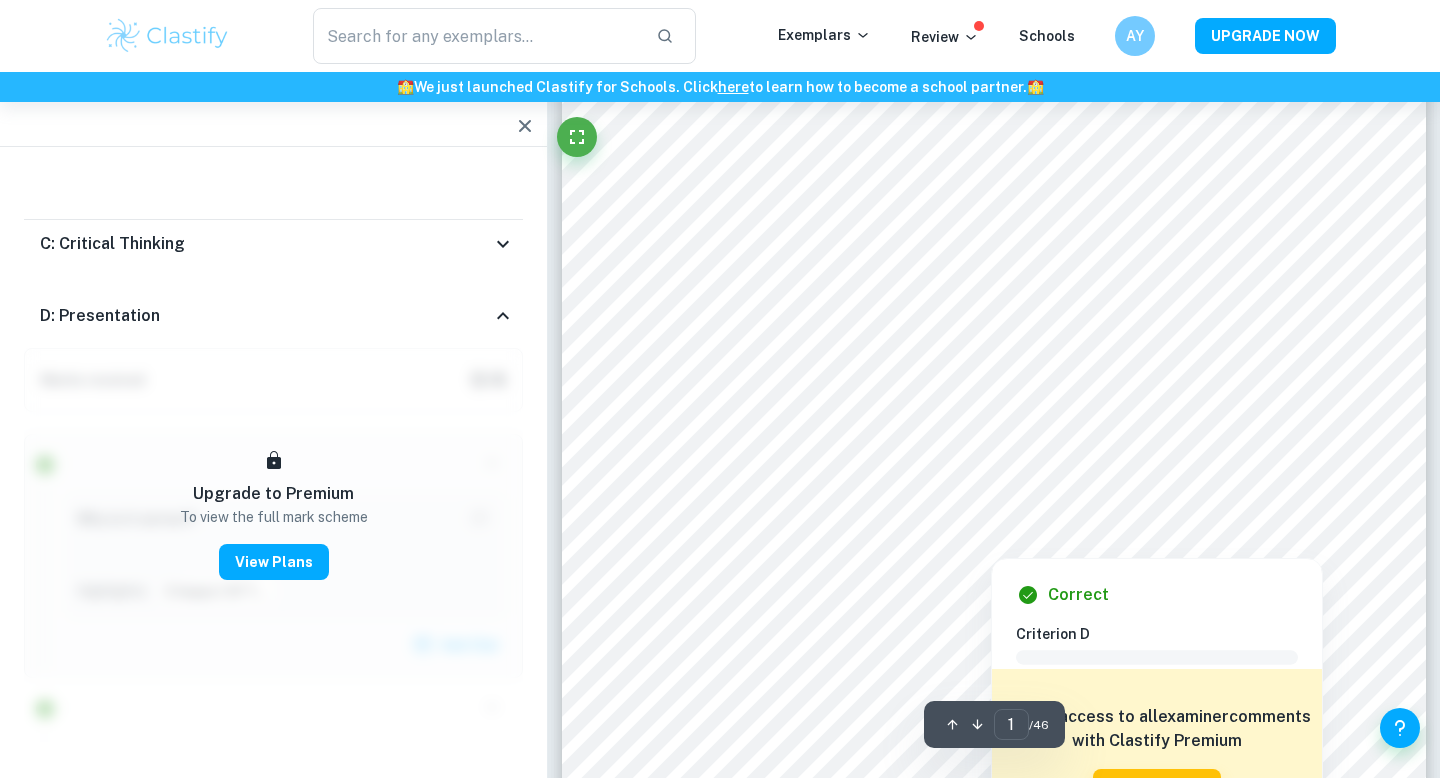 click at bounding box center [1004, 502] 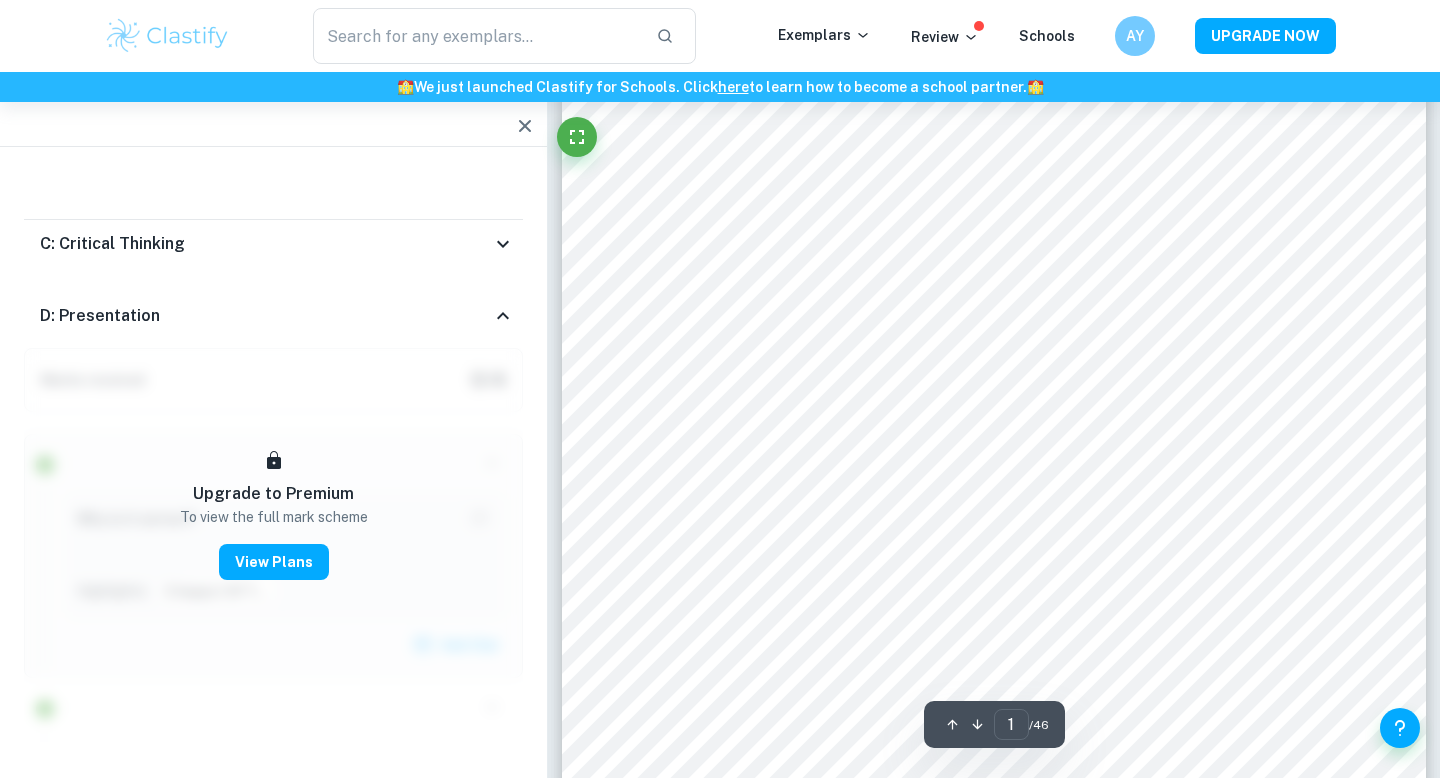 scroll, scrollTop: 111, scrollLeft: 0, axis: vertical 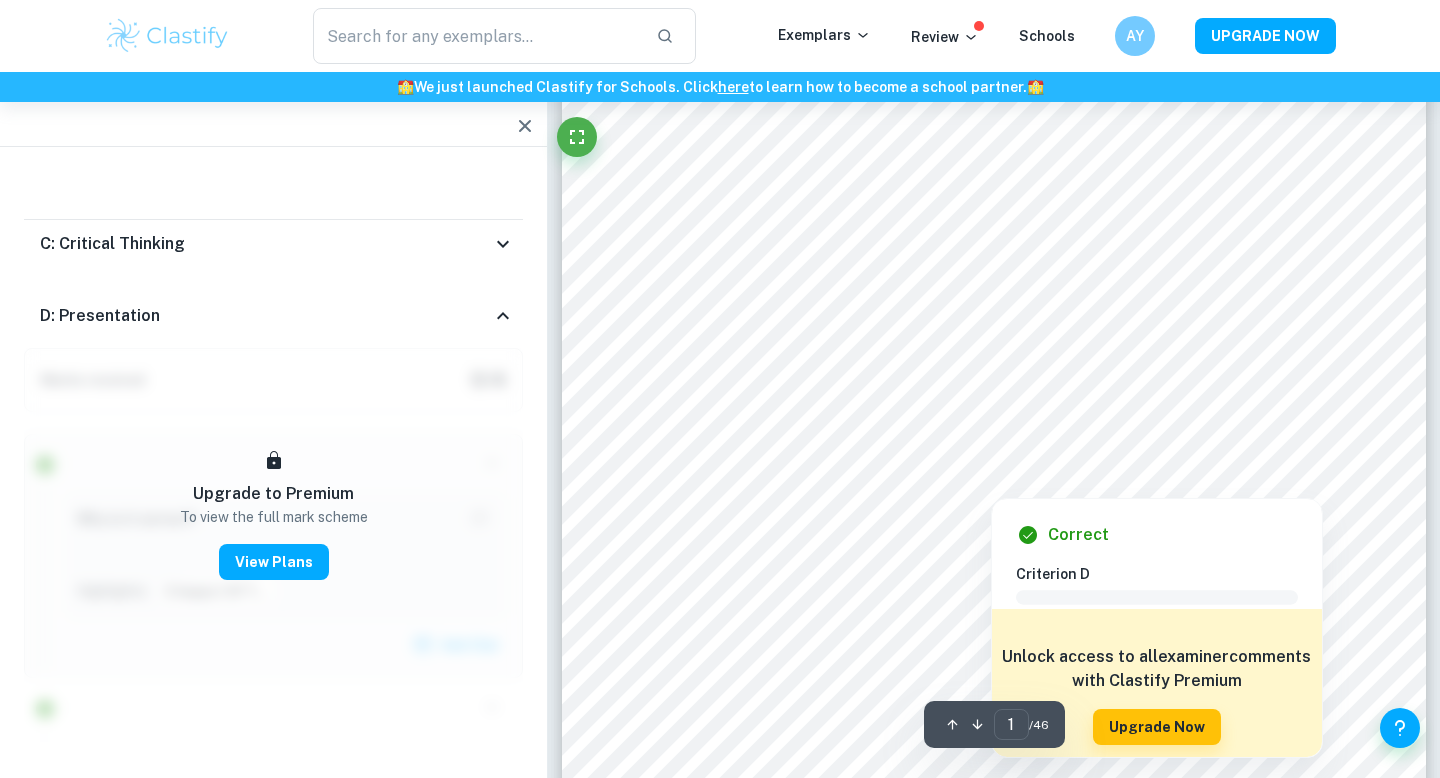 click at bounding box center [990, 467] 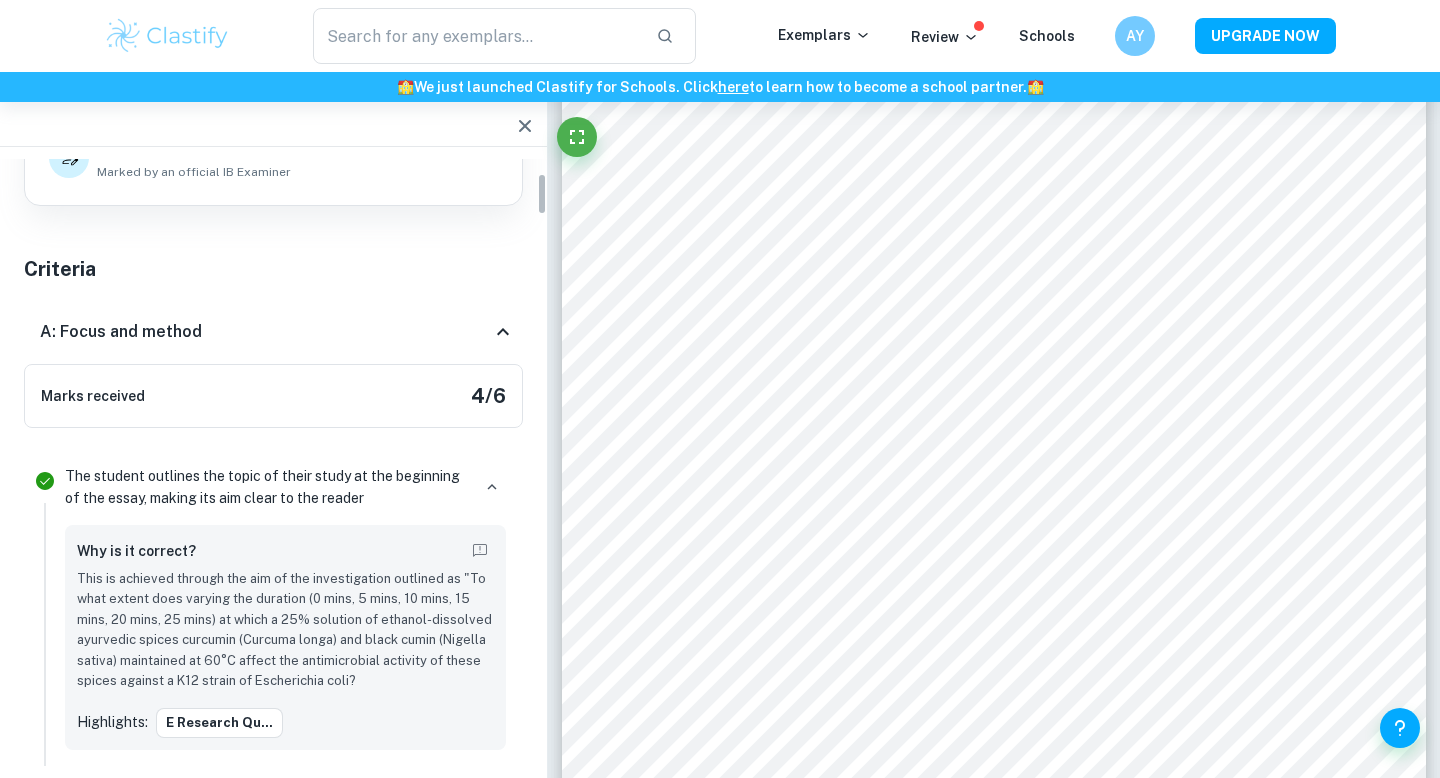 scroll, scrollTop: 238, scrollLeft: 0, axis: vertical 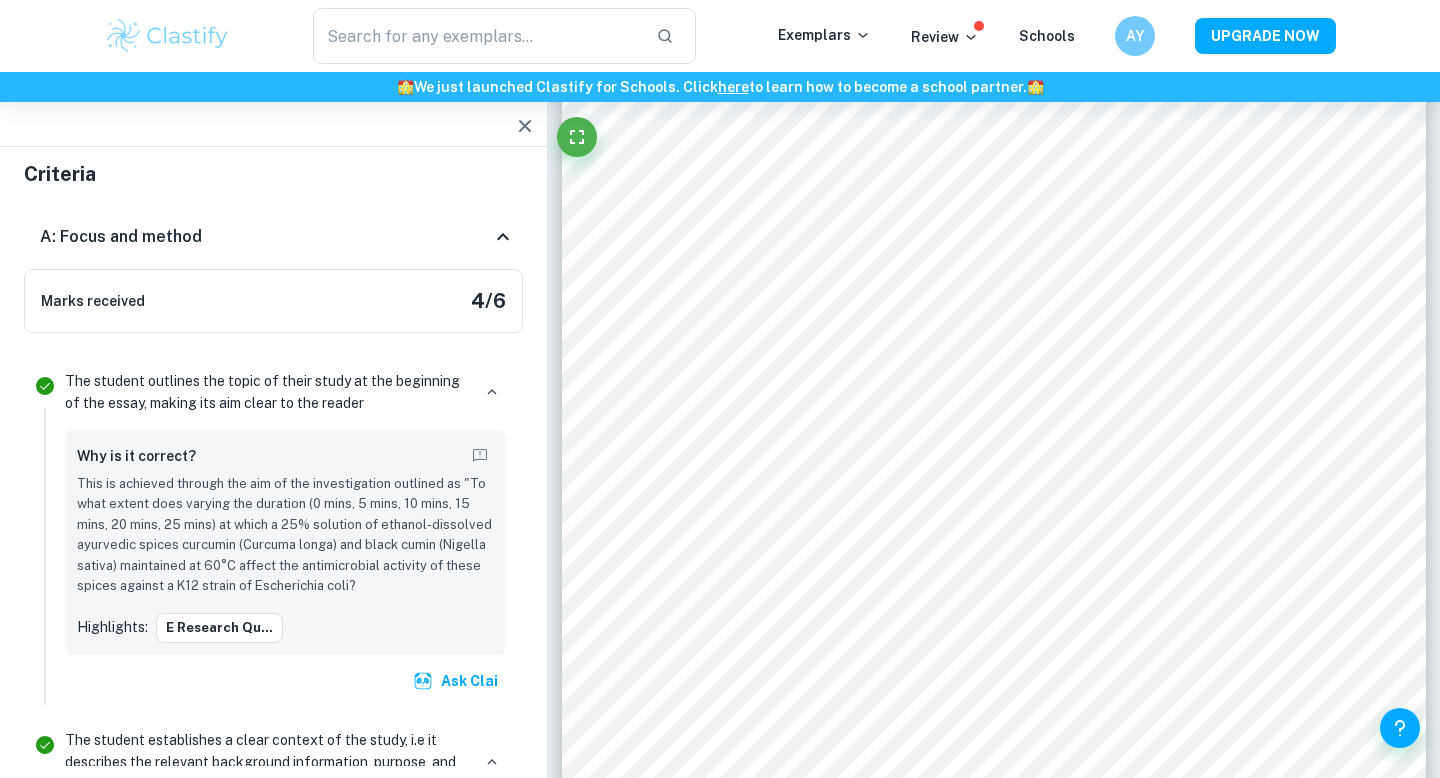 click on "This is achieved through the aim of the investigation outlined as "To what extent does varying the duration (0 mins, 5 mins, 10 mins, 15 mins, 20 mins, 25 mins) at which a 25% solution of ethanol-dissolved ayurvedic spices curcumin (Curcuma longa) and black cumin (Nigella sativa) maintained at 60°C affect the antimicrobial activity of these spices against a K12 strain of Escherichia coli?" at bounding box center [285, 535] 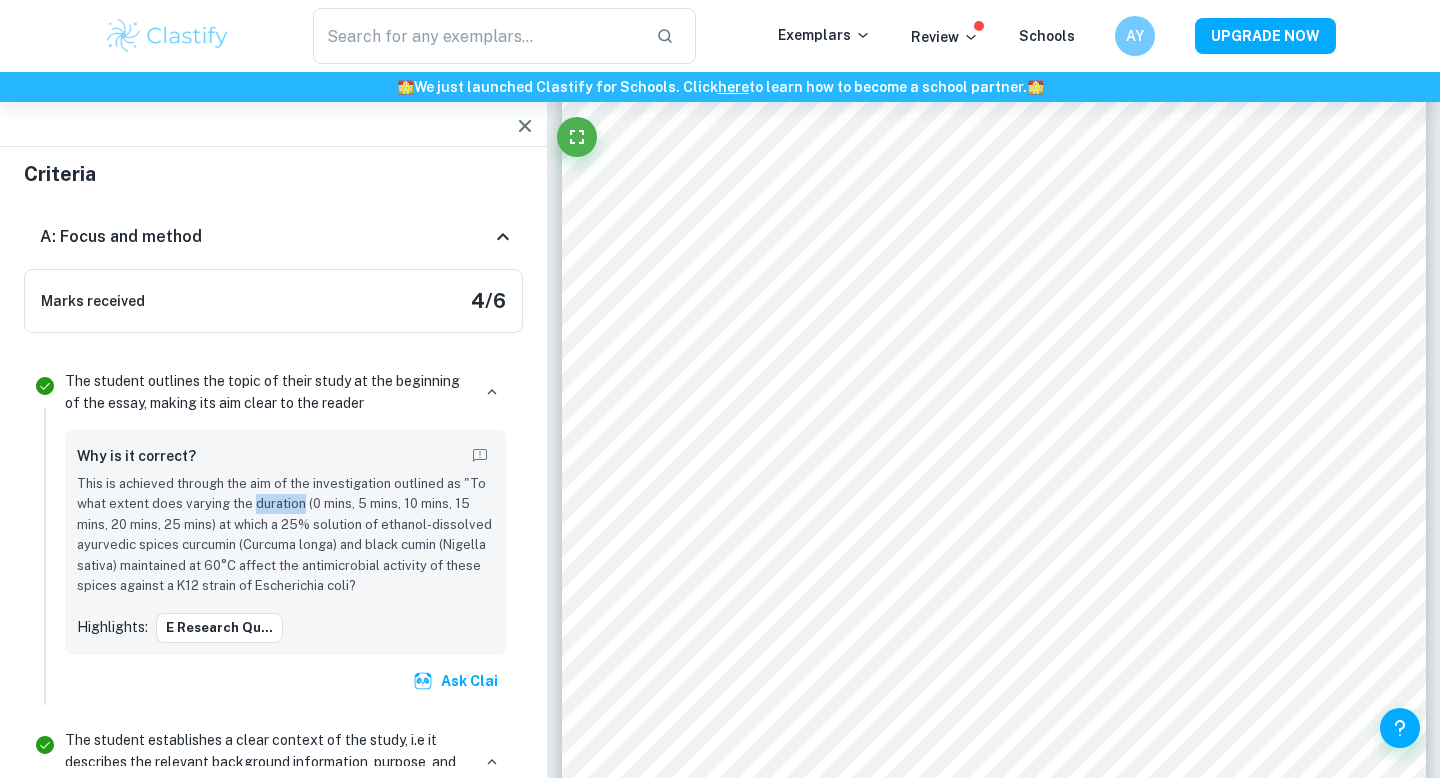 click on "This is achieved through the aim of the investigation outlined as "To what extent does varying the duration (0 mins, 5 mins, 10 mins, 15 mins, 20 mins, 25 mins) at which a 25% solution of ethanol-dissolved ayurvedic spices curcumin (Curcuma longa) and black cumin (Nigella sativa) maintained at 60°C affect the antimicrobial activity of these spices against a K12 strain of Escherichia coli?" at bounding box center (285, 535) 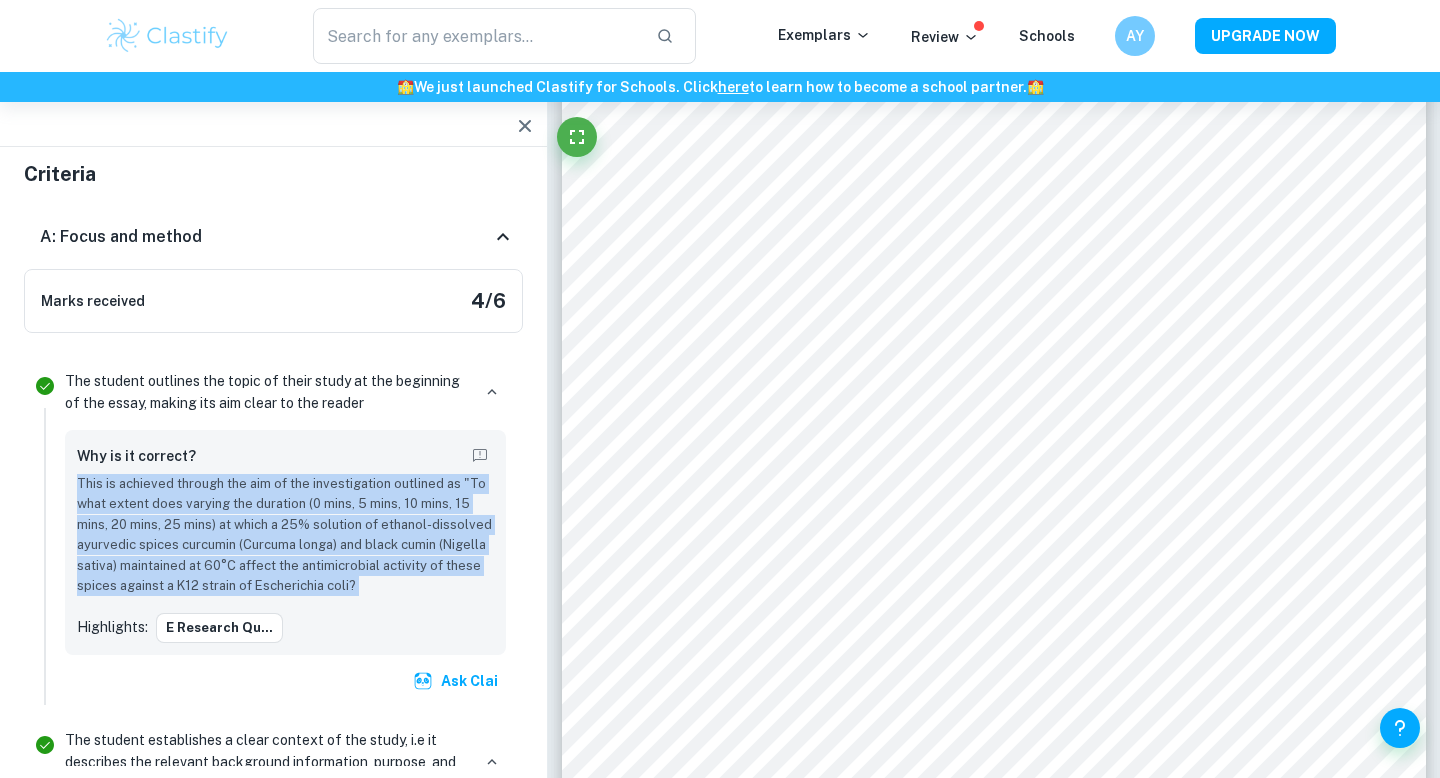 click on "This is achieved through the aim of the investigation outlined as "To what extent does varying the duration (0 mins, 5 mins, 10 mins, 15 mins, 20 mins, 25 mins) at which a 25% solution of ethanol-dissolved ayurvedic spices curcumin (Curcuma longa) and black cumin (Nigella sativa) maintained at 60°C affect the antimicrobial activity of these spices against a K12 strain of Escherichia coli?" at bounding box center [285, 535] 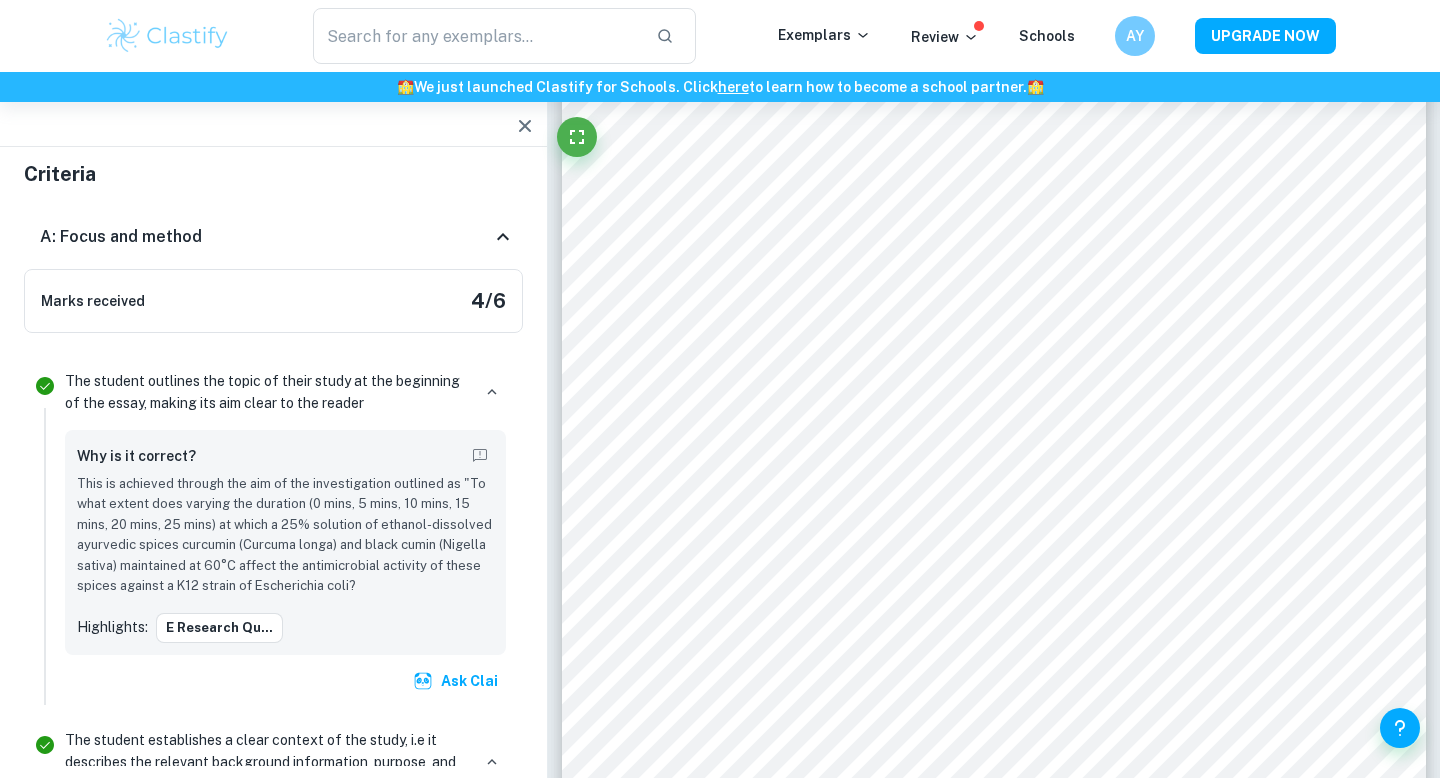 click on "This is achieved through the aim of the investigation outlined as "To what extent does varying the duration (0 mins, 5 mins, 10 mins, 15 mins, 20 mins, 25 mins) at which a 25% solution of ethanol-dissolved ayurvedic spices curcumin (Curcuma longa) and black cumin (Nigella sativa) maintained at 60°C affect the antimicrobial activity of these spices against a K12 strain of Escherichia coli?" at bounding box center [285, 535] 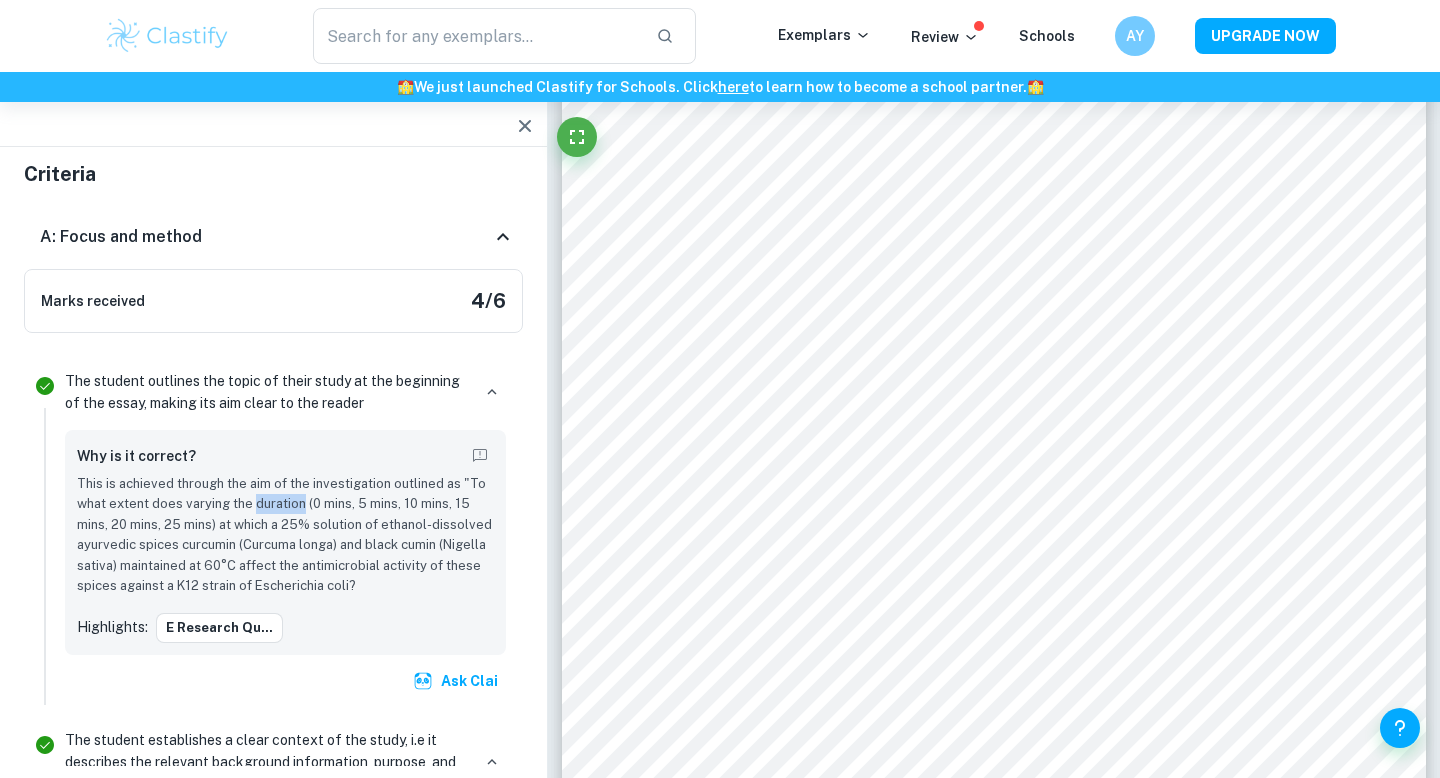click on "This is achieved through the aim of the investigation outlined as "To what extent does varying the duration (0 mins, 5 mins, 10 mins, 15 mins, 20 mins, 25 mins) at which a 25% solution of ethanol-dissolved ayurvedic spices curcumin (Curcuma longa) and black cumin (Nigella sativa) maintained at 60°C affect the antimicrobial activity of these spices against a K12 strain of Escherichia coli?" at bounding box center (285, 535) 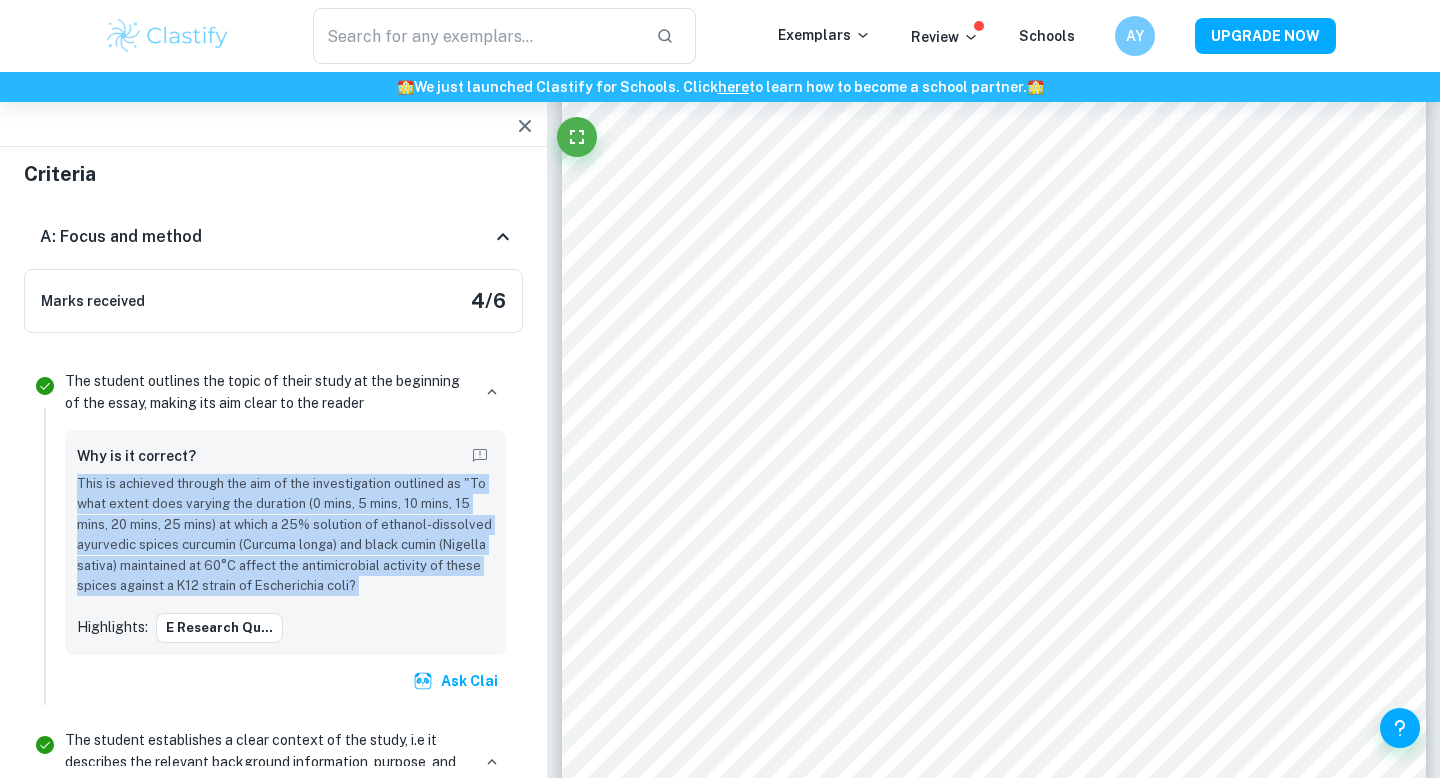 click on "This is achieved through the aim of the investigation outlined as "To what extent does varying the duration (0 mins, 5 mins, 10 mins, 15 mins, 20 mins, 25 mins) at which a 25% solution of ethanol-dissolved ayurvedic spices curcumin (Curcuma longa) and black cumin (Nigella sativa) maintained at 60°C affect the antimicrobial activity of these spices against a K12 strain of Escherichia coli?" at bounding box center (285, 535) 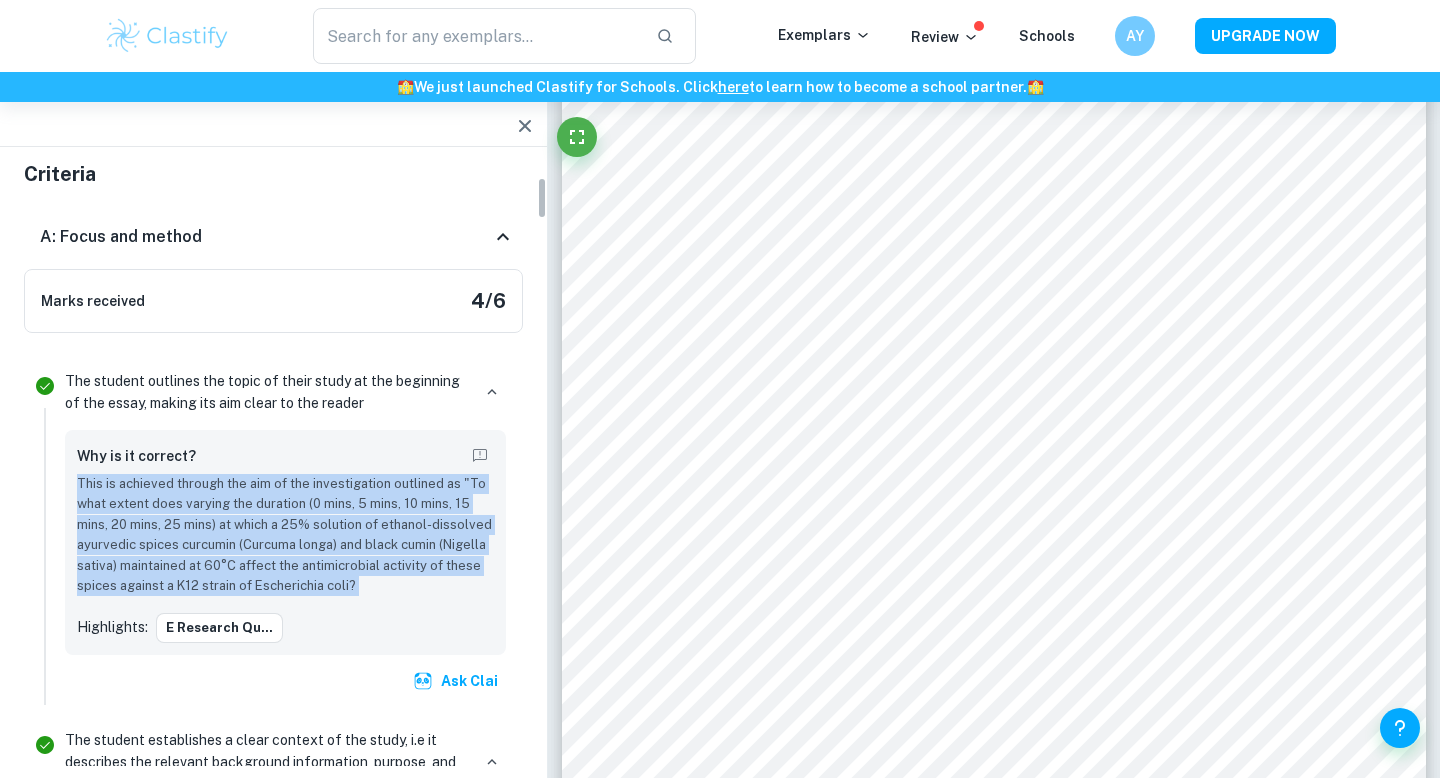 scroll, scrollTop: 289, scrollLeft: 0, axis: vertical 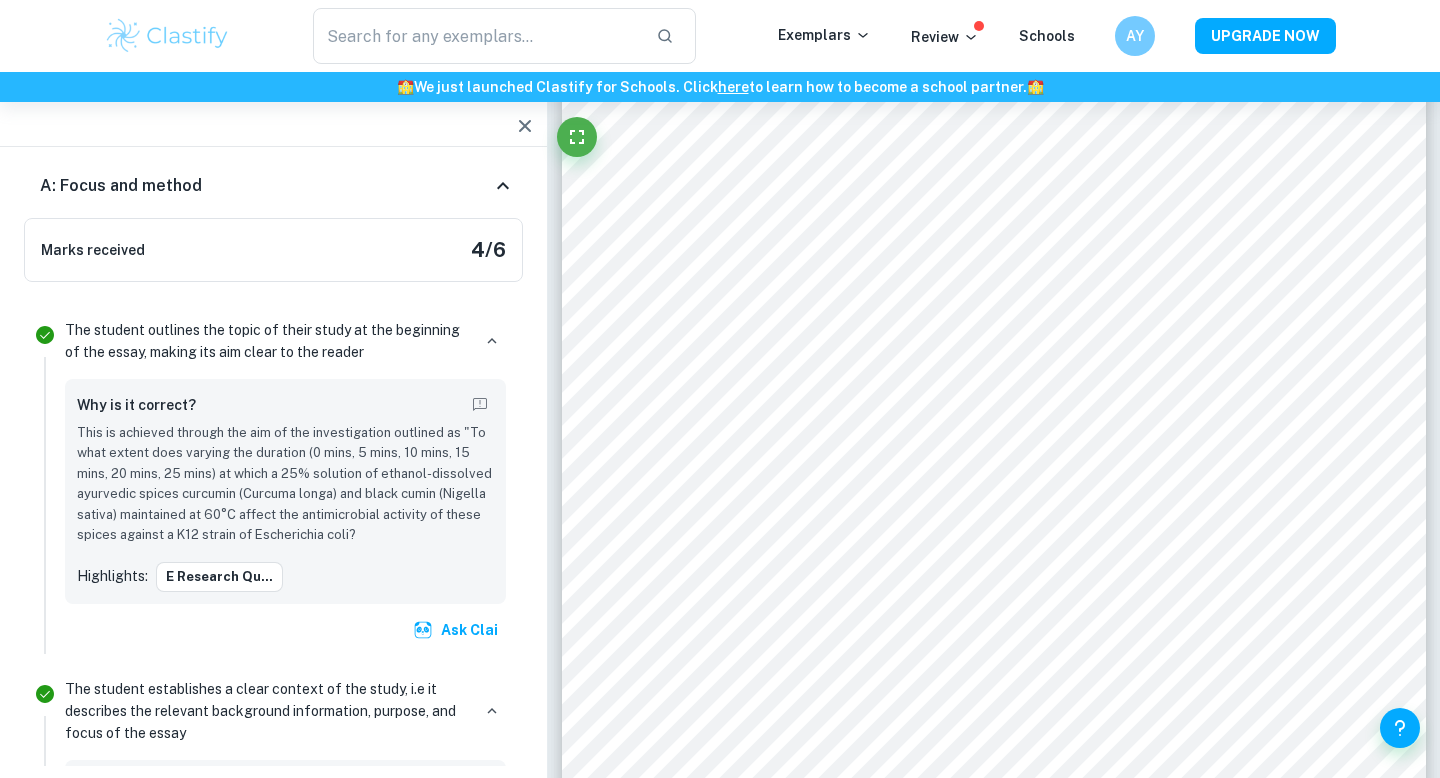 click on "The student outlines the topic of their study at the beginning of the essay, making its aim clear to the reader" at bounding box center (267, 341) 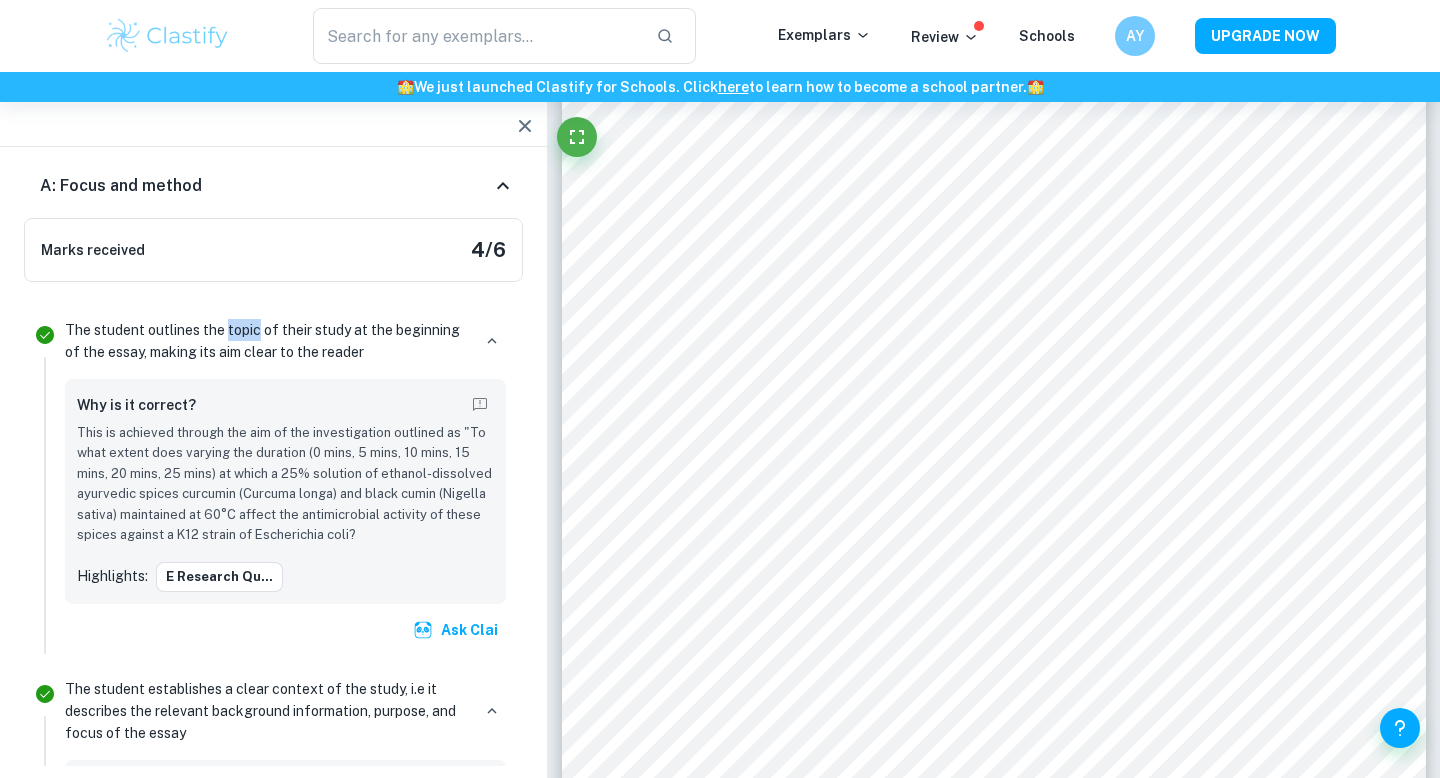 click on "The student outlines the topic of their study at the beginning of the essay, making its aim clear to the reader" at bounding box center (267, 341) 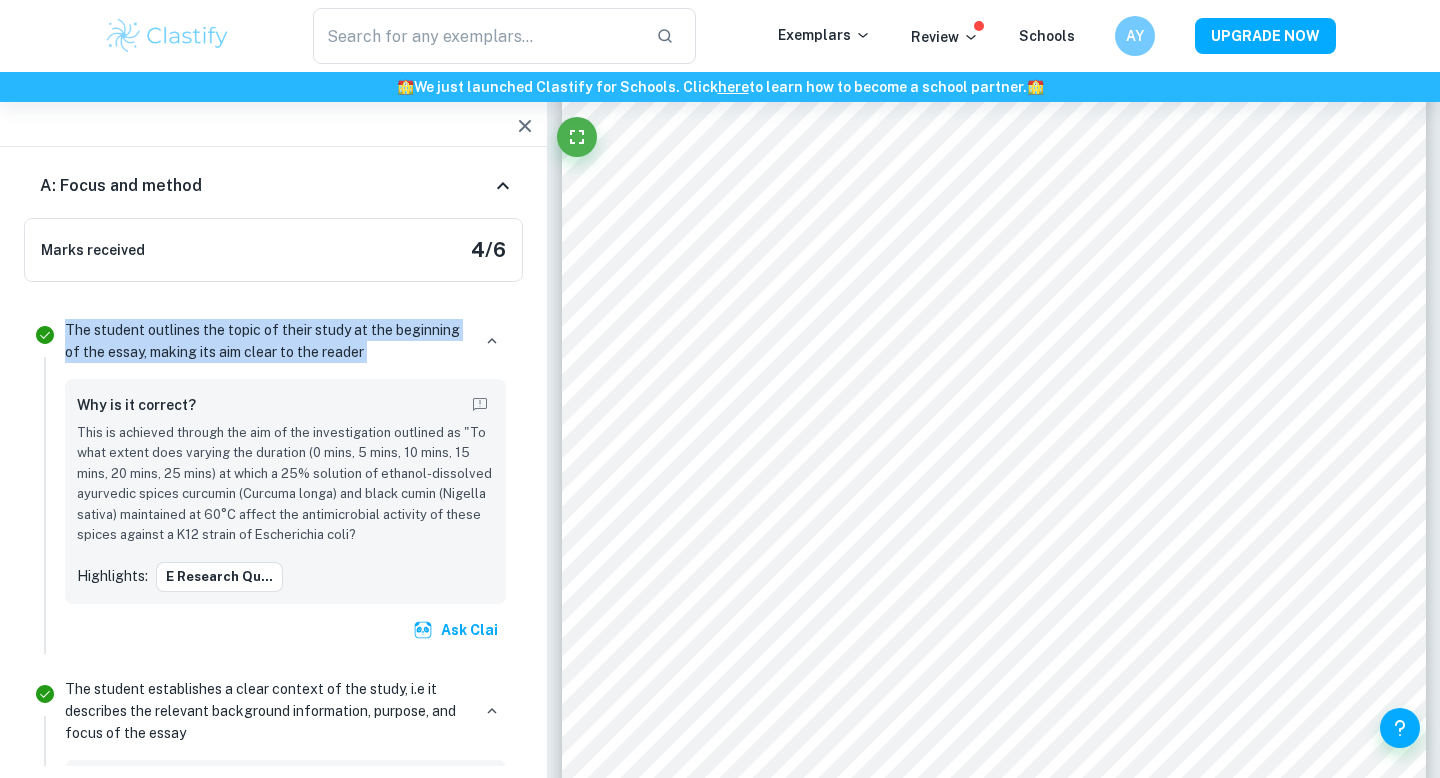 click on "The student outlines the topic of their study at the beginning of the essay, making its aim clear to the reader" at bounding box center [267, 341] 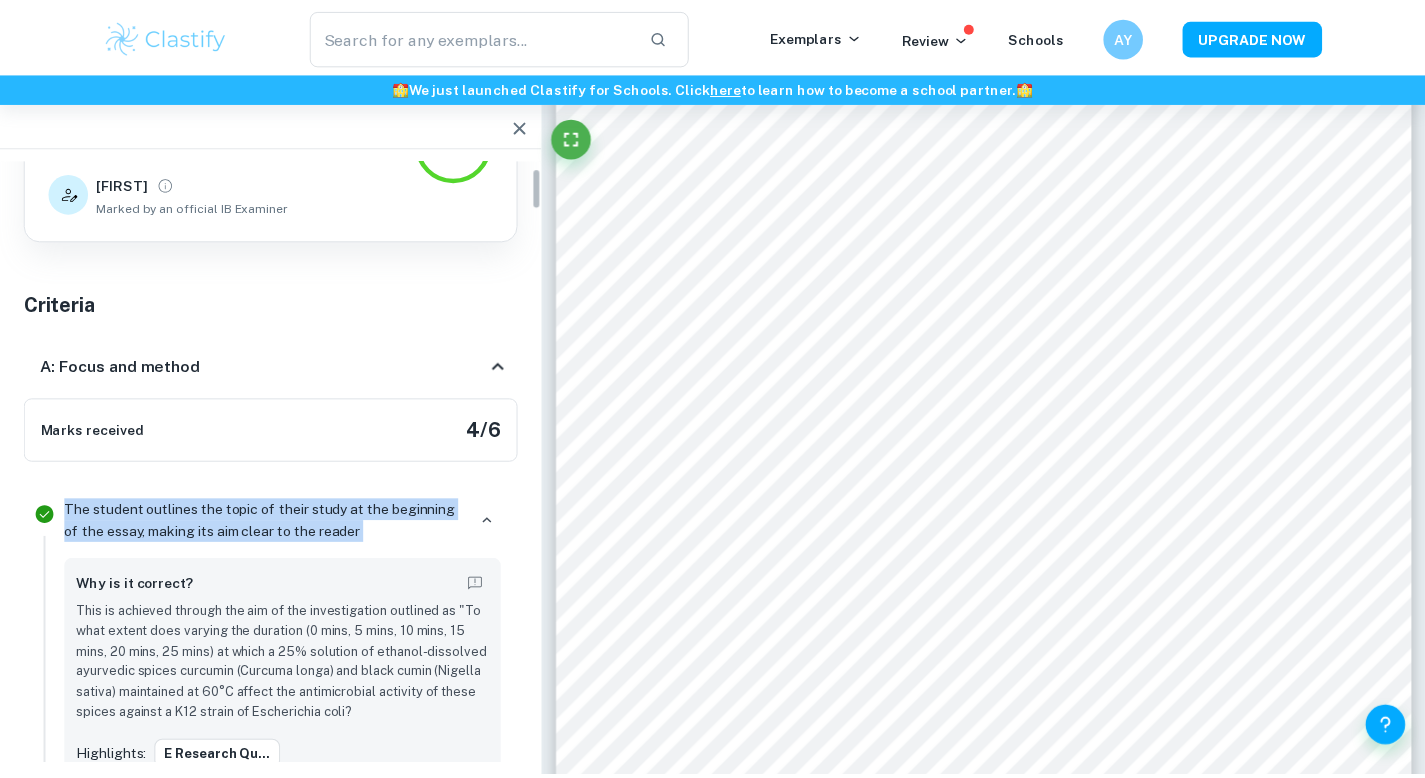 scroll, scrollTop: 0, scrollLeft: 0, axis: both 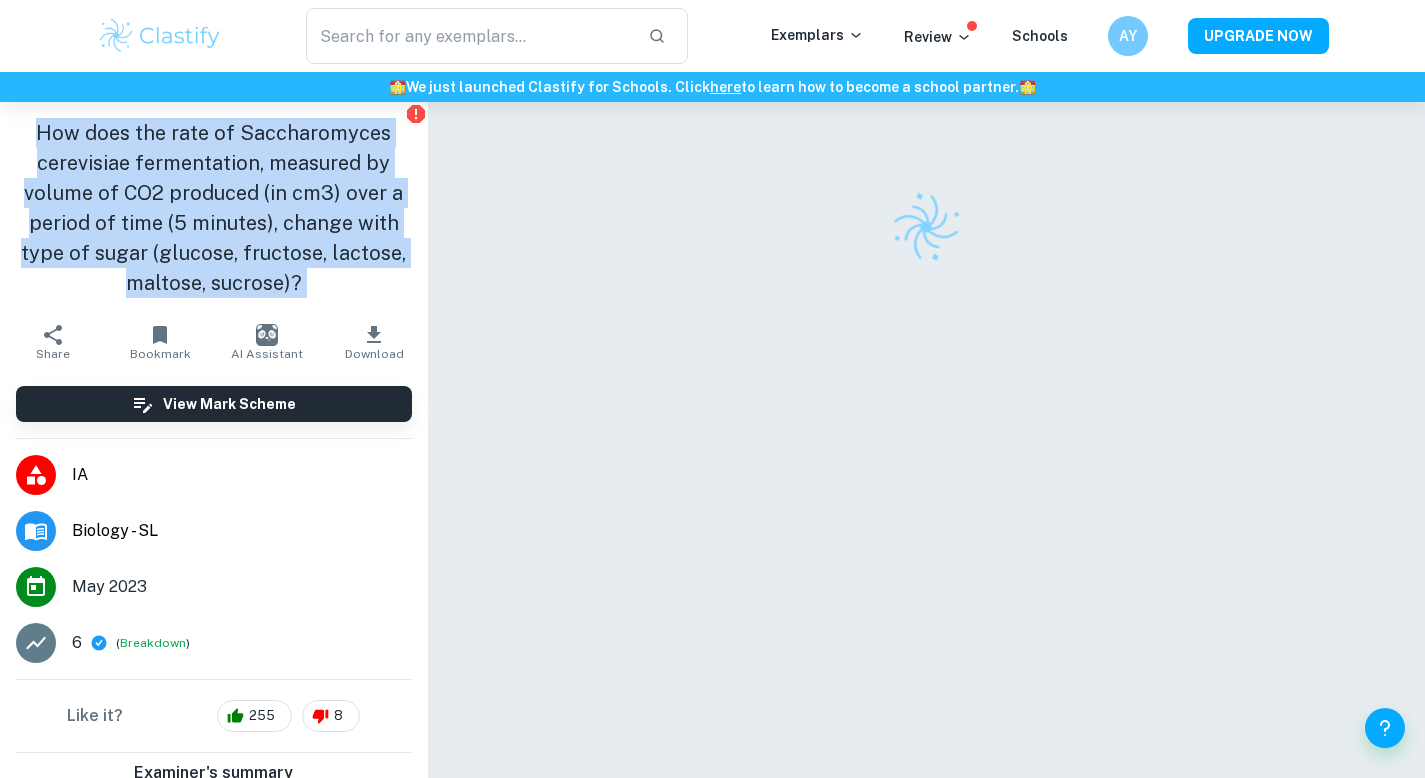 click on "How does the rate of Saccharomyces cerevisiae fermentation, measured by volume of CO2 produced (in cm3) over a period of time (5 minutes), change with type of sugar (glucose, fructose, lactose, maltose, sucrose)?" at bounding box center (214, 208) 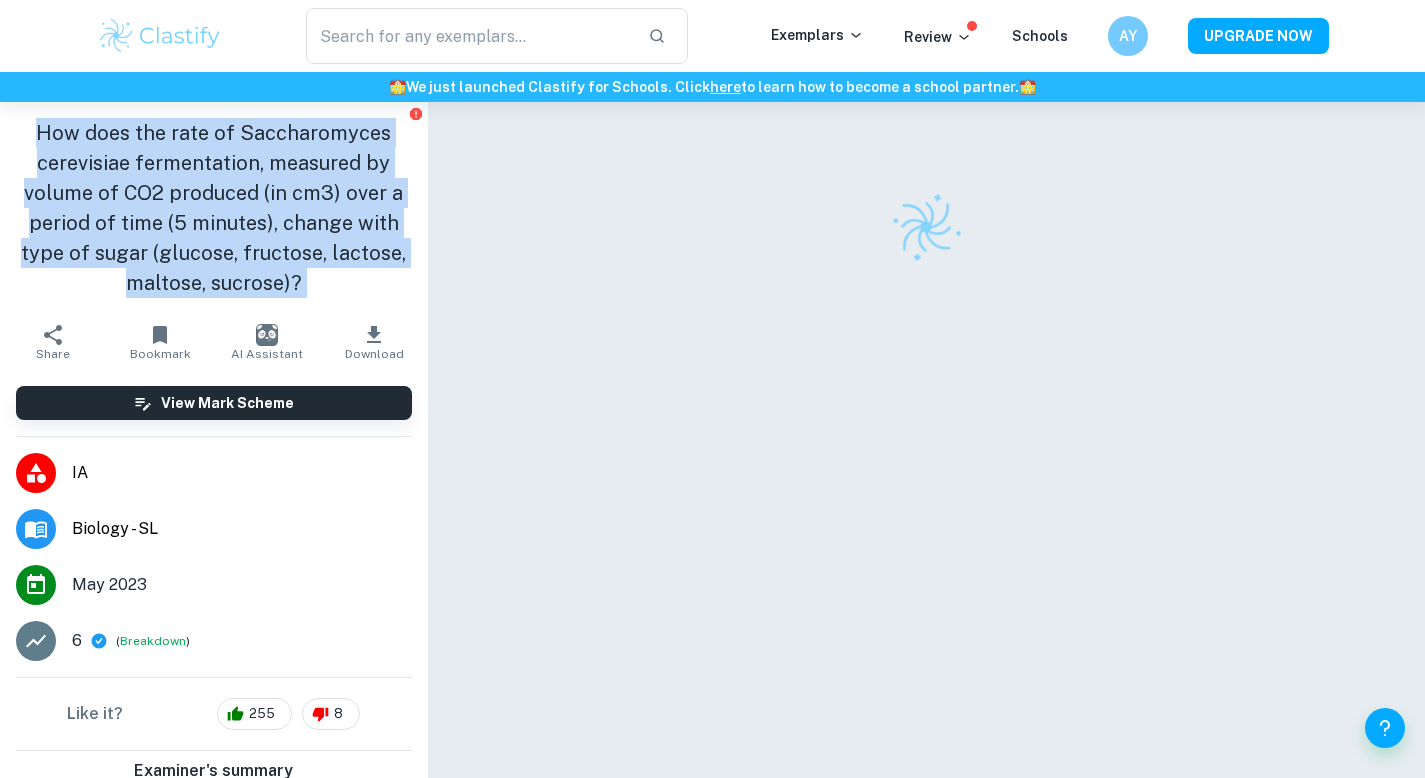 click on "How does the rate of Saccharomyces cerevisiae fermentation, measured by volume of CO2 produced (in cm3) over a period of time (5 minutes), change with type of sugar (glucose, fructose, lactose, maltose, sucrose)?" at bounding box center (214, 208) 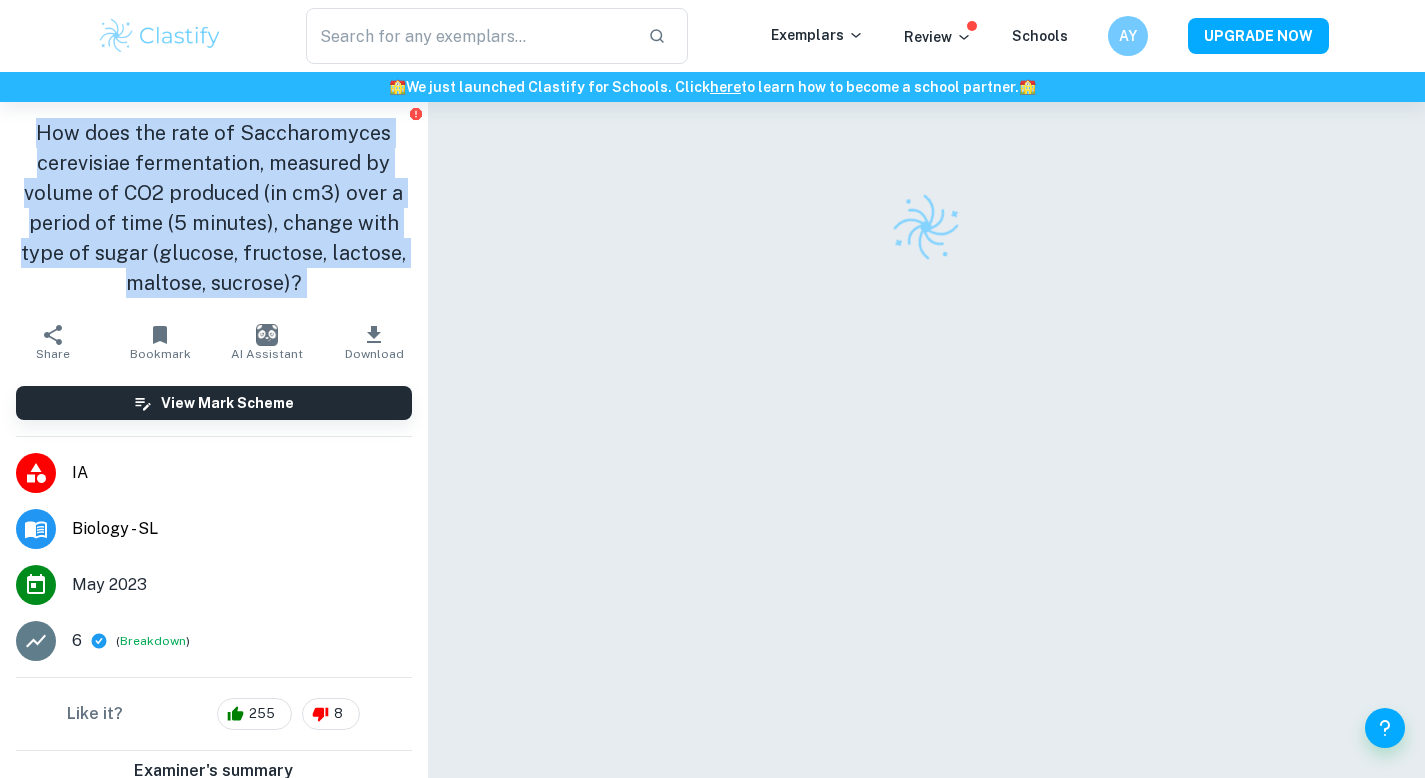 click on "How does the rate of Saccharomyces cerevisiae fermentation, measured by volume of CO2 produced (in cm3) over a period of time (5 minutes), change with type of sugar (glucose, fructose, lactose, maltose, sucrose)?" at bounding box center [214, 208] 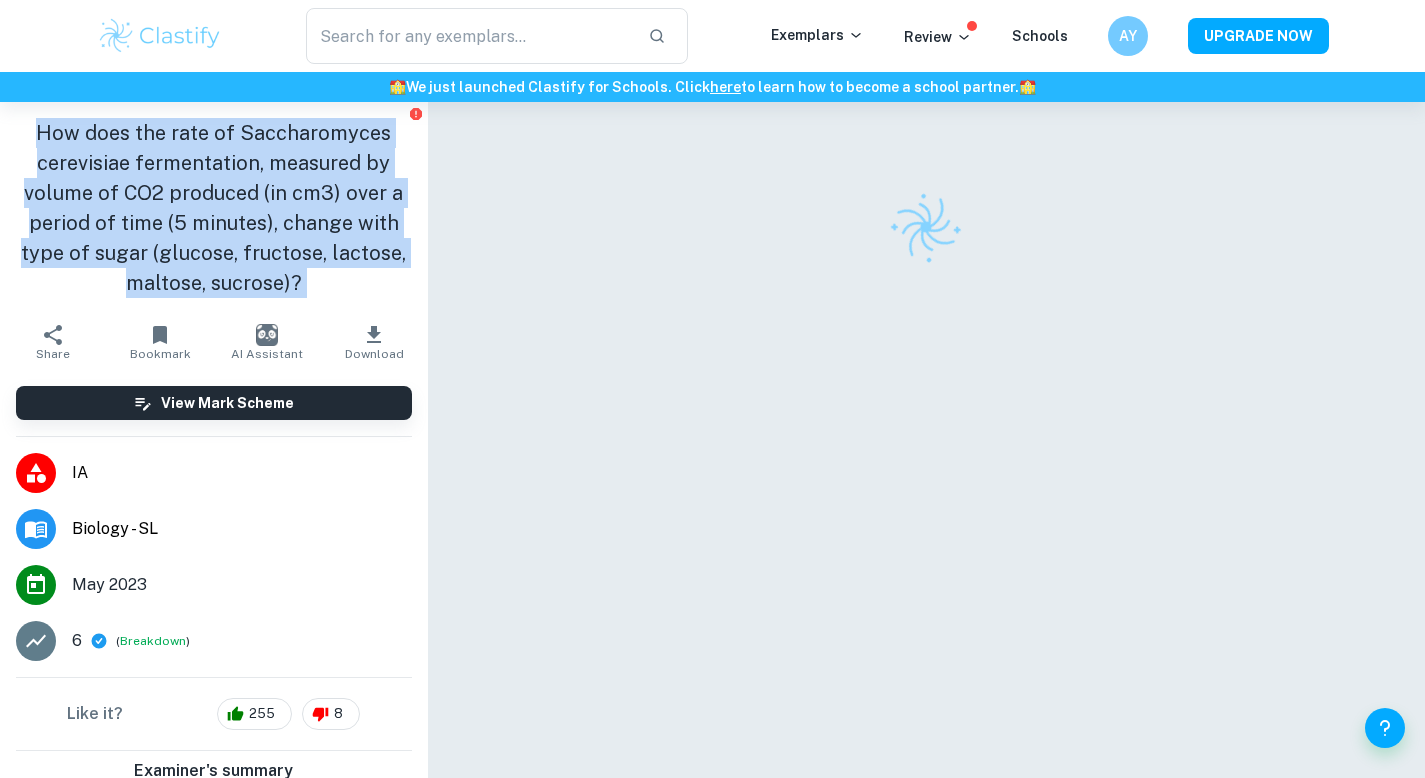 click on "How does the rate of Saccharomyces cerevisiae fermentation, measured by volume of CO2 produced (in cm3) over a period of time (5 minutes), change with type of sugar (glucose, fructose, lactose, maltose, sucrose)?" at bounding box center (214, 208) 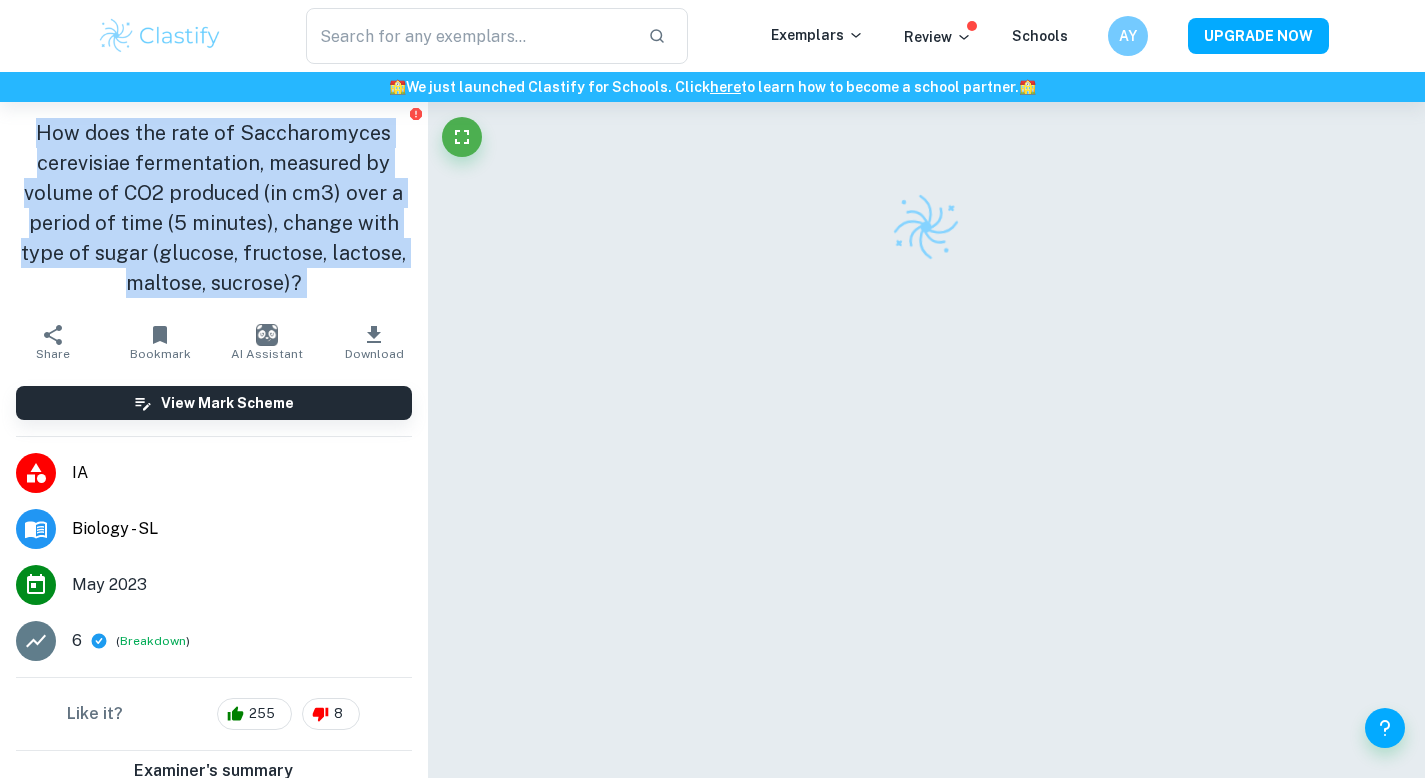click on "How does the rate of Saccharomyces cerevisiae fermentation, measured by volume of CO2 produced (in cm3) over a period of time (5 minutes), change with type of sugar (glucose, fructose, lactose, maltose, sucrose)?" at bounding box center [214, 208] 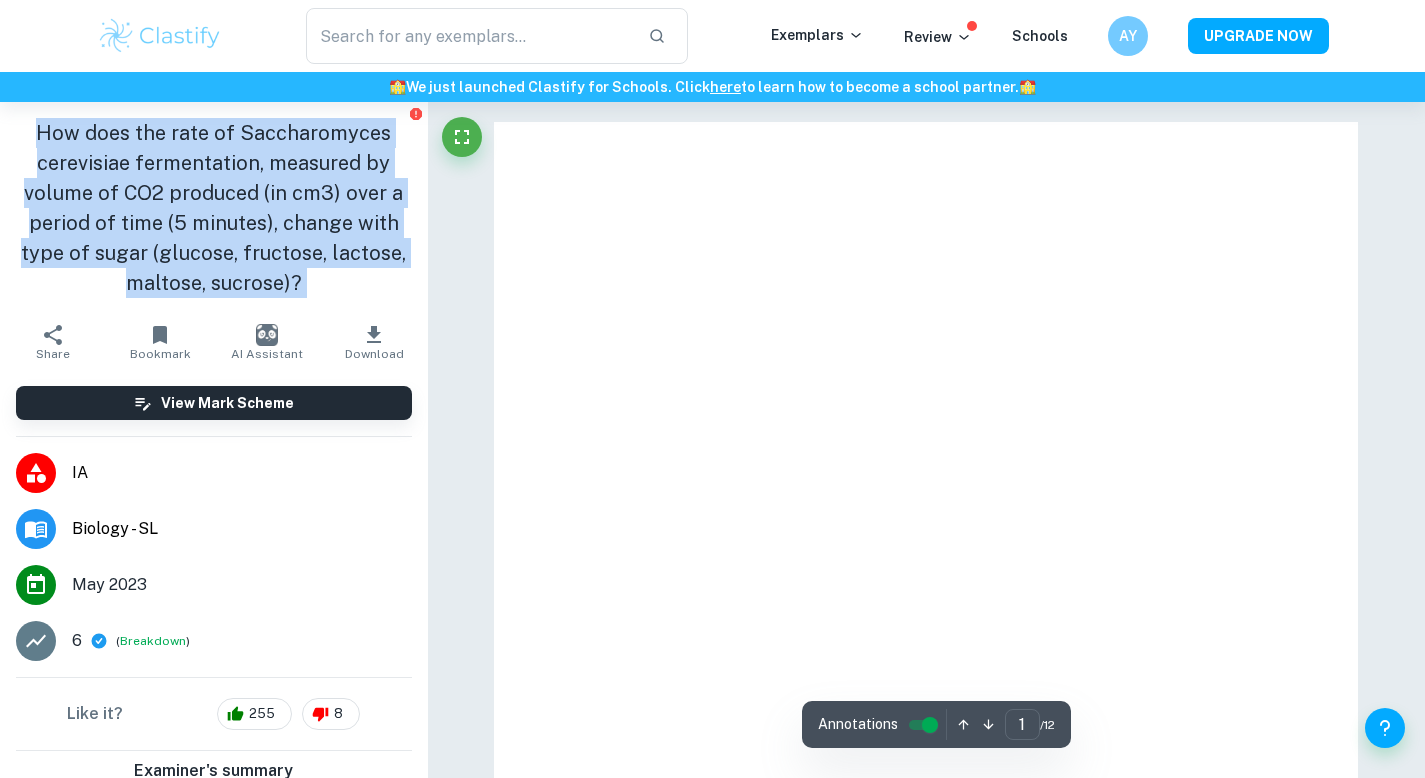 click on "How does the rate of Saccharomyces cerevisiae fermentation, measured by volume of CO2 produced (in cm3) over a period of time (5 minutes), change with type of sugar (glucose, fructose, lactose, maltose, sucrose)?" at bounding box center (214, 208) 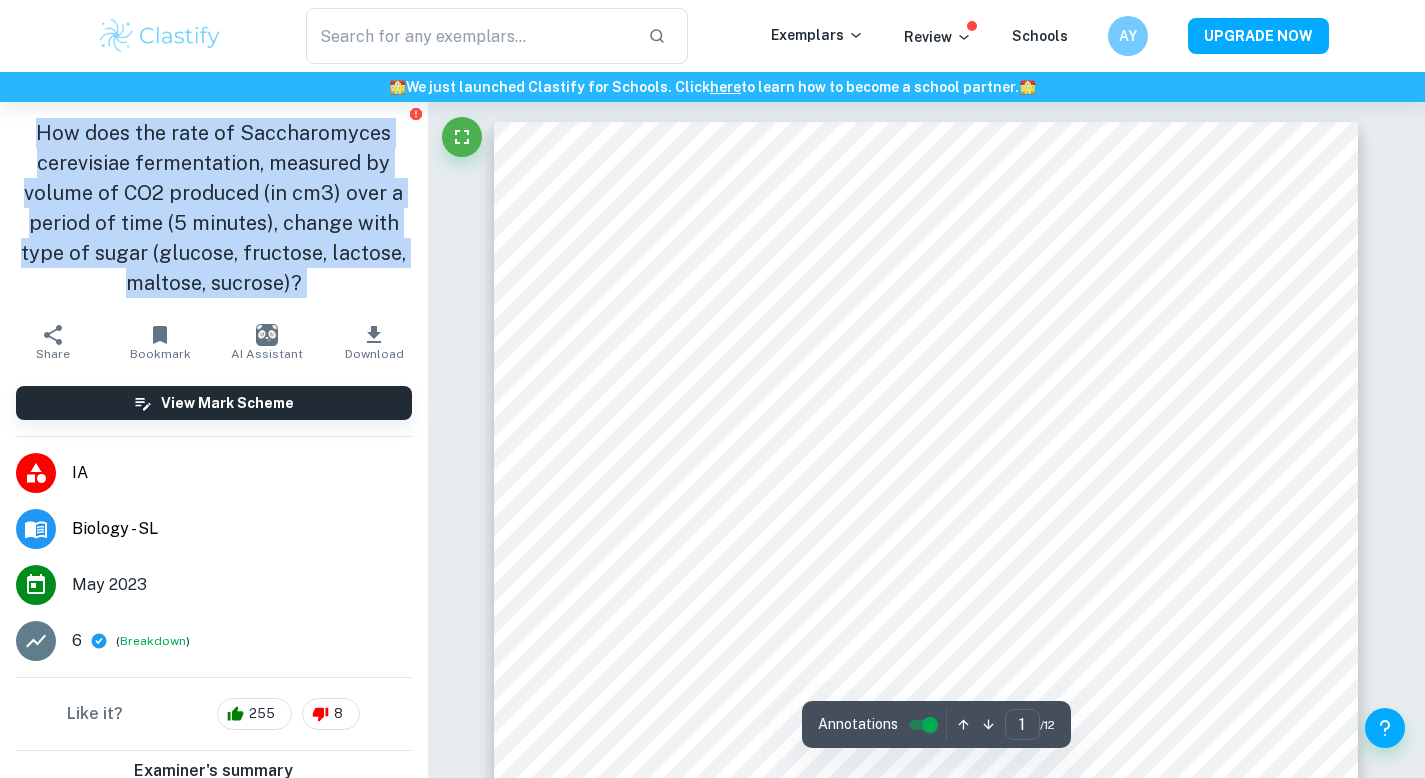 click on "How does the rate of Saccharomyces cerevisiae fermentation, measured by volume of CO2 produced (in cm3) over a period of time (5 minutes), change with type of sugar (glucose, fructose, lactose, maltose, sucrose)?" at bounding box center [214, 208] 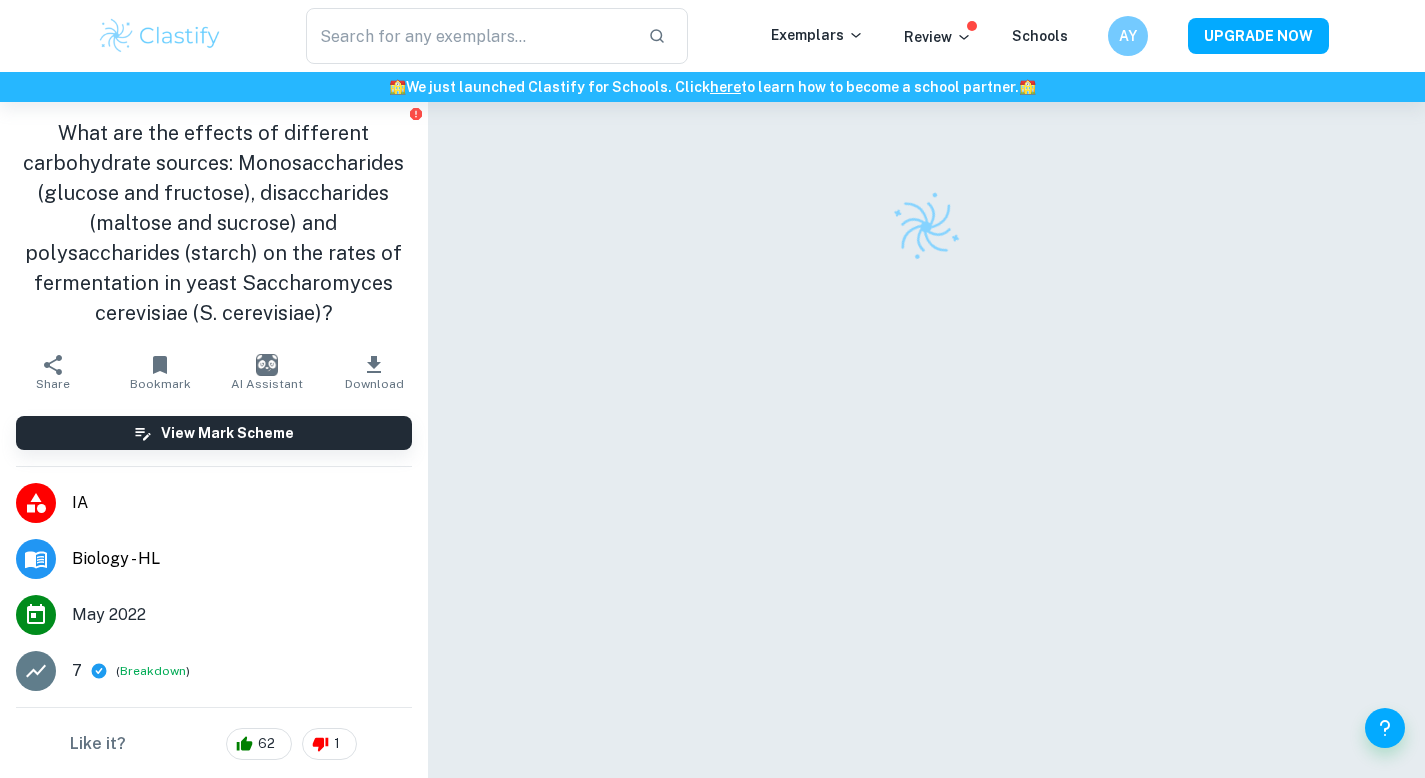 scroll, scrollTop: 0, scrollLeft: 0, axis: both 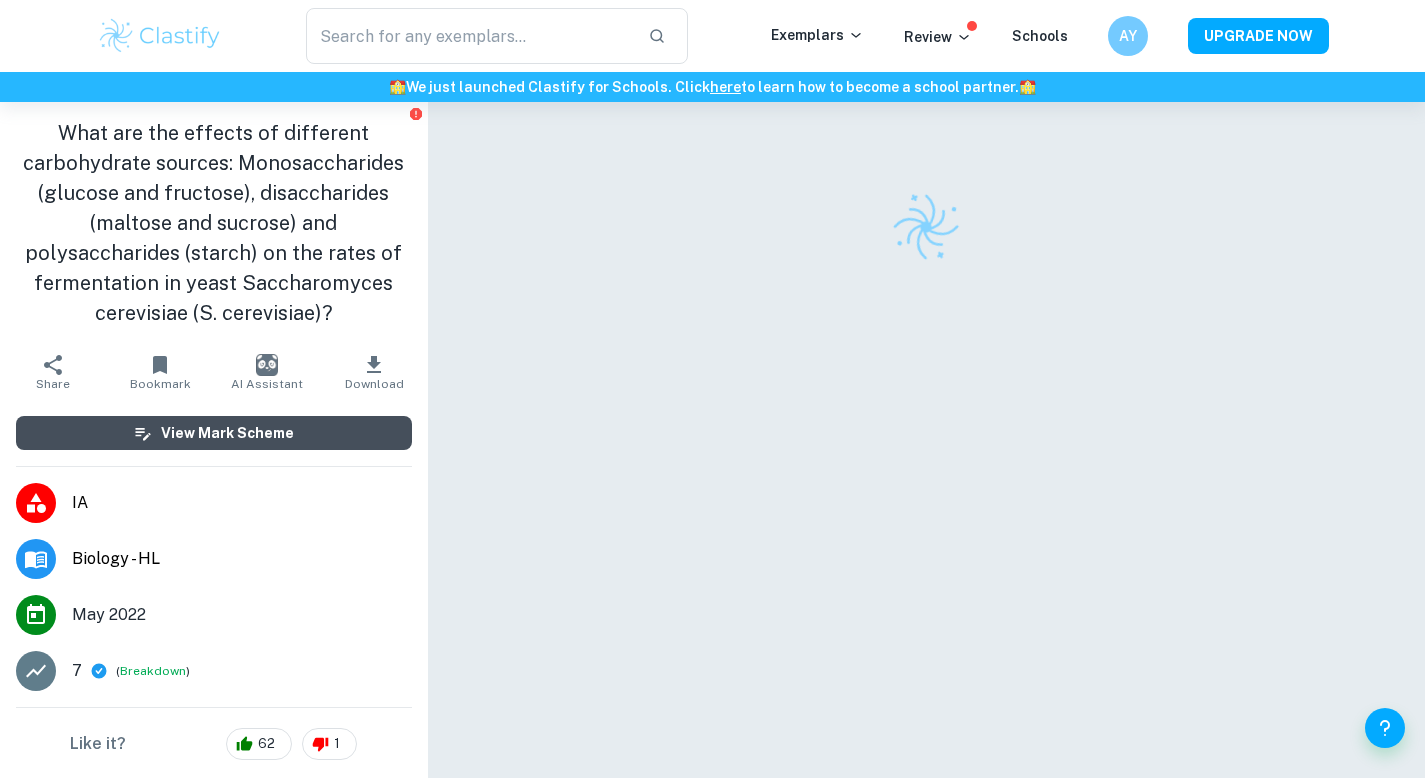 checkbox on "true" 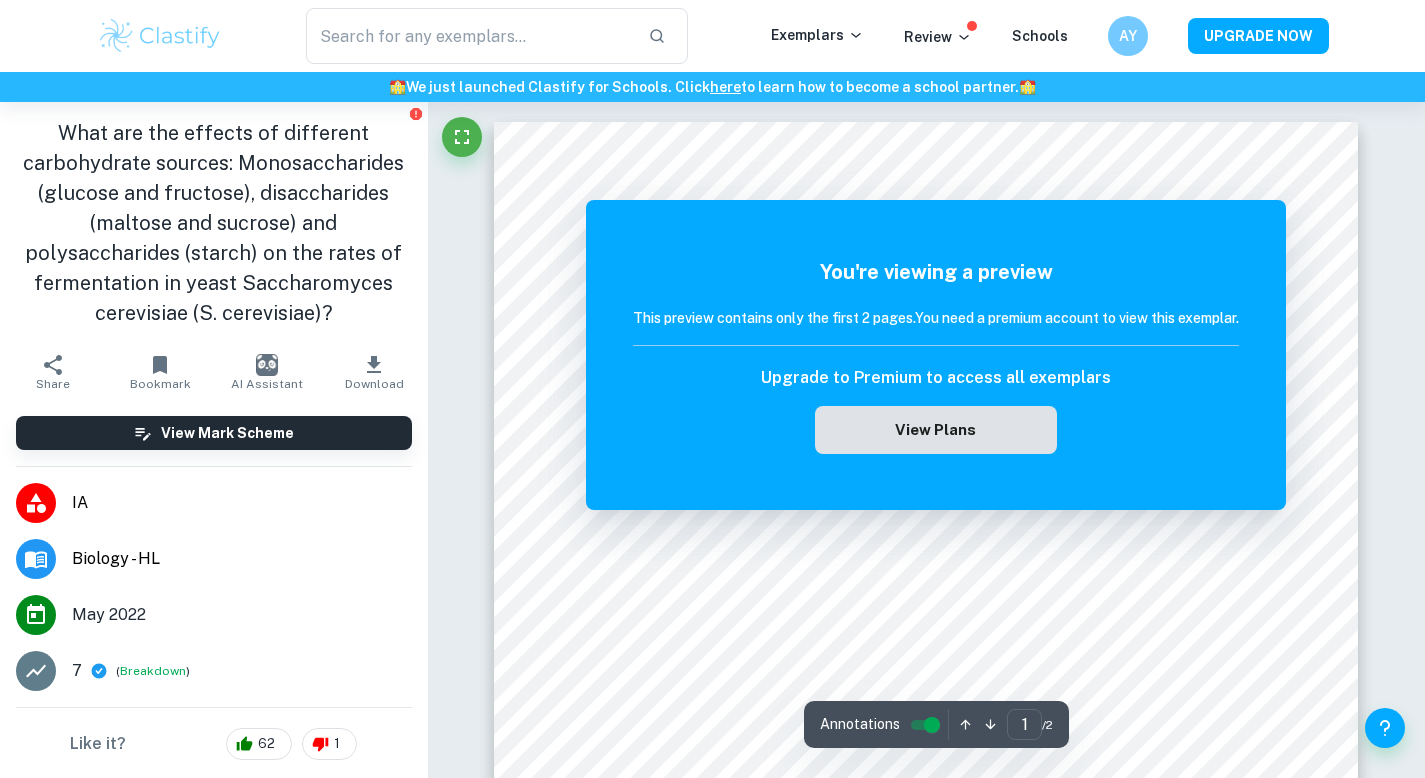 scroll, scrollTop: 12, scrollLeft: 0, axis: vertical 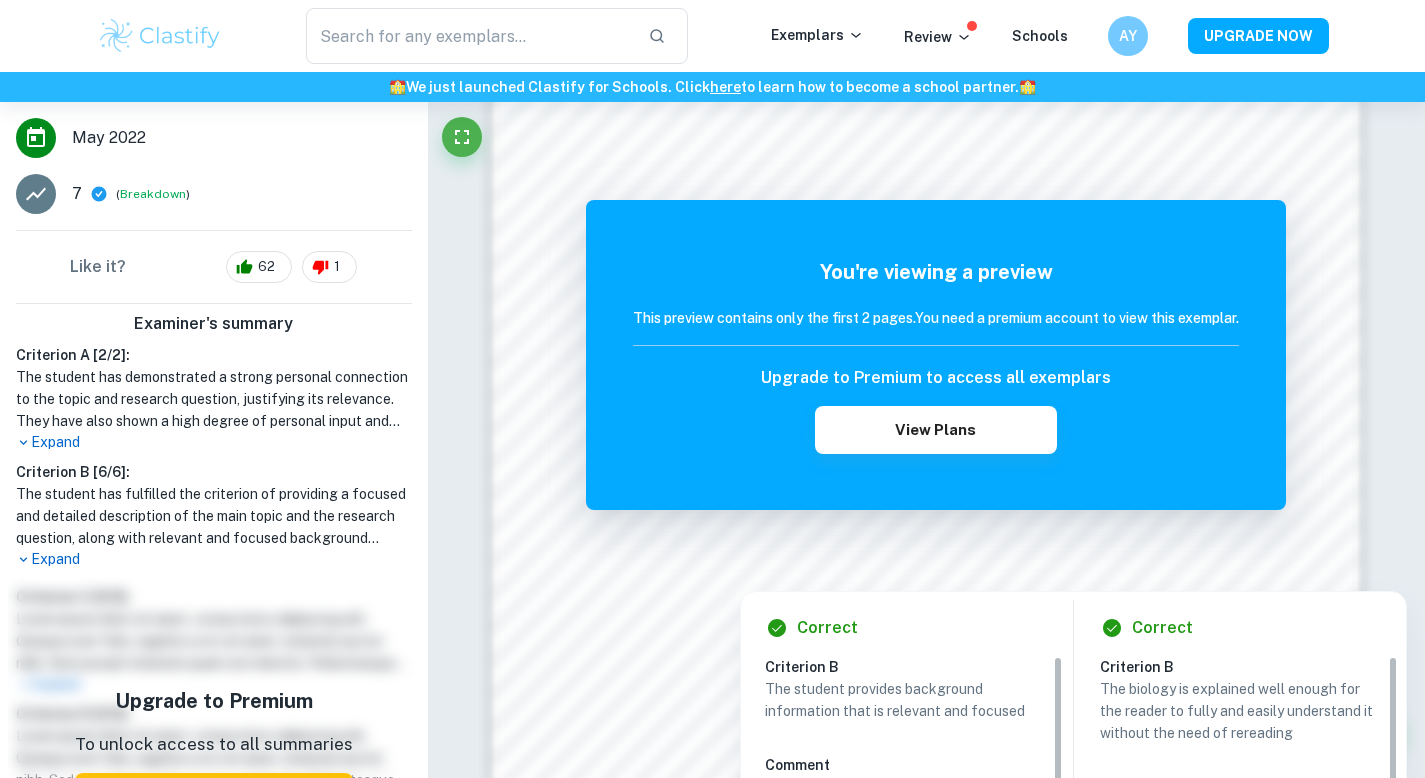 click on "The student has fulfilled the criterion of providing a focused and detailed description of the main topic and the research question, along with relevant and focused background information that is explained well enough for the reader to fully and easily understand it. The methodology of the investigation is highly appropriate to the topic and focused on answering the research question, with appropriate steps to assure the relevancy and validity of the obtained results. The student also shows full awareness of safety hazards, ethical concerns, and environmental issues that can arise during the experiment." at bounding box center (214, 516) 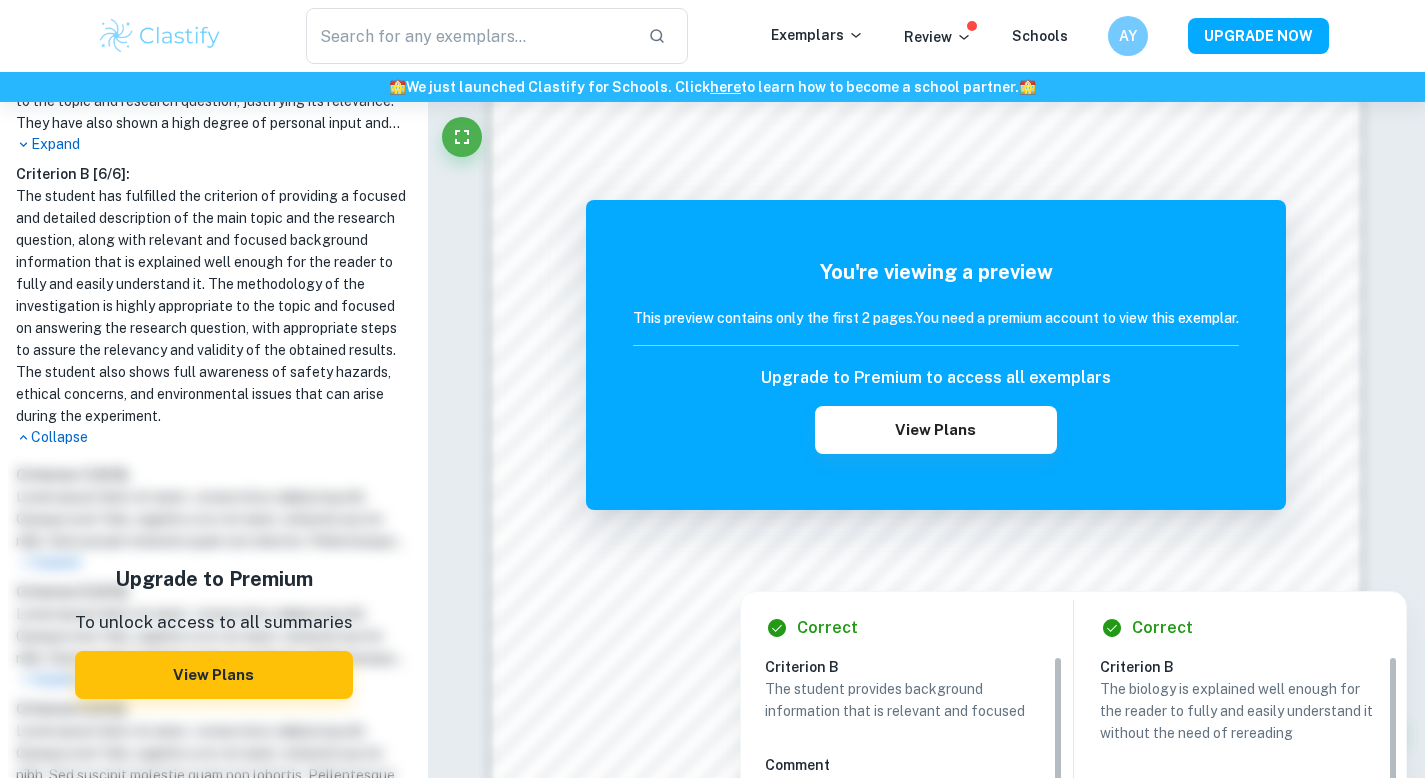 scroll, scrollTop: 858, scrollLeft: 0, axis: vertical 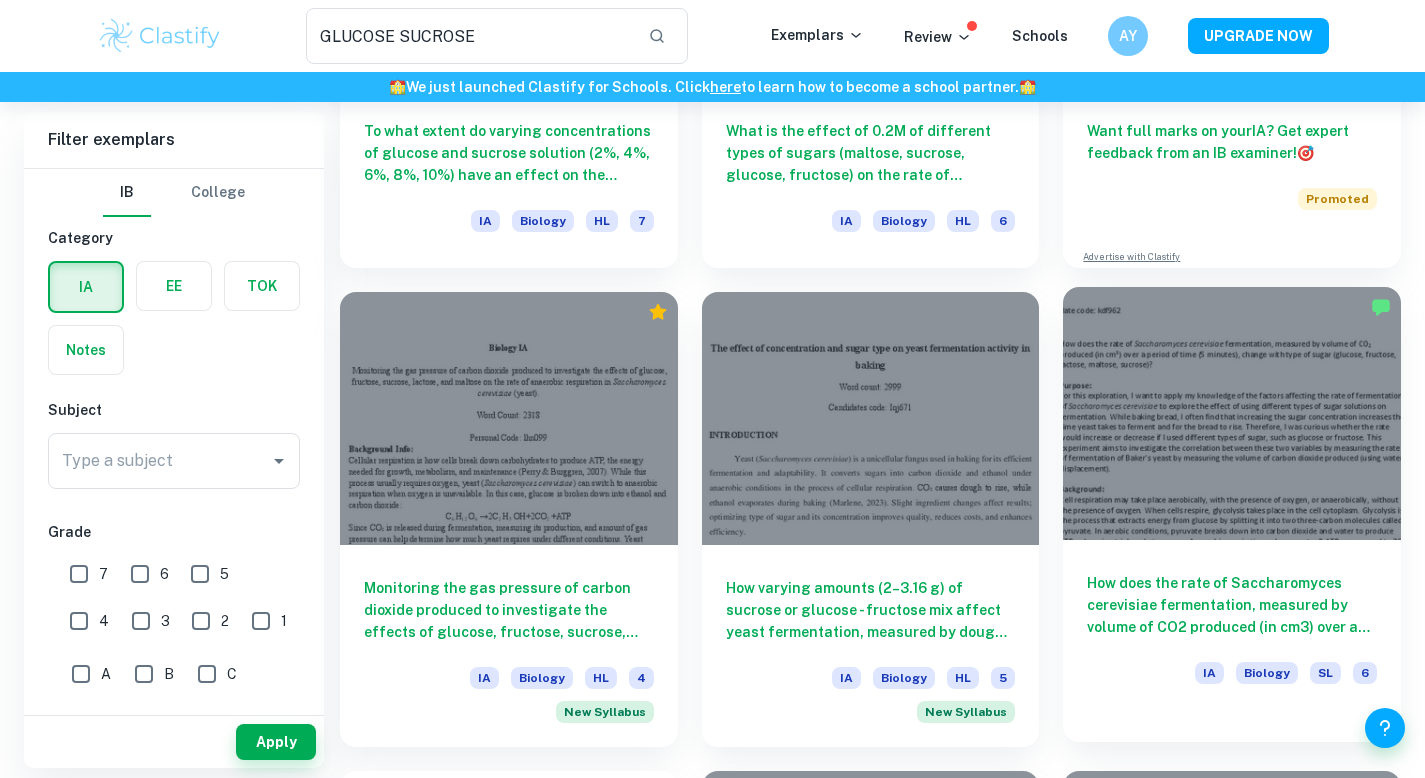 click at bounding box center [1232, 413] 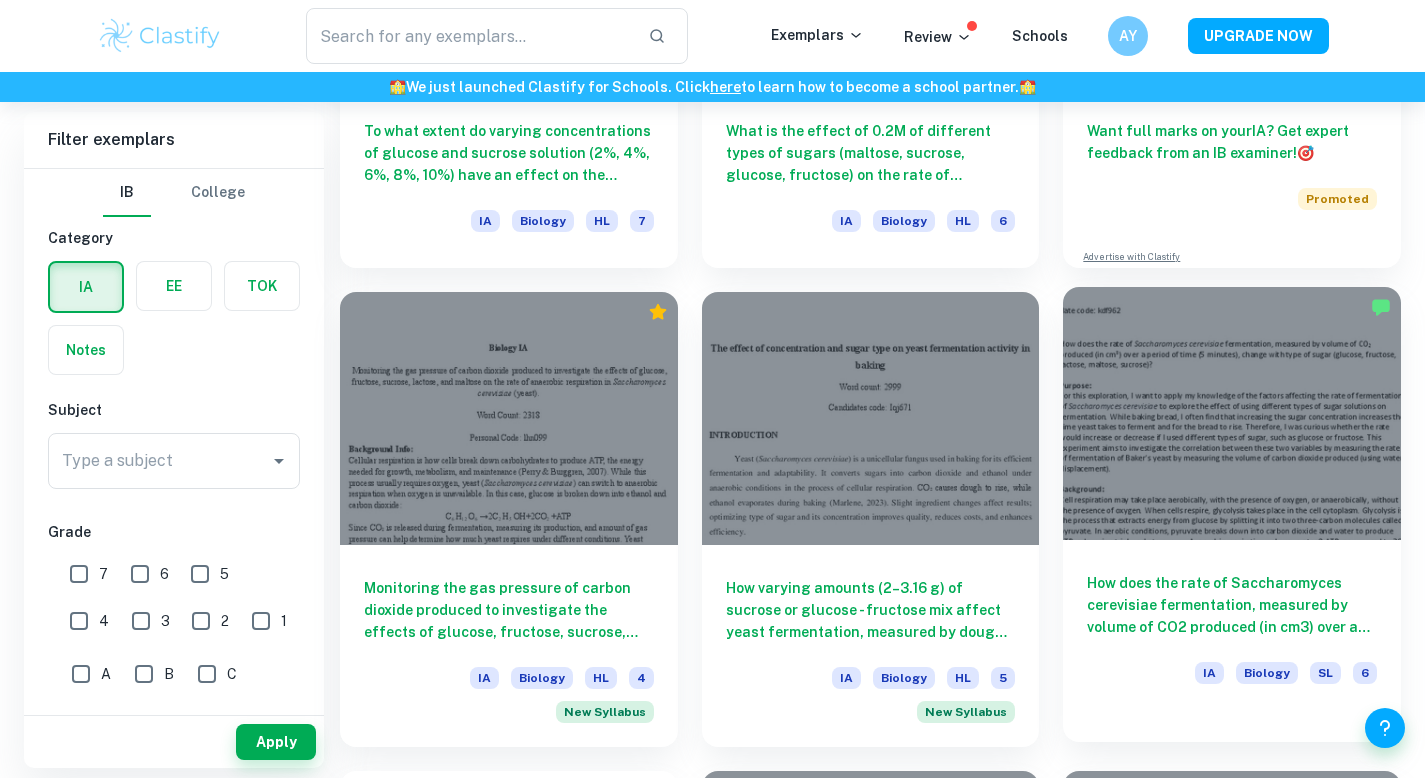 scroll, scrollTop: 0, scrollLeft: 0, axis: both 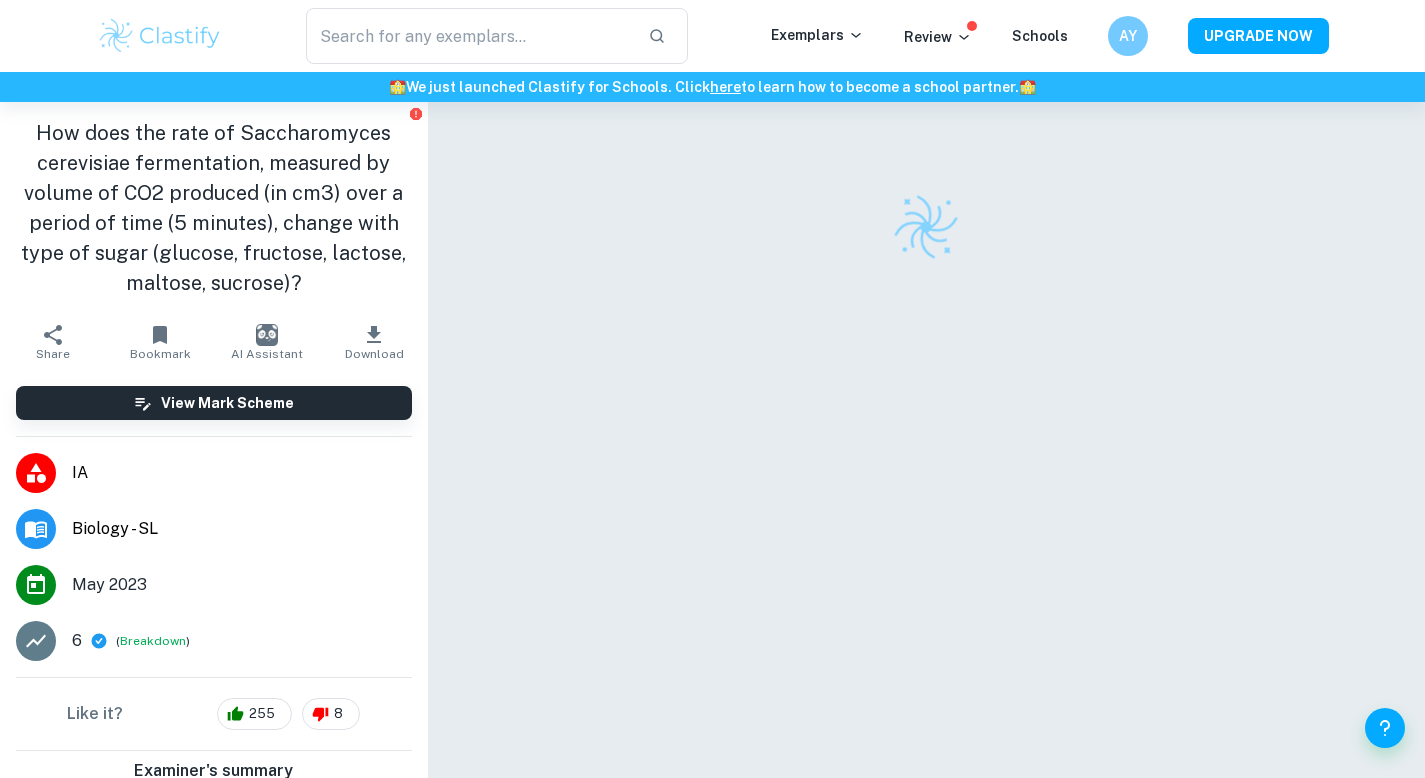 click on "How does the rate of Saccharomyces cerevisiae fermentation, measured by volume of CO2 produced (in cm3) over a period of time (5 minutes), change with type of sugar (glucose, fructose, lactose, maltose, sucrose)?" at bounding box center (214, 208) 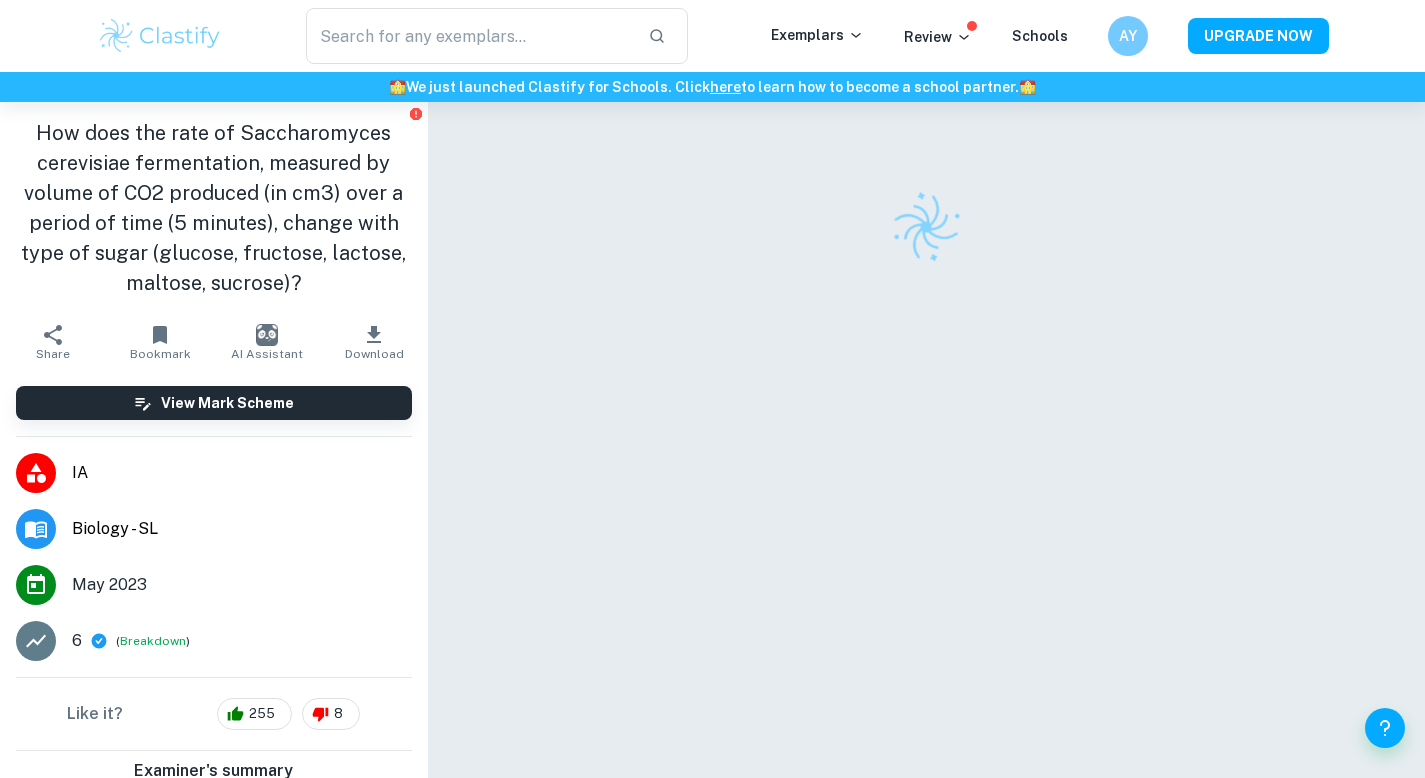 click on "How does the rate of Saccharomyces cerevisiae fermentation, measured by volume of CO2 produced (in cm3) over a period of time (5 minutes), change with type of sugar (glucose, fructose, lactose, maltose, sucrose)?" at bounding box center (214, 208) 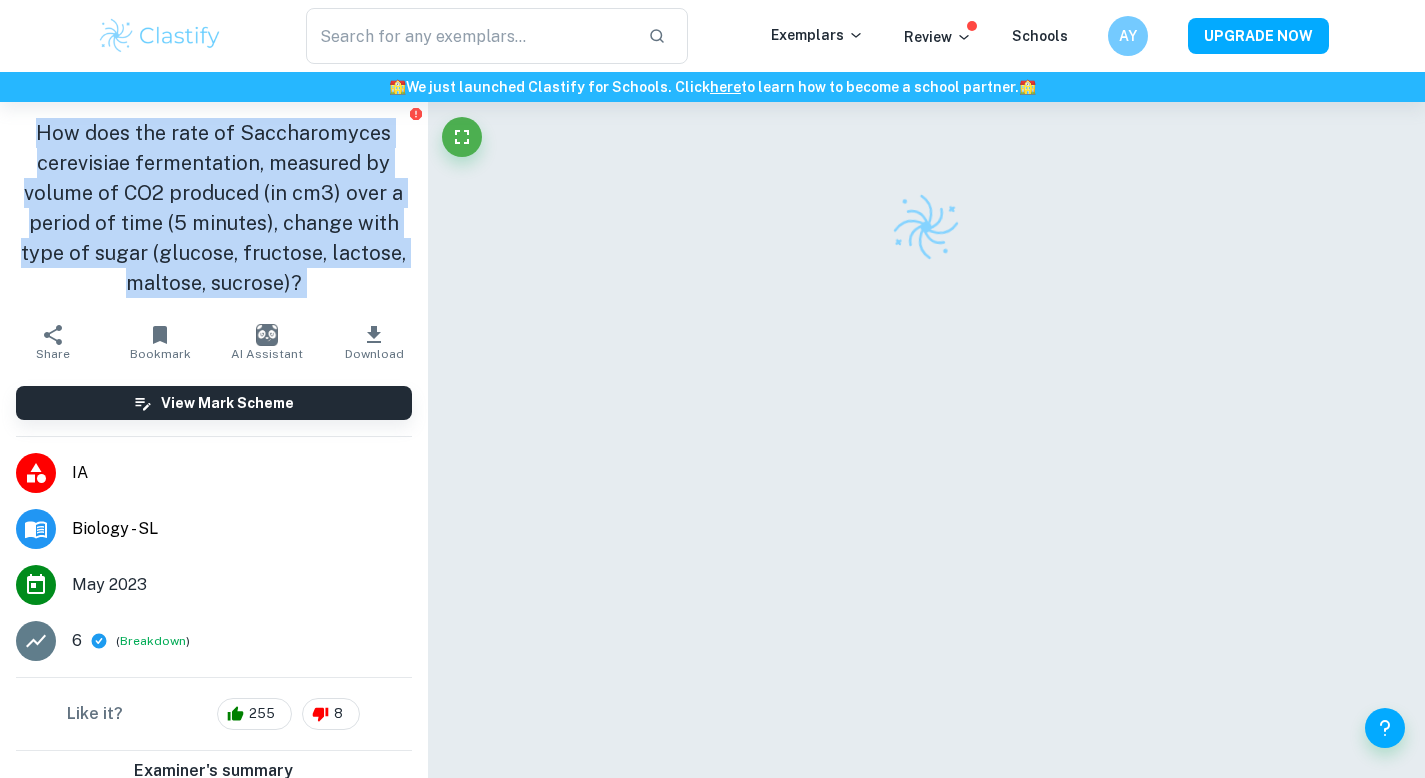 click on "How does the rate of Saccharomyces cerevisiae fermentation, measured by volume of CO2 produced (in cm3) over a period of time (5 minutes), change with type of sugar (glucose, fructose, lactose, maltose, sucrose)?" at bounding box center (214, 208) 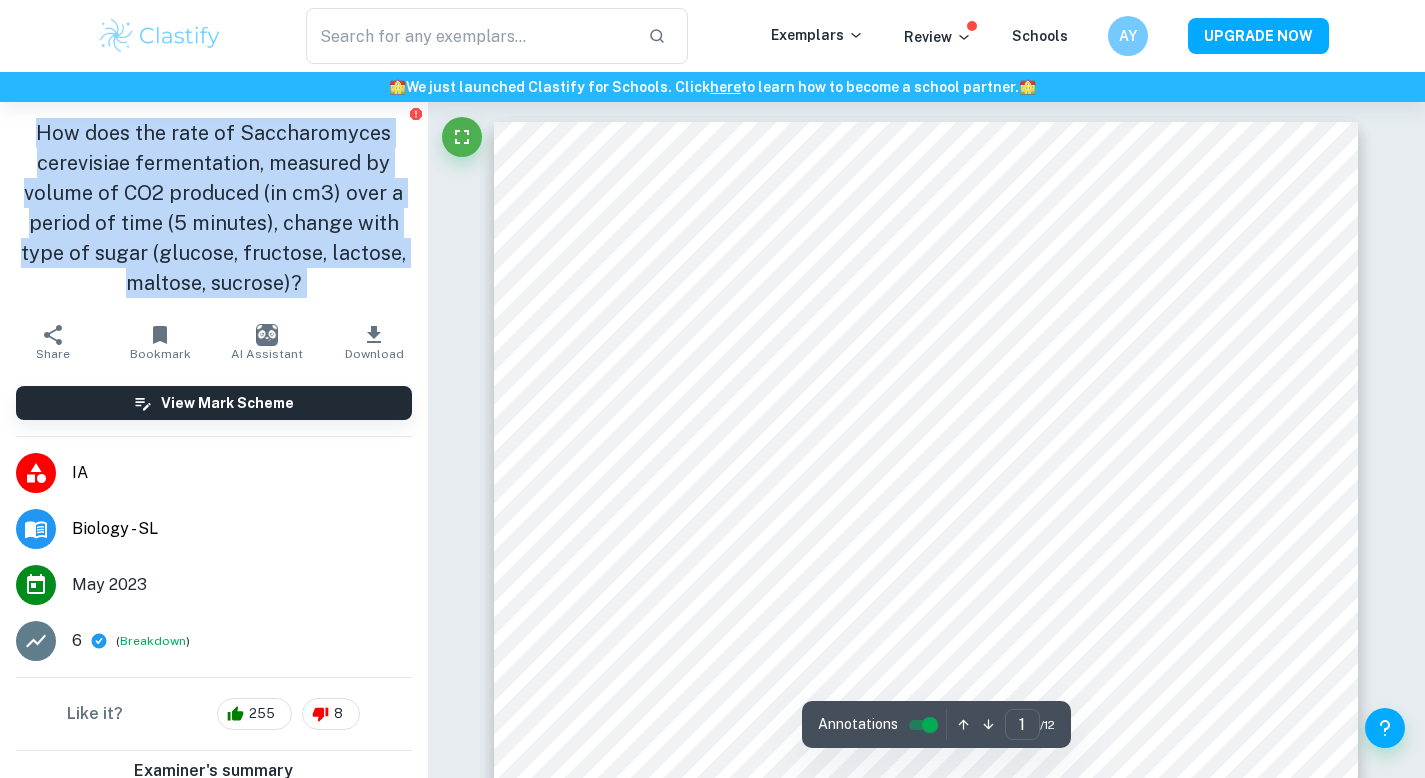 click on "How does the rate of Saccharomyces cerevisiae fermentation, measured by volume of CO2 produced (in cm3) over a period of time (5 minutes), change with type of sugar (glucose, fructose, lactose, maltose, sucrose)?" at bounding box center (214, 208) 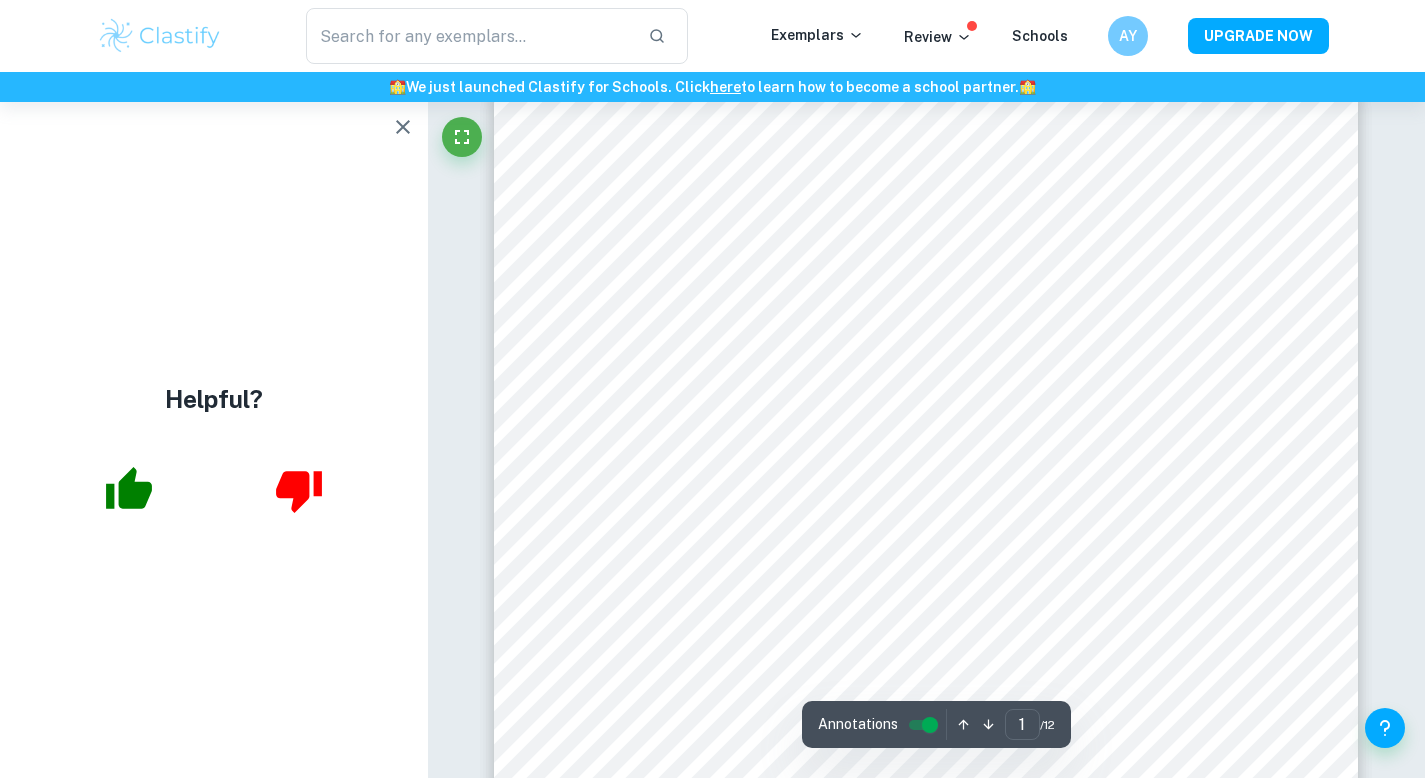 scroll, scrollTop: 0, scrollLeft: 0, axis: both 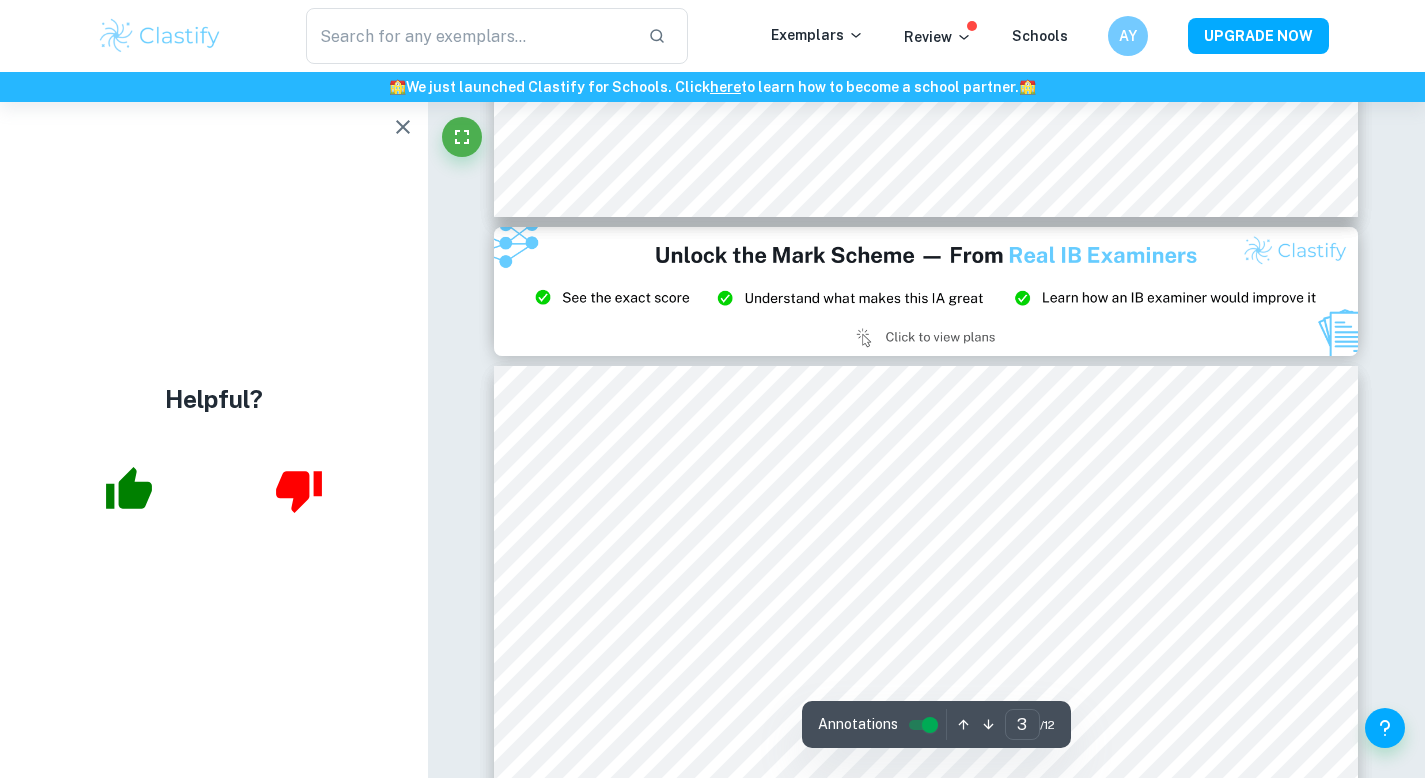 type on "2" 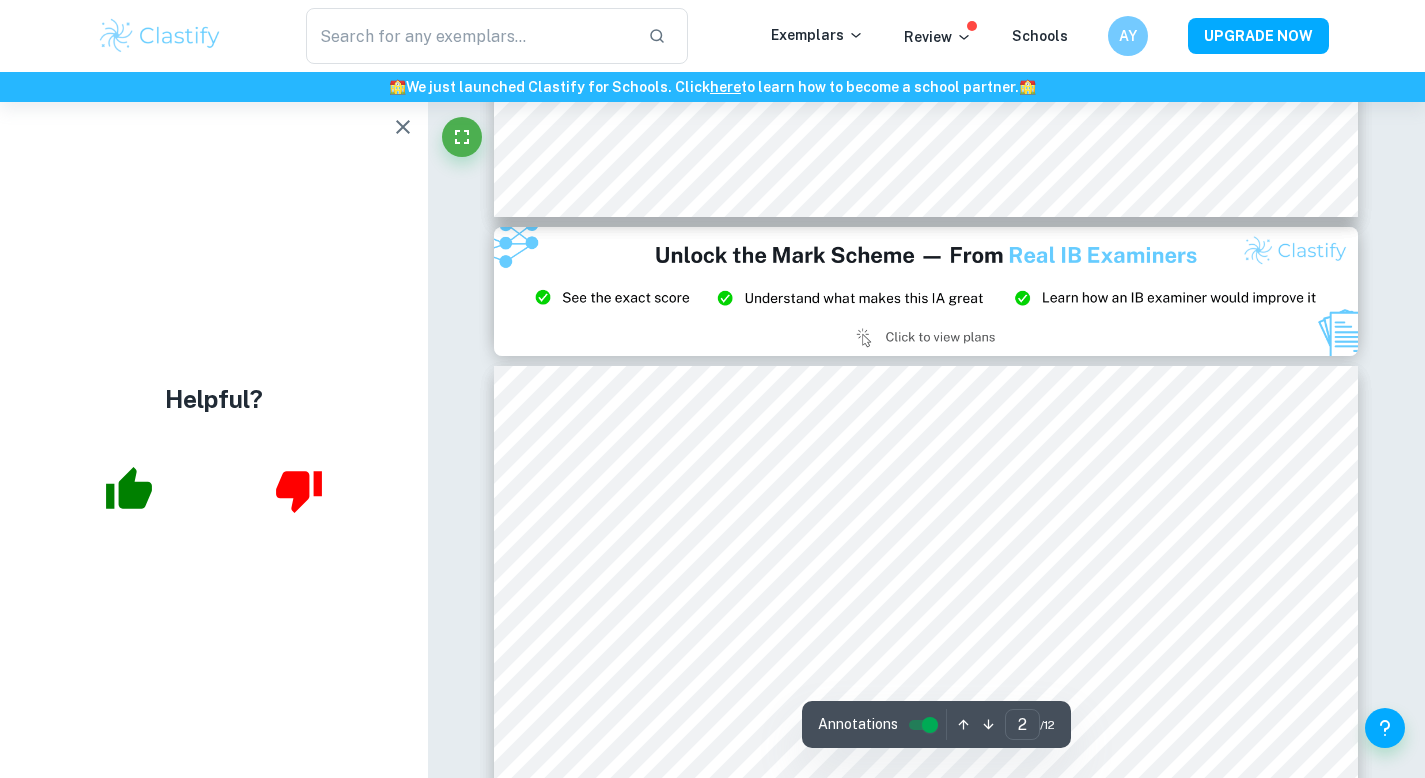 scroll, scrollTop: 1645, scrollLeft: 0, axis: vertical 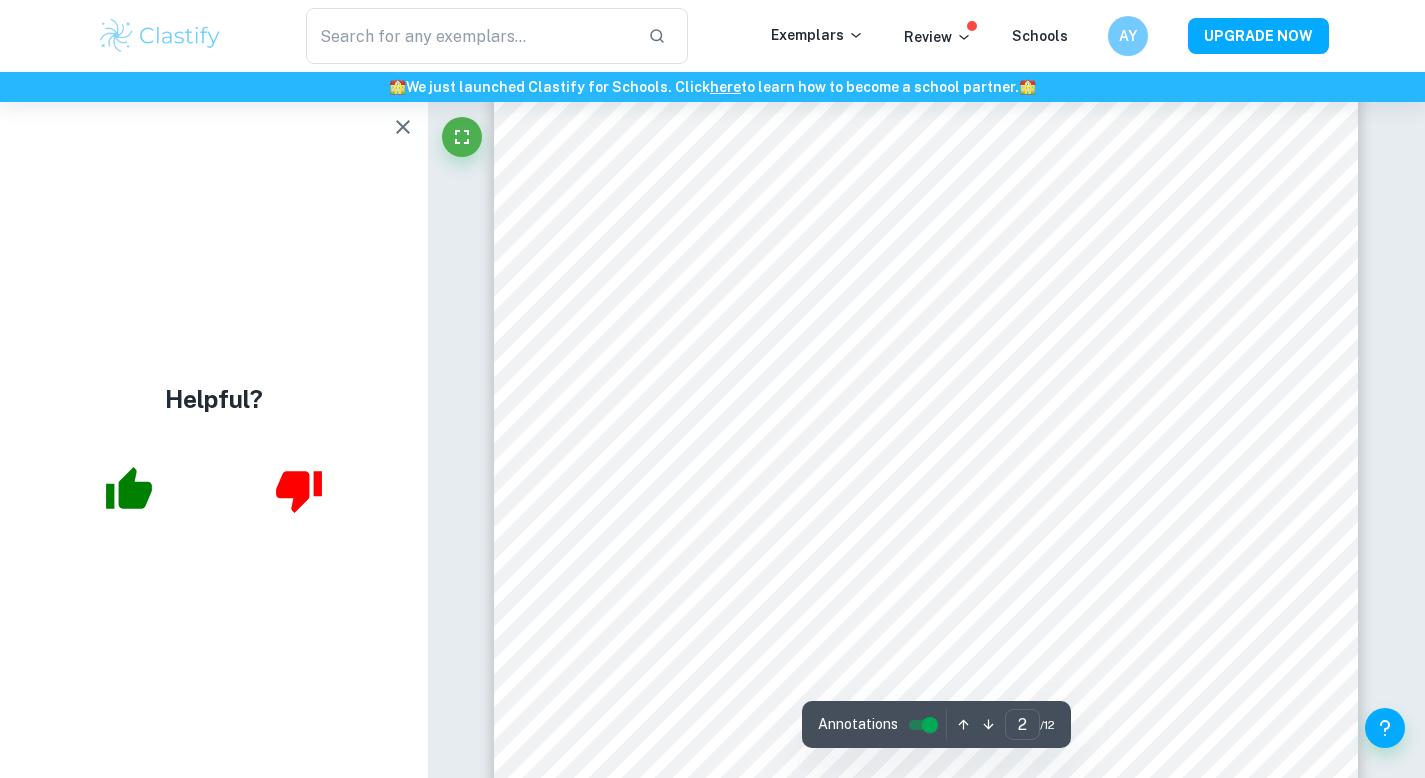 click 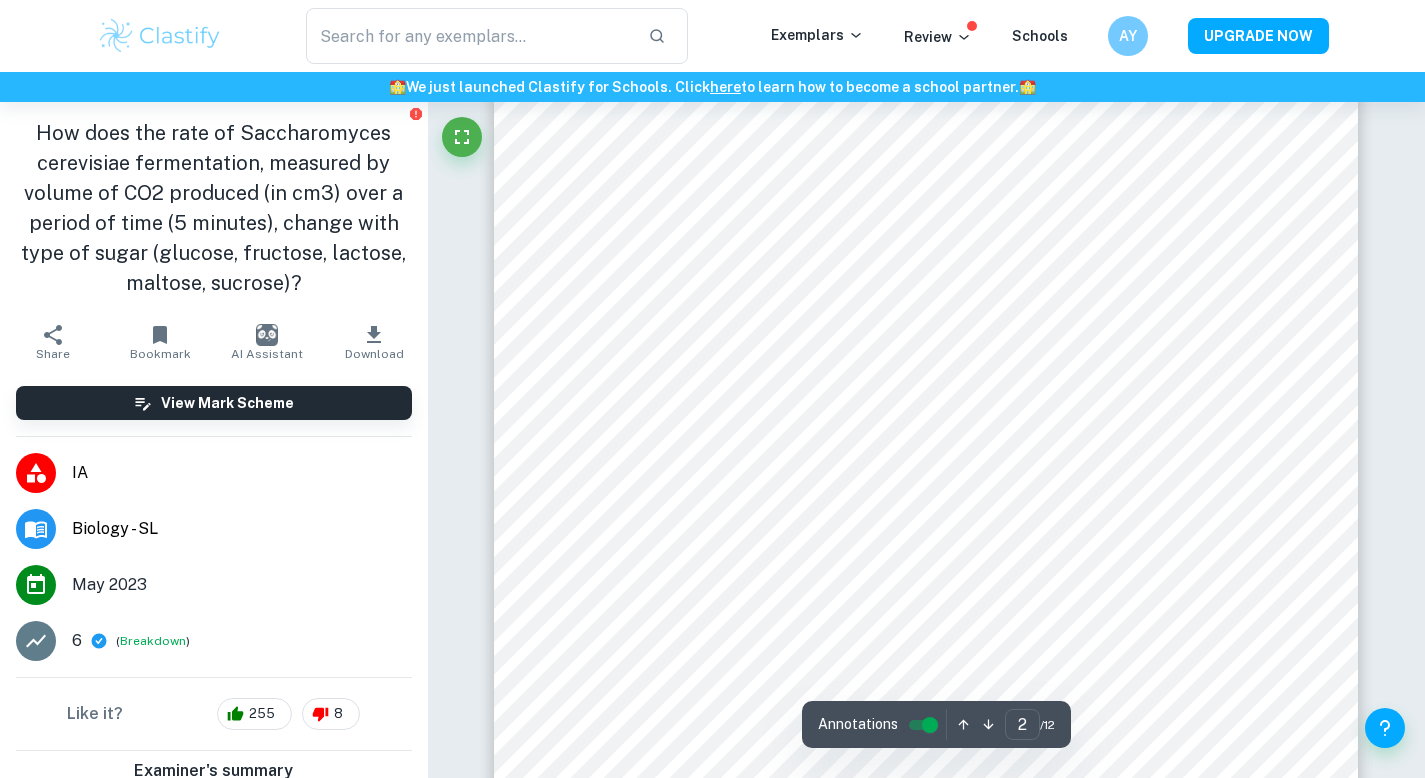 scroll, scrollTop: 1686, scrollLeft: 0, axis: vertical 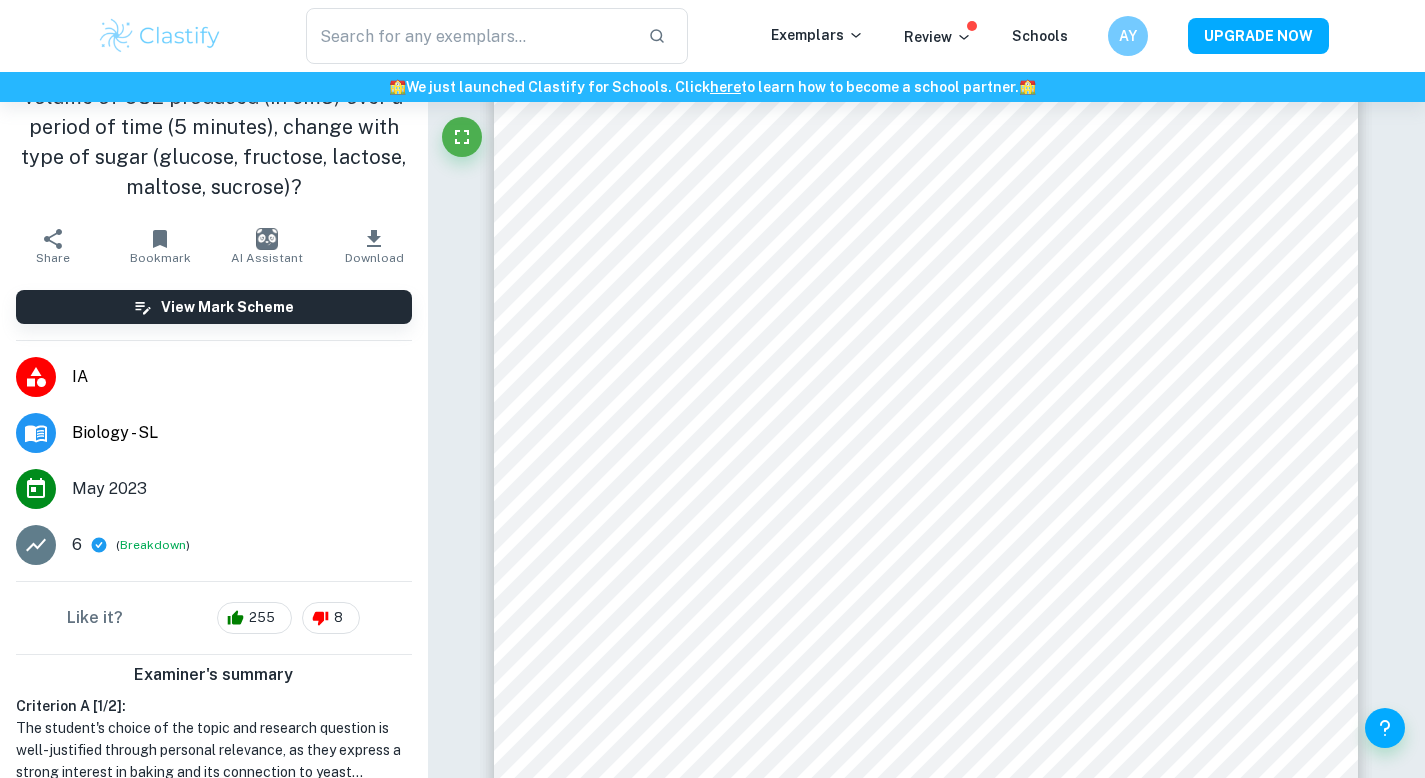 click on "May 2023" at bounding box center [109, 489] 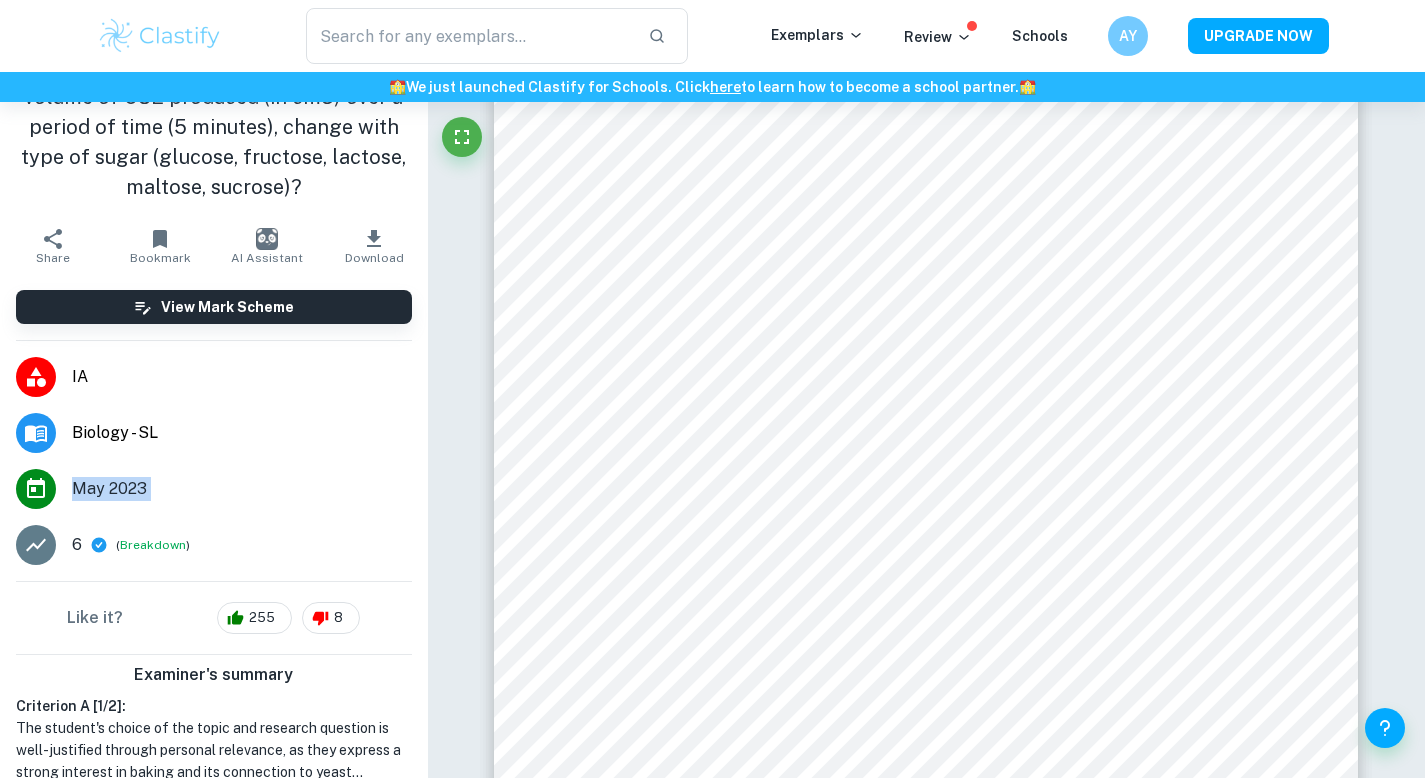 click on "May 2023" at bounding box center (109, 489) 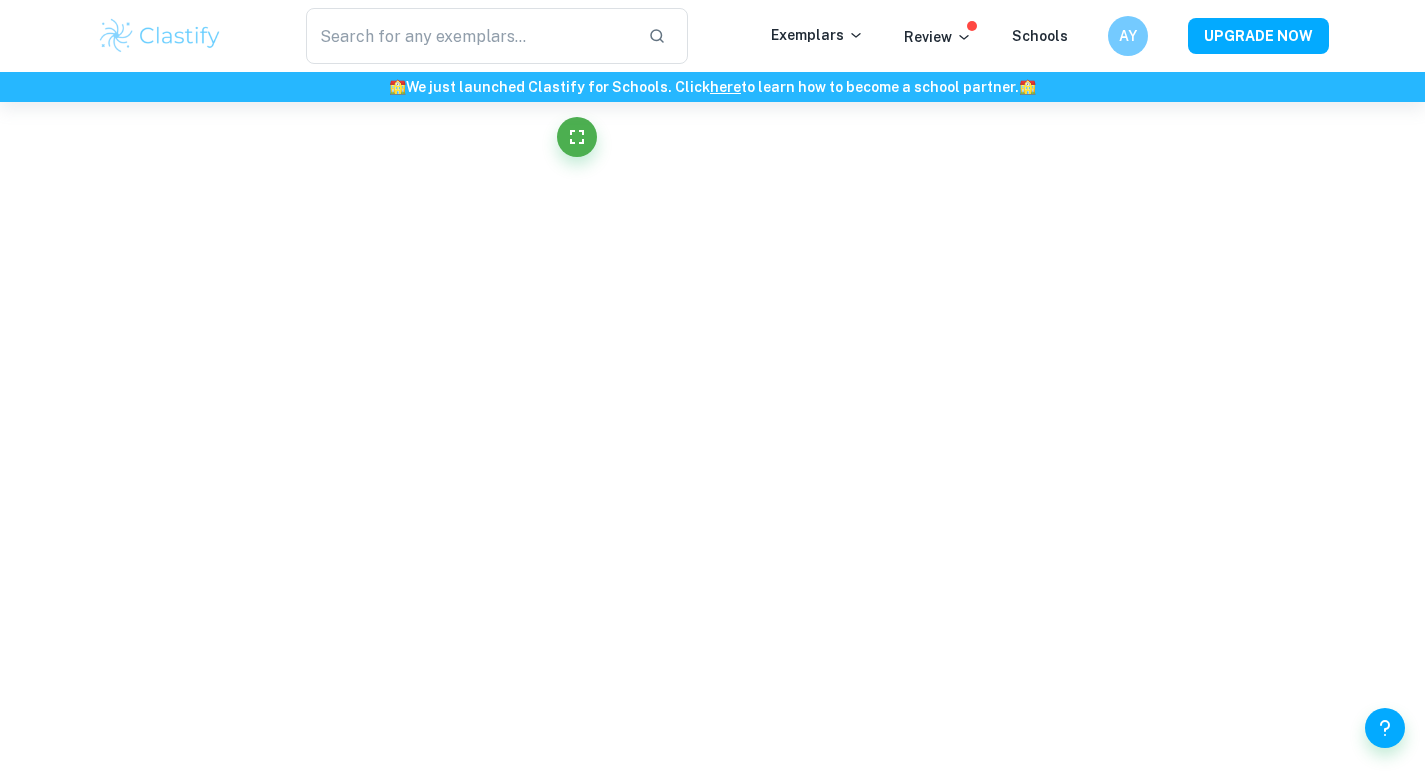 scroll, scrollTop: 1647, scrollLeft: 0, axis: vertical 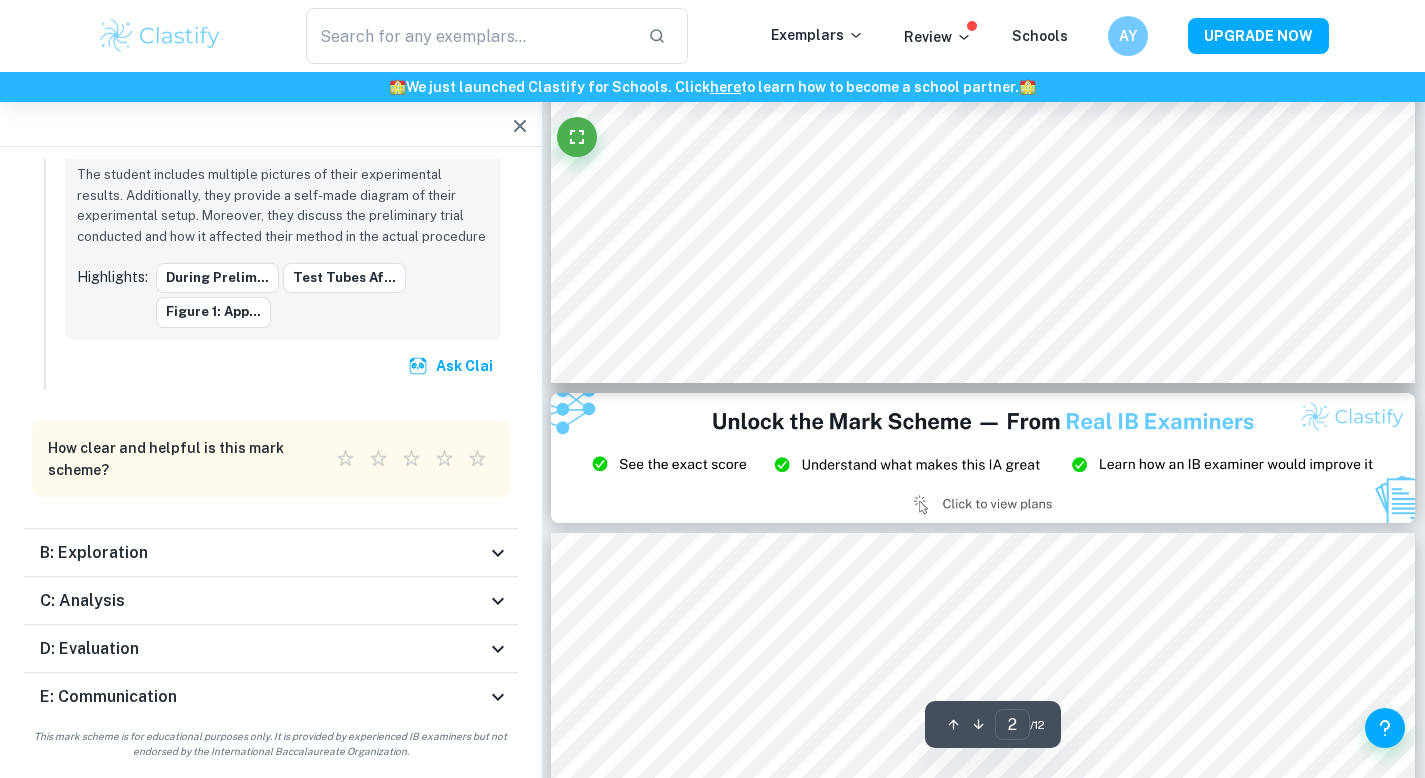 type on "3" 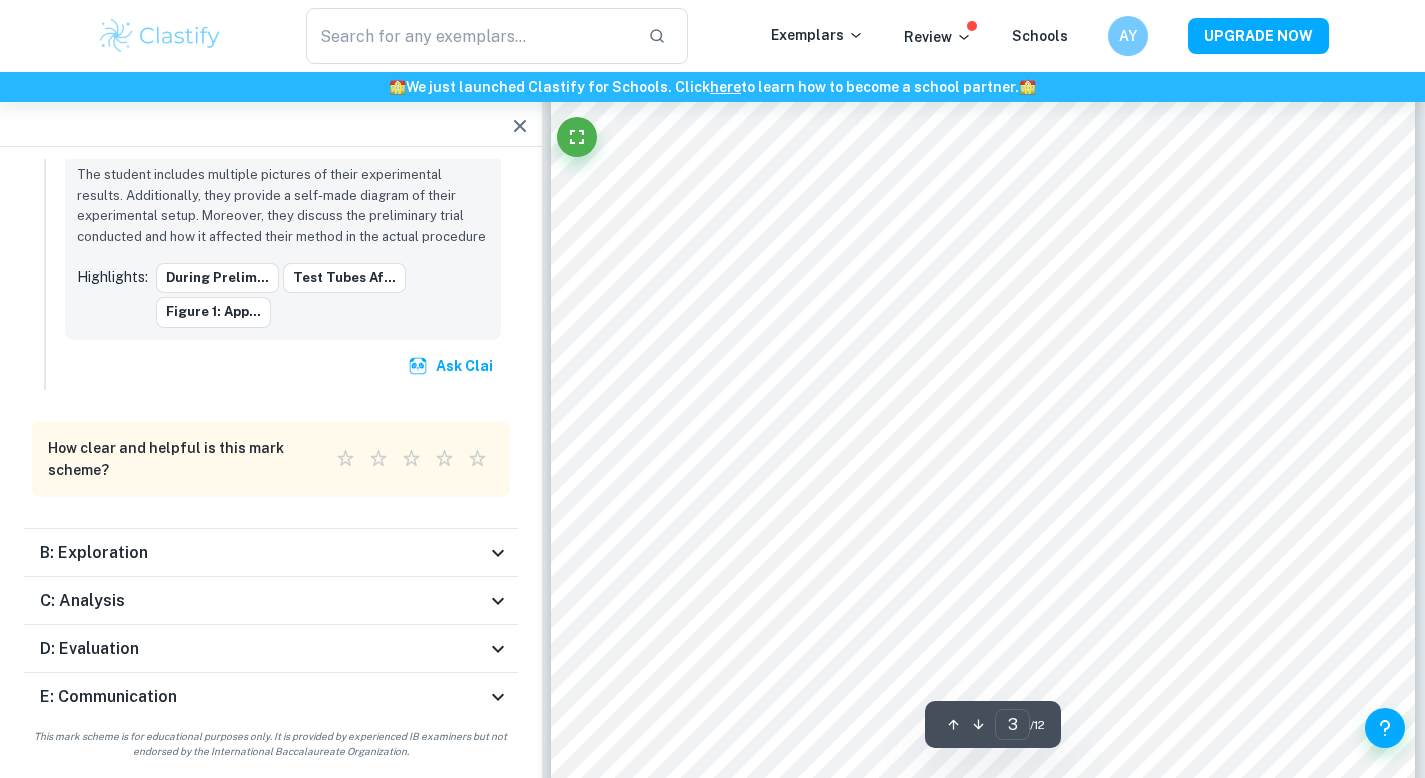 scroll, scrollTop: 3101, scrollLeft: 0, axis: vertical 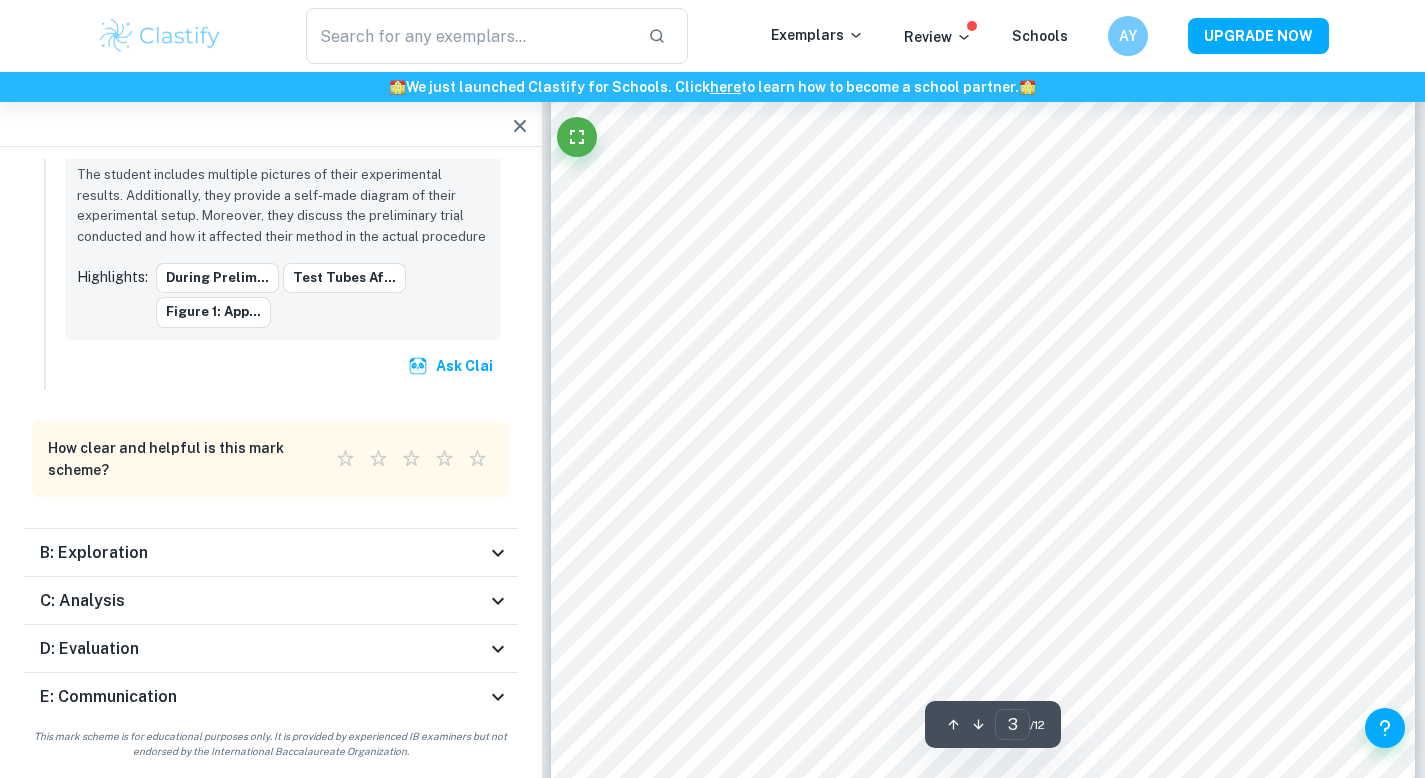 click on "B: Exploration Marks received 5 / 6 A focused and detailed description of the main topic is present A focused and detailed description of the research question is present The student provides background information that is relevant and focused The biology is explained well enough for the reader to fully and easily understand it without the need of rereading A null and an alternative hypothesis is stated and explained The methodology of the investigation is highly appropriate to the topic The methodology is focused on answering the research question The methodology includes appropriate steps to assure the relevancy and validity of the obtained results The student shows full awareness of safety hazards that can arise during the experiment The student shows full awareness of ethical concerns that can arise during the experiment The student shows full awareness of environmental issues that can arise during the experiment" at bounding box center (271, 553) 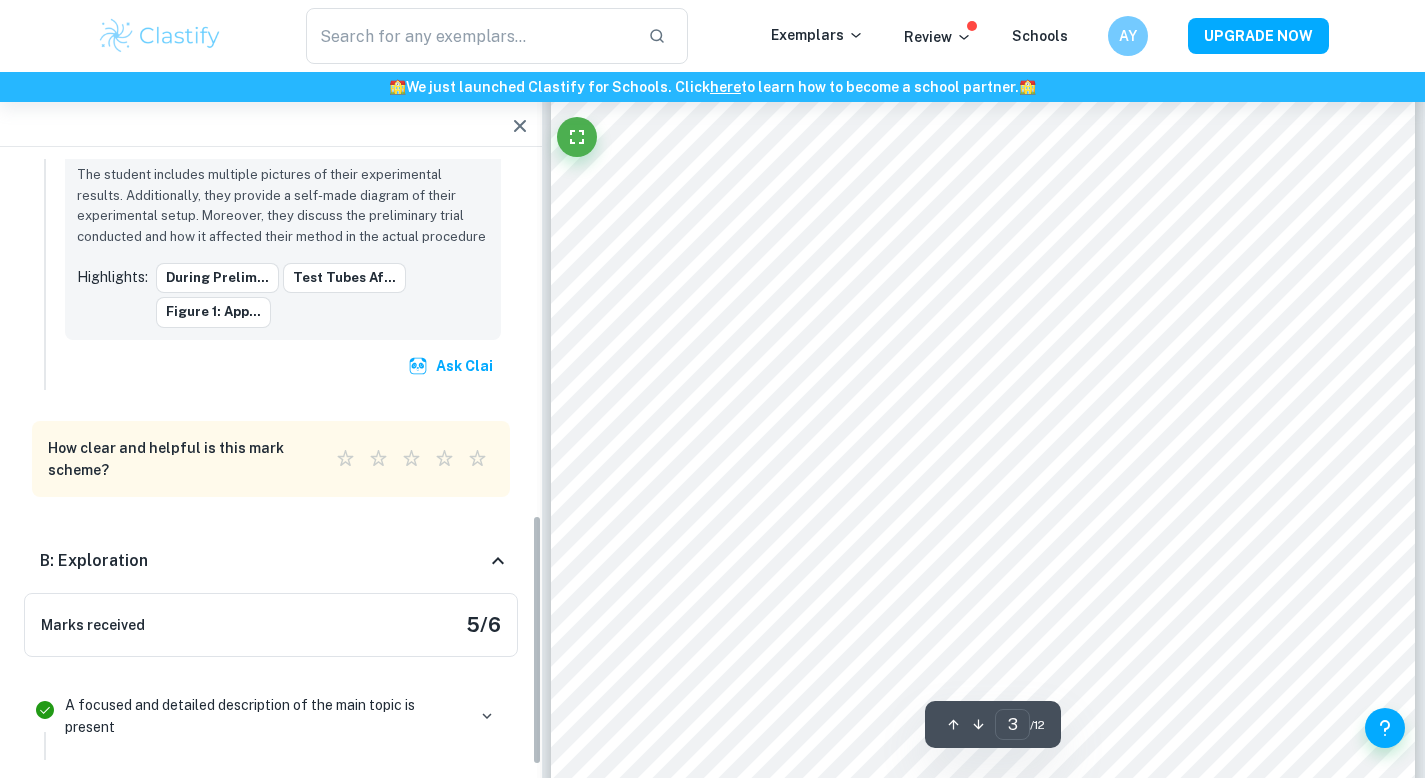 scroll, scrollTop: 1997, scrollLeft: 0, axis: vertical 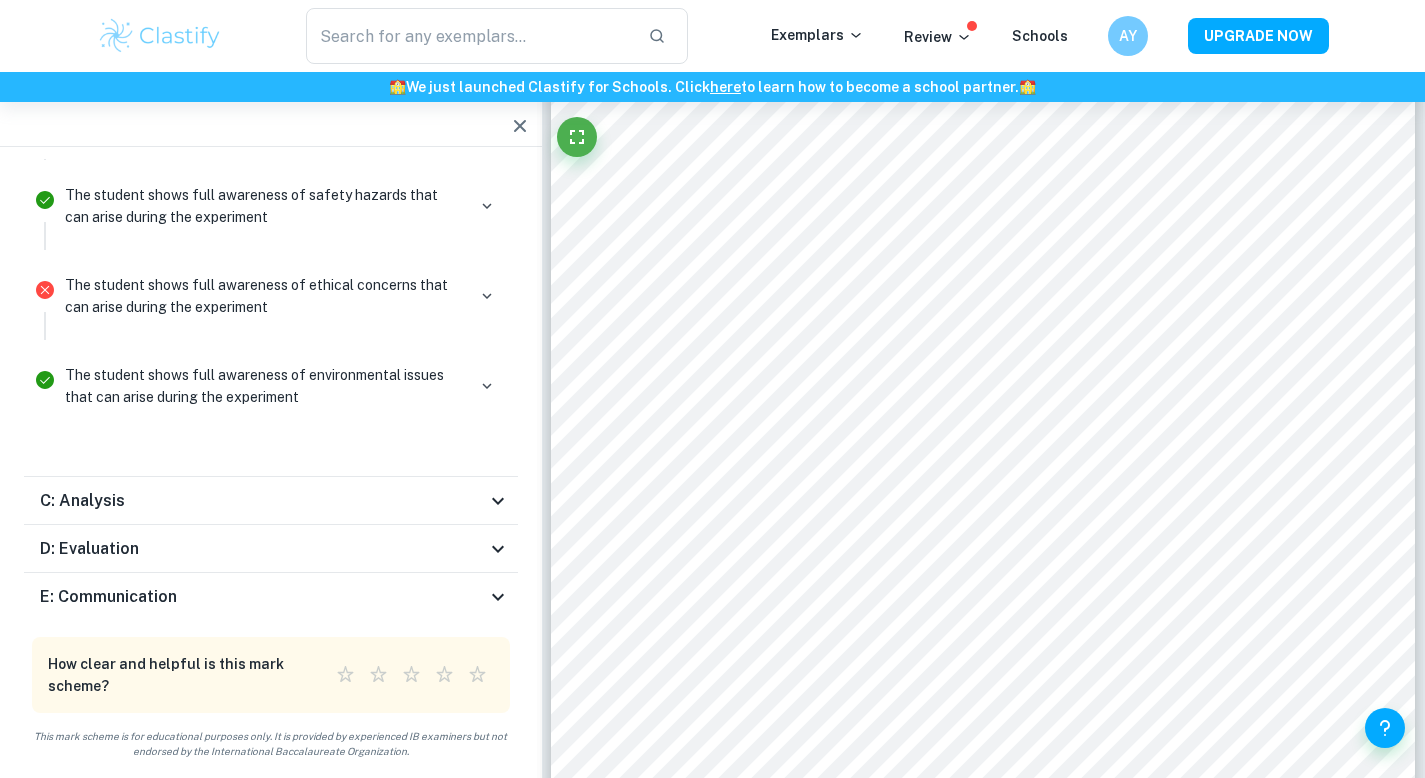 click on "C: Analysis" at bounding box center (263, 501) 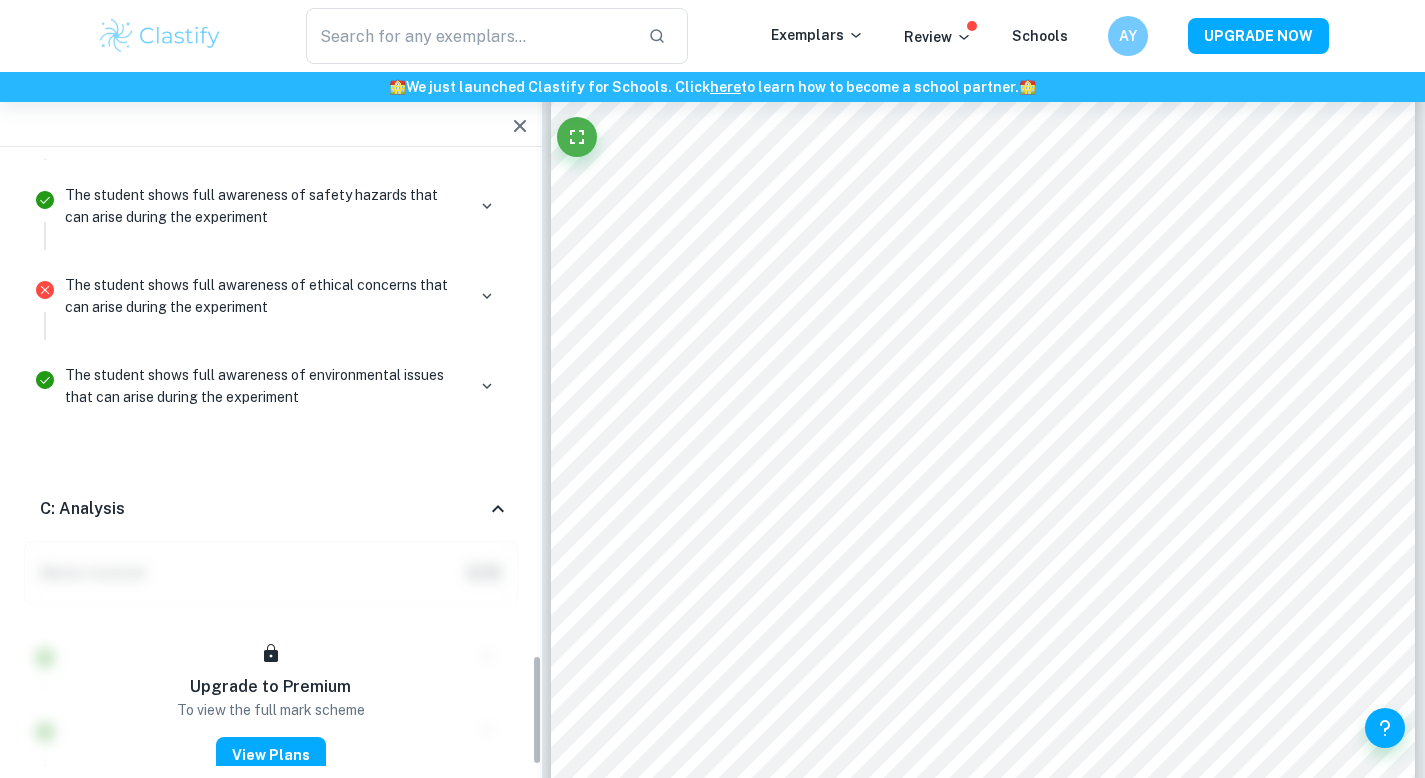 scroll, scrollTop: 2729, scrollLeft: 0, axis: vertical 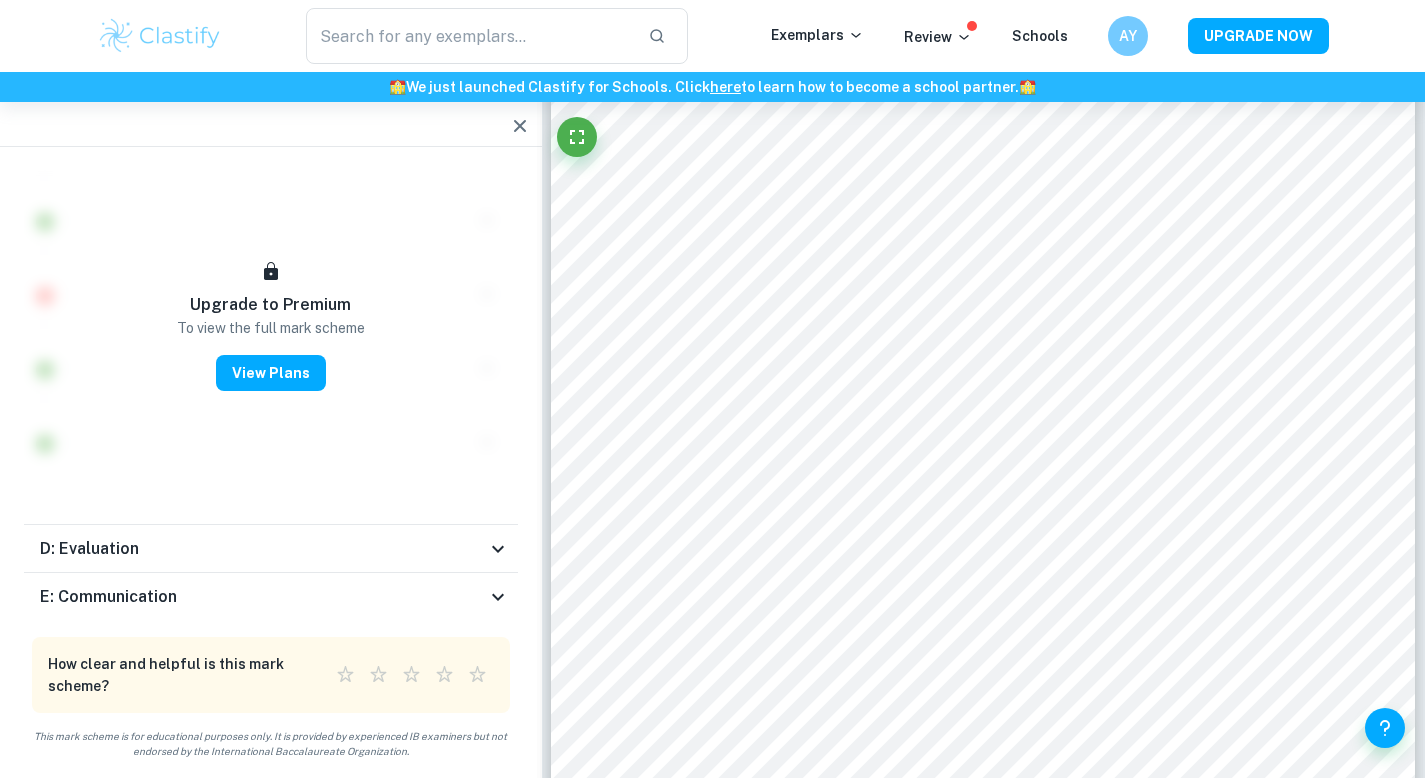 click on "D: Evaluation" at bounding box center [263, 549] 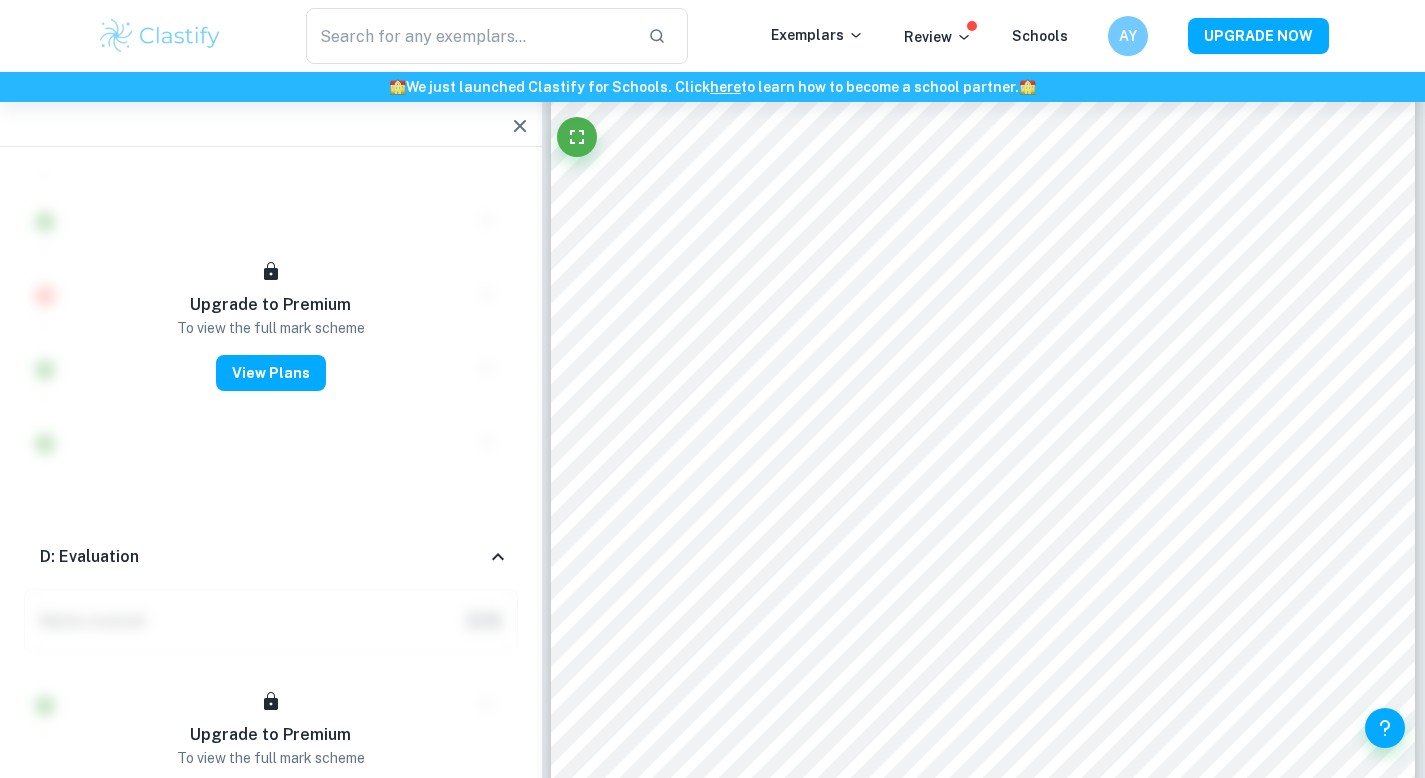 scroll, scrollTop: 3535, scrollLeft: 0, axis: vertical 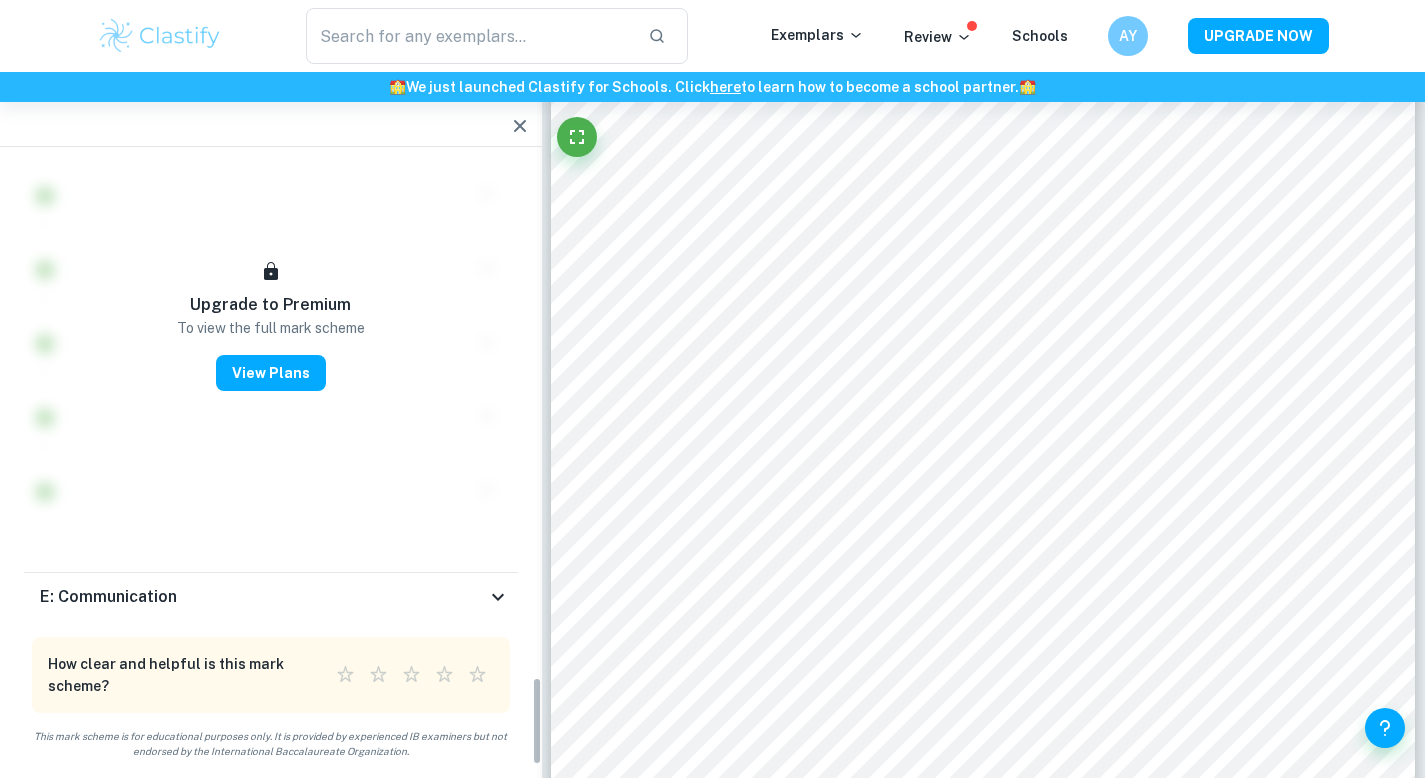 click on "Marks received 0 / 6   Upgrade to Premium To view the full mark scheme View Plans" at bounding box center [271, 170] 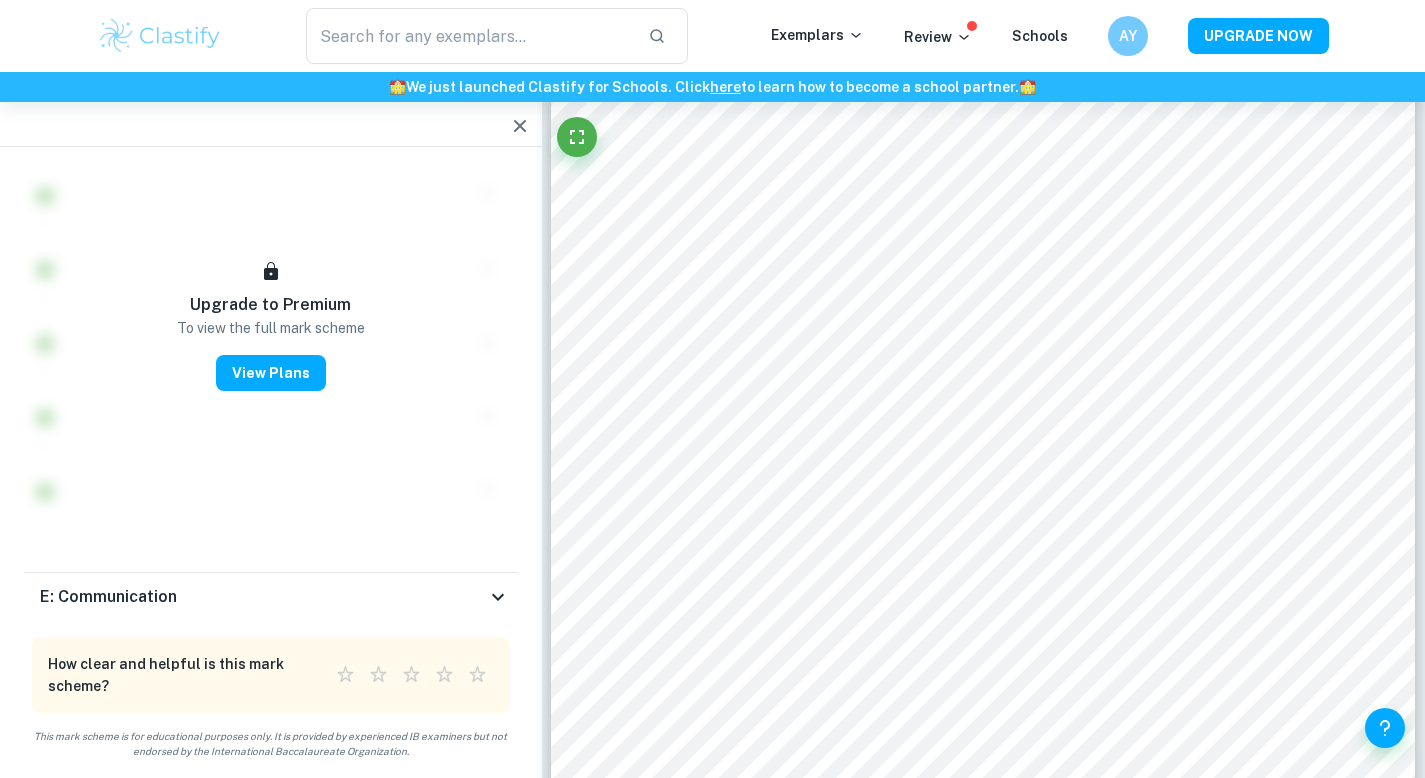 click on "Total Marks Received XX / XX View Plans   Amanda Marked by an official IB Examiner 6 Criteria A: Personal Engagement Marks received 1 / 2 The choice of the topic and research question is well-justified through its global or personal relevance Why is it wrong? Highlights:   Comment Show exemplars Ask Clai The student shows personal input and strong initiative in designing and conducting the study Why is it correct? The student includes multiple pictures of their experimental results. Additionally, they provide a self-made diagram of their experimental setup. Moreover, they discuss the preliminary trial conducted and how it affected their method in the actual procedure Highlights:   During prelim... Test tubes af... Figure 1: app... Ask Clai How clear and helpful is this mark scheme? 1 Star 2 Stars 3 Stars 4 Stars 5 Stars Empty B: Exploration Marks received 5 / 6 A focused and detailed description of the main topic is present A focused and detailed description of the research question is present C: Analysis 0 /" at bounding box center [271, -1309] 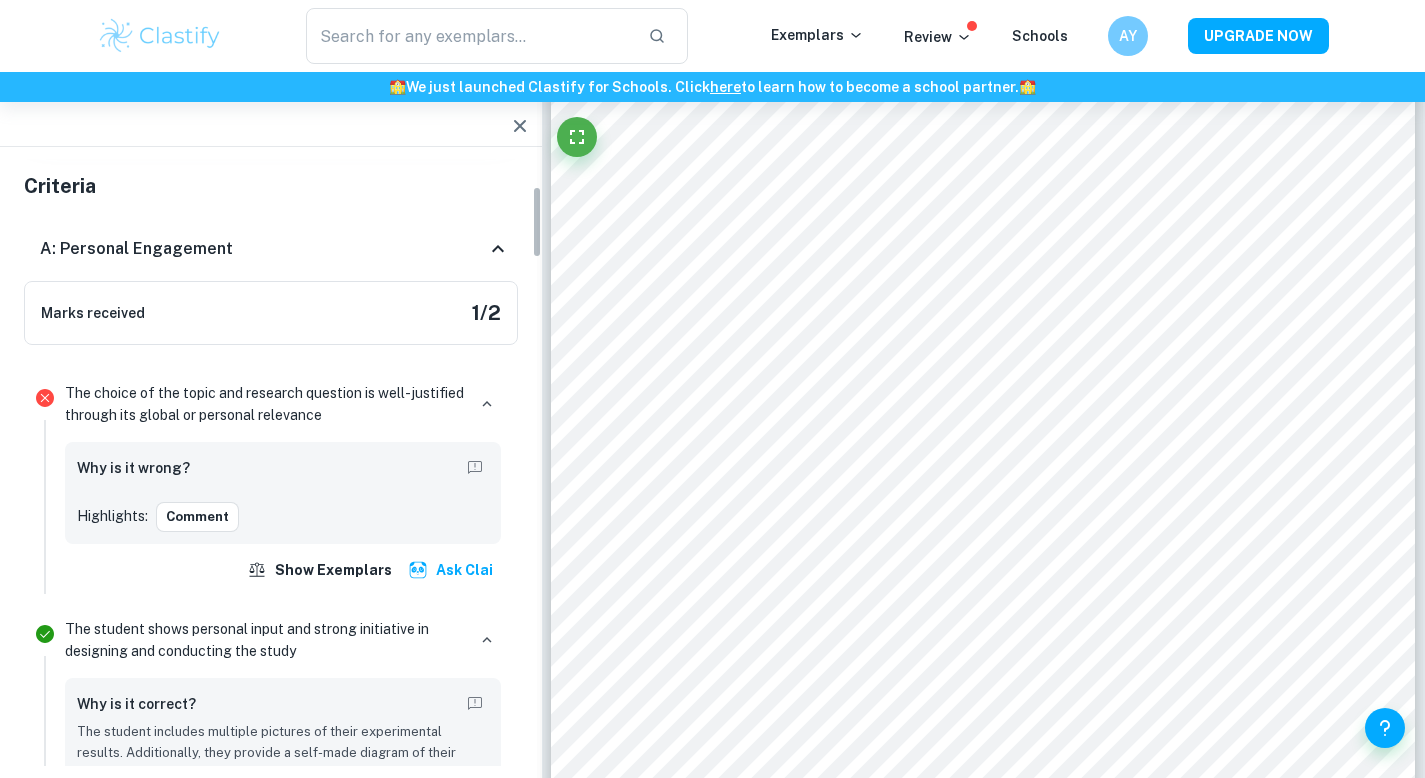 scroll, scrollTop: 227, scrollLeft: 0, axis: vertical 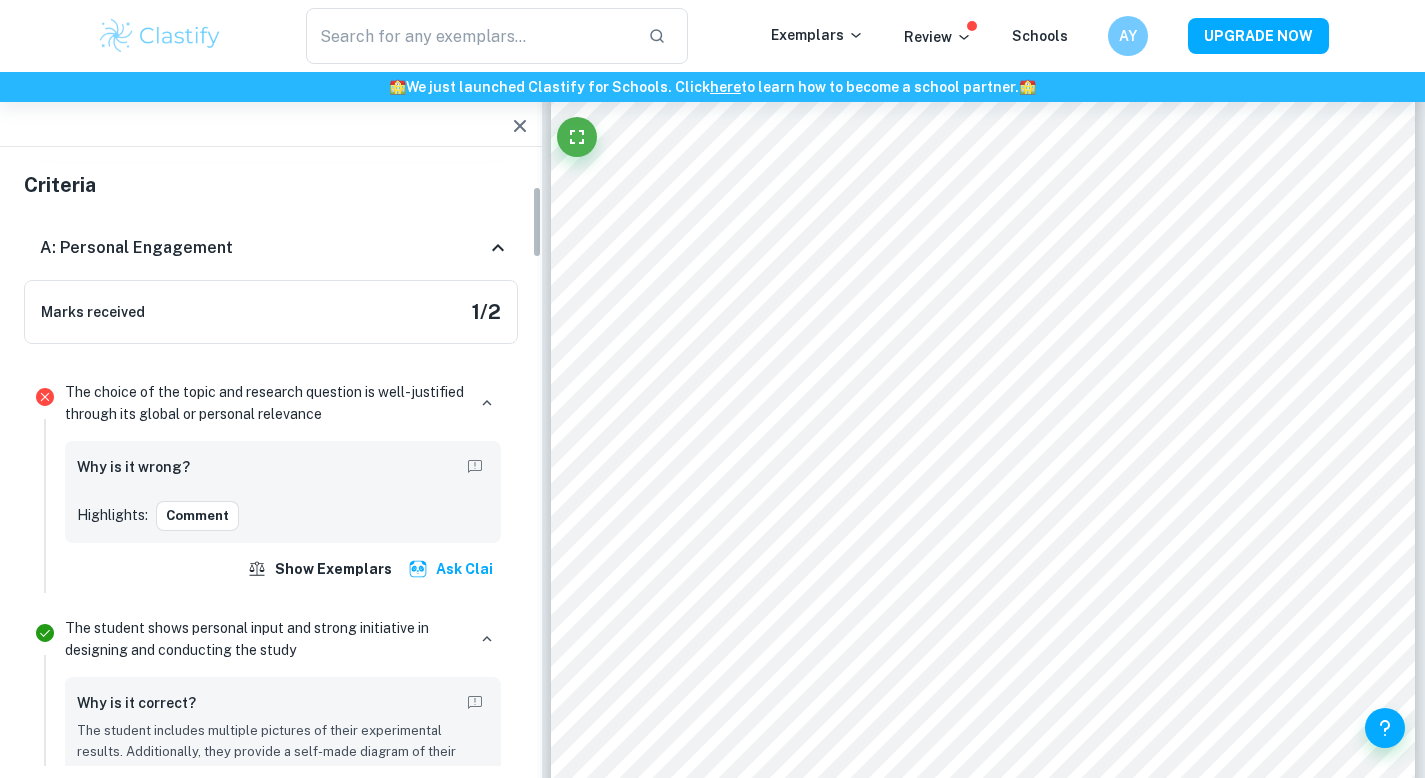 click on "The choice of the topic and research question is well-justified through its global or personal relevance" at bounding box center (265, 403) 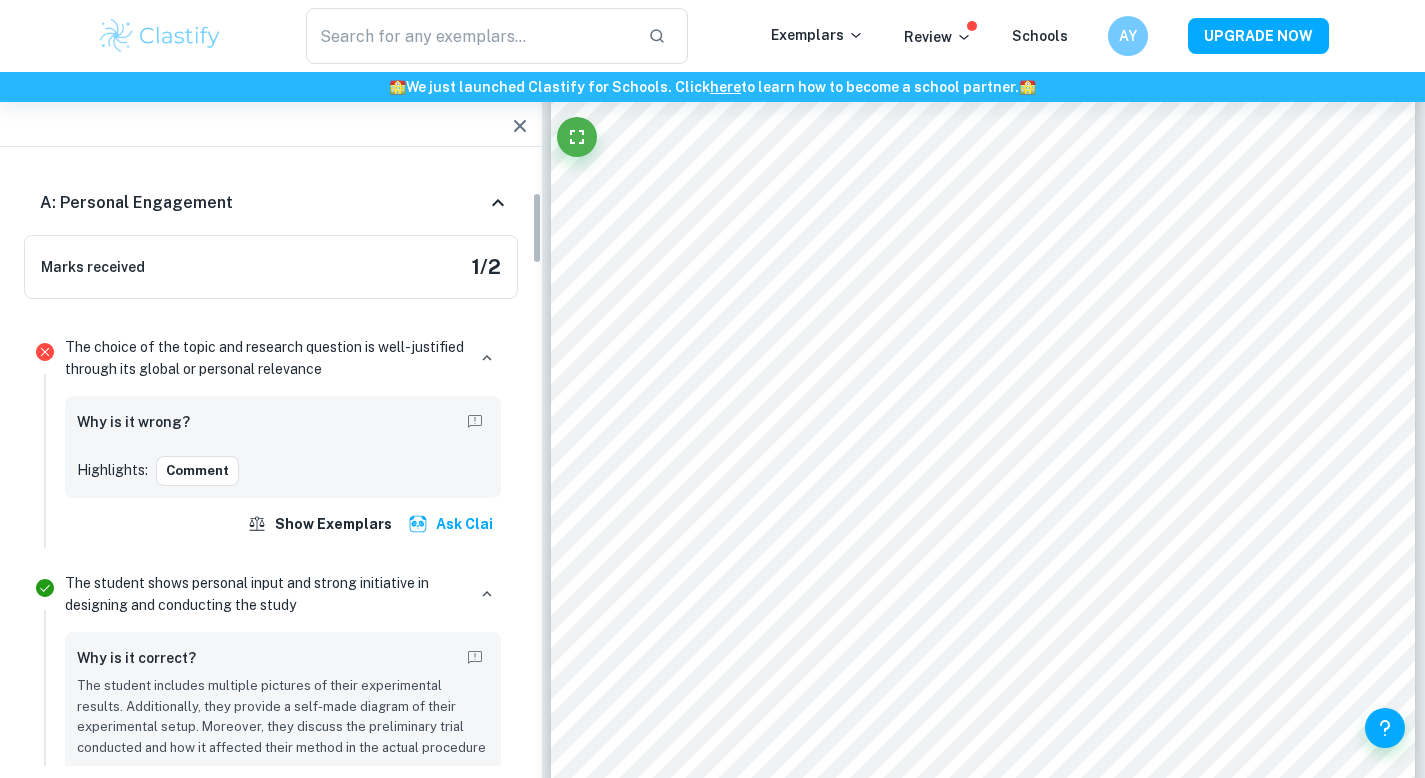 scroll, scrollTop: 279, scrollLeft: 0, axis: vertical 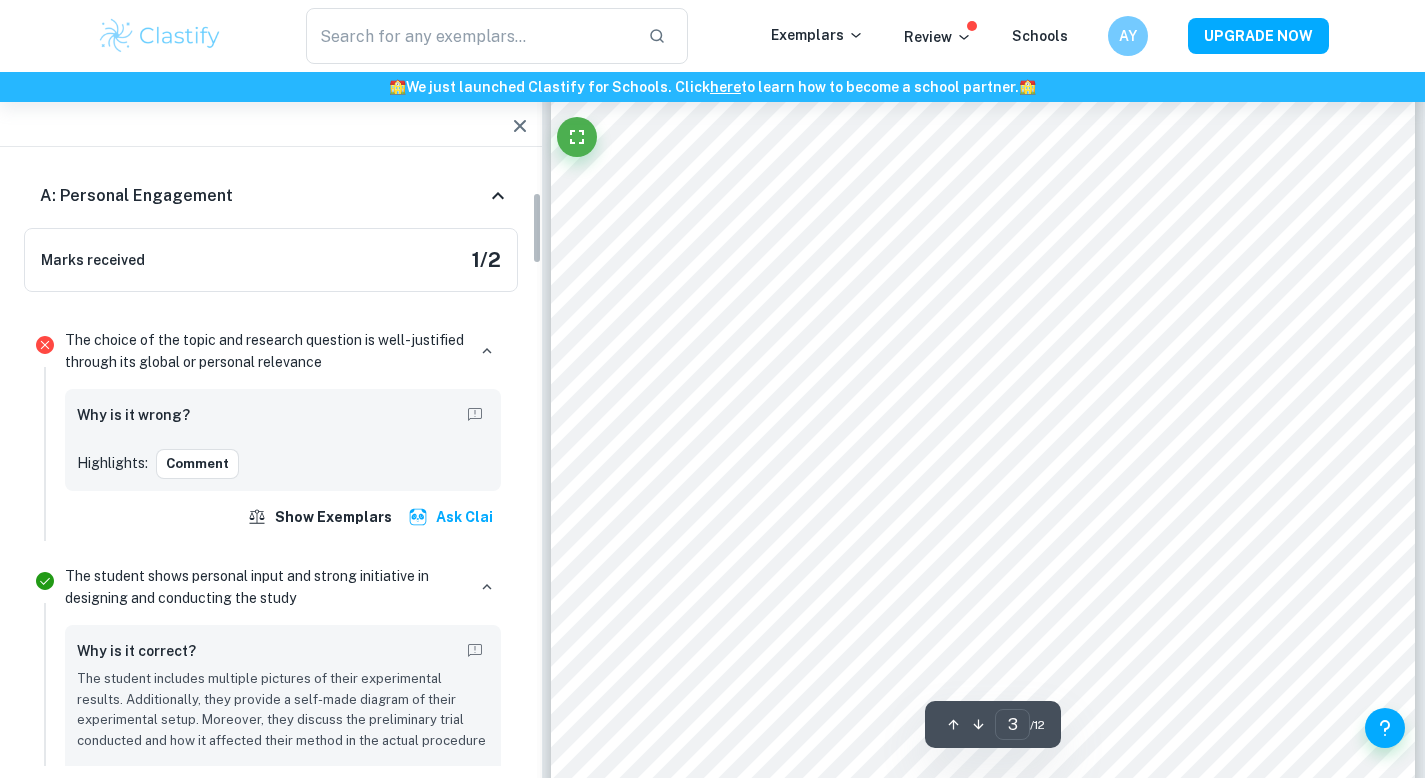 click on "A: Personal Engagement" at bounding box center (271, 196) 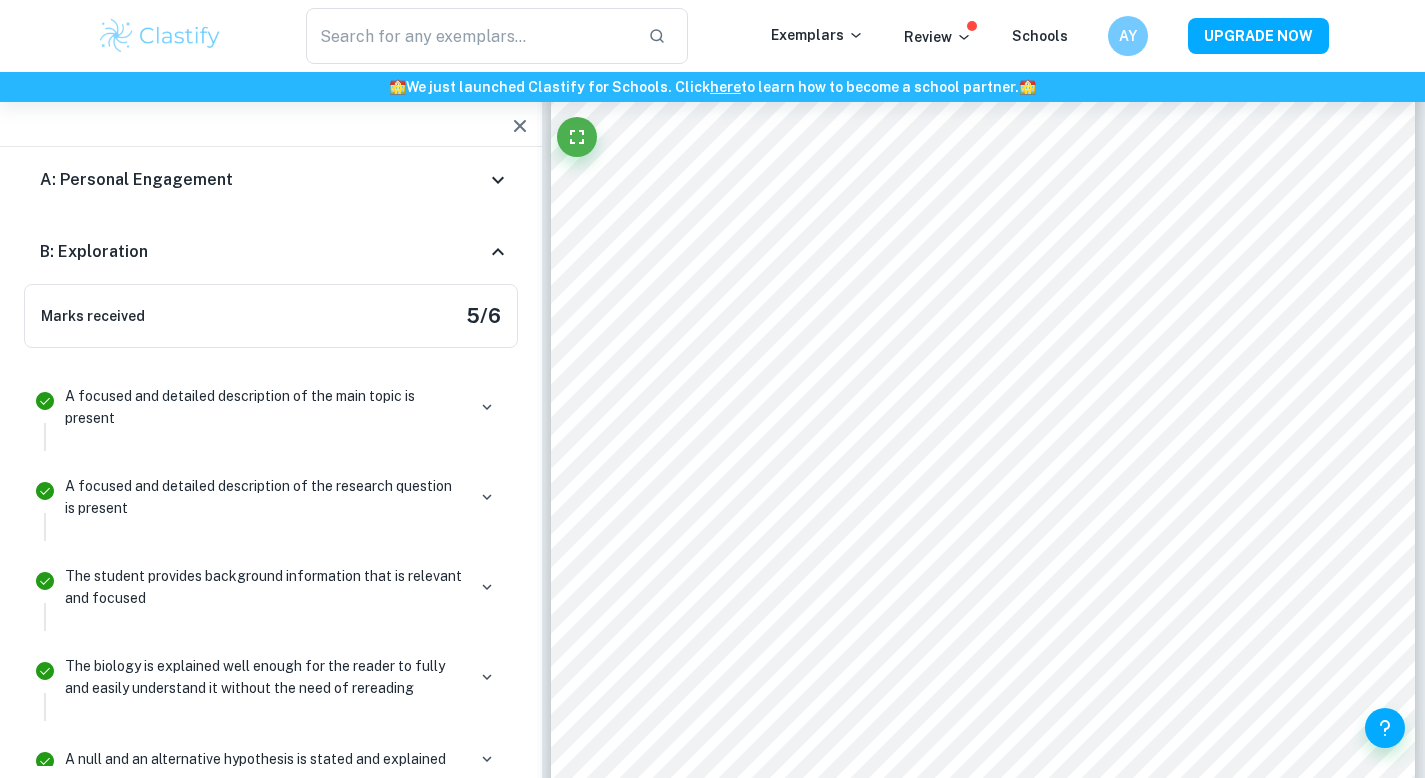 click 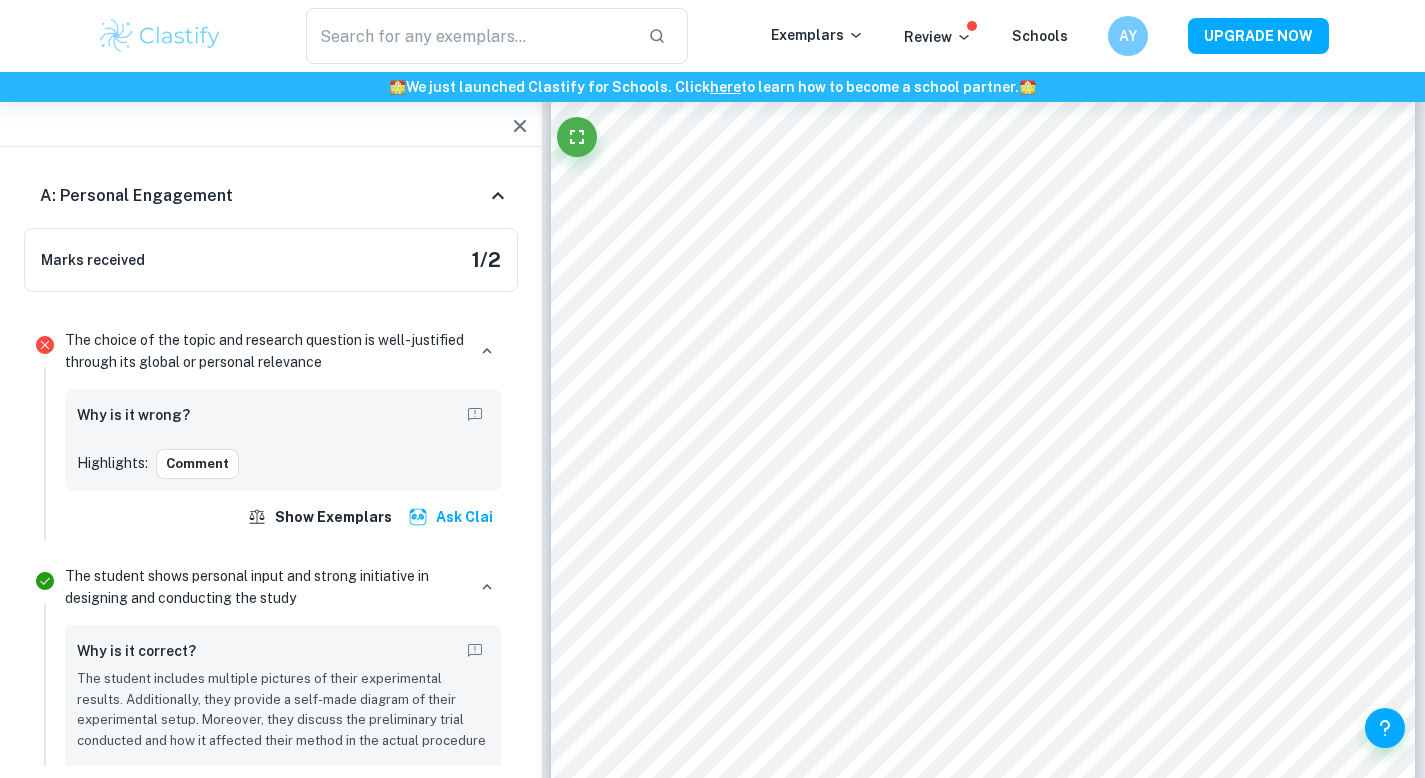 click on "A: Personal Engagement" at bounding box center [271, 196] 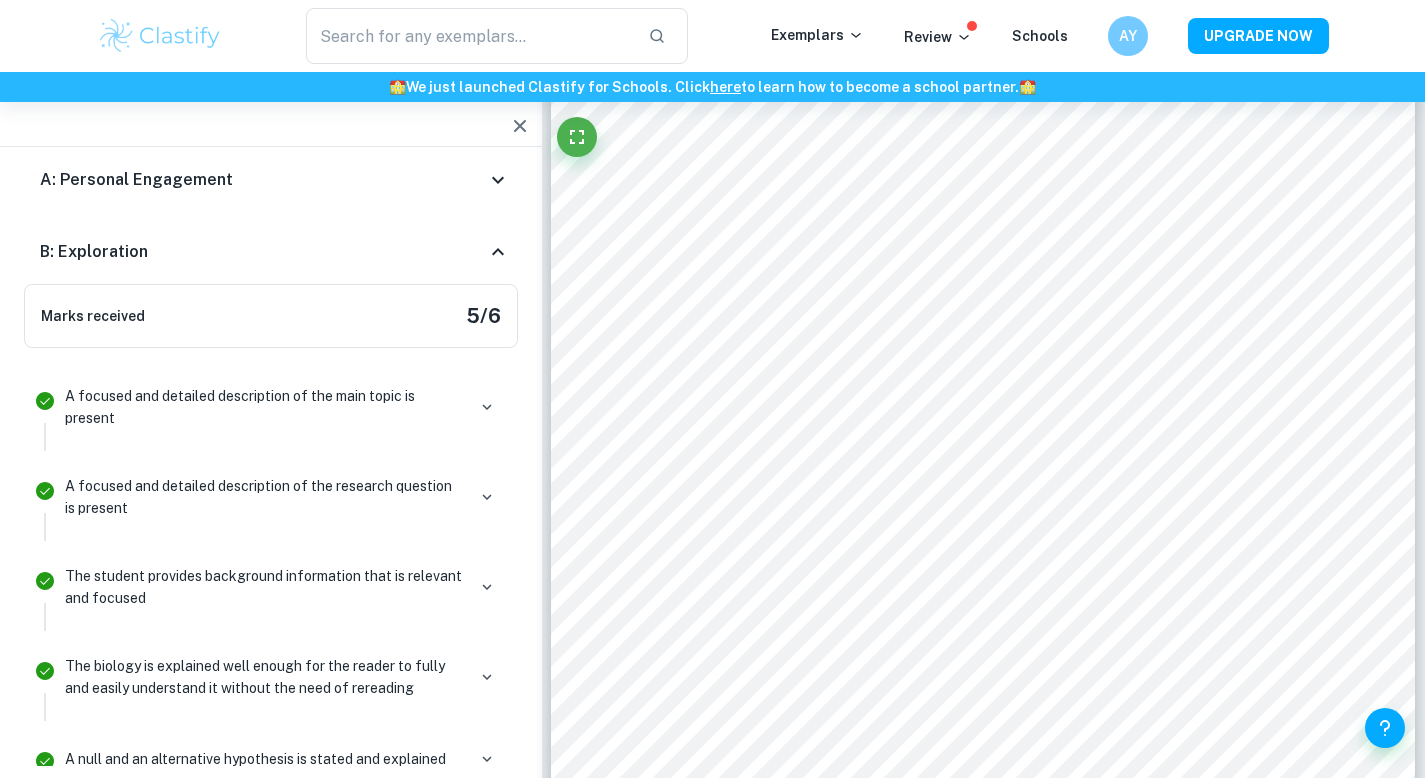 click on "B: Exploration" at bounding box center (271, 252) 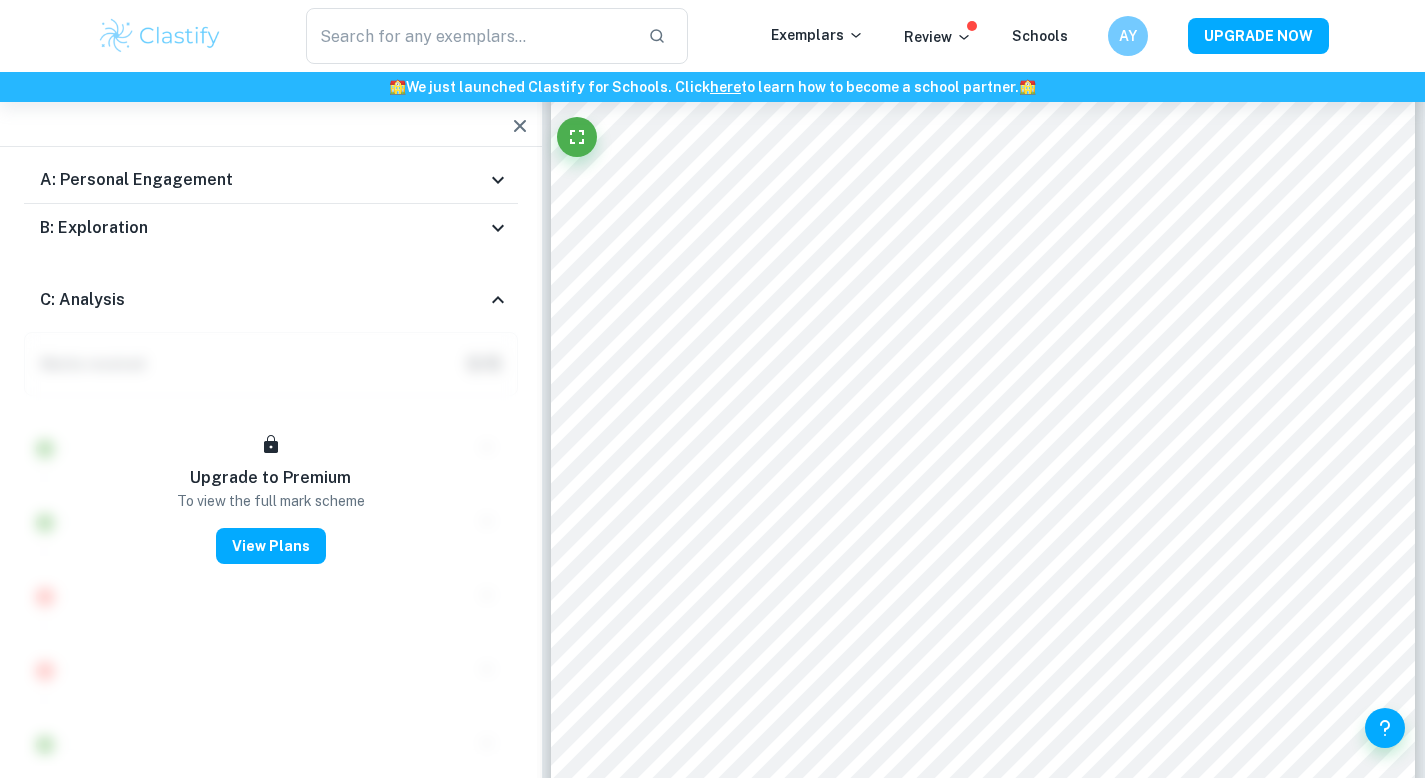 click on "B: Exploration Marks received 5 / 6 A focused and detailed description of the main topic is present A focused and detailed description of the research question is present The student provides background information that is relevant and focused The biology is explained well enough for the reader to fully and easily understand it without the need of rereading A null and an alternative hypothesis is stated and explained The methodology of the investigation is highly appropriate to the topic The methodology is focused on answering the research question The methodology includes appropriate steps to assure the relevancy and validity of the obtained results The student shows full awareness of safety hazards that can arise during the experiment The student shows full awareness of ethical concerns that can arise during the experiment The student shows full awareness of environmental issues that can arise during the experiment" at bounding box center (271, 228) 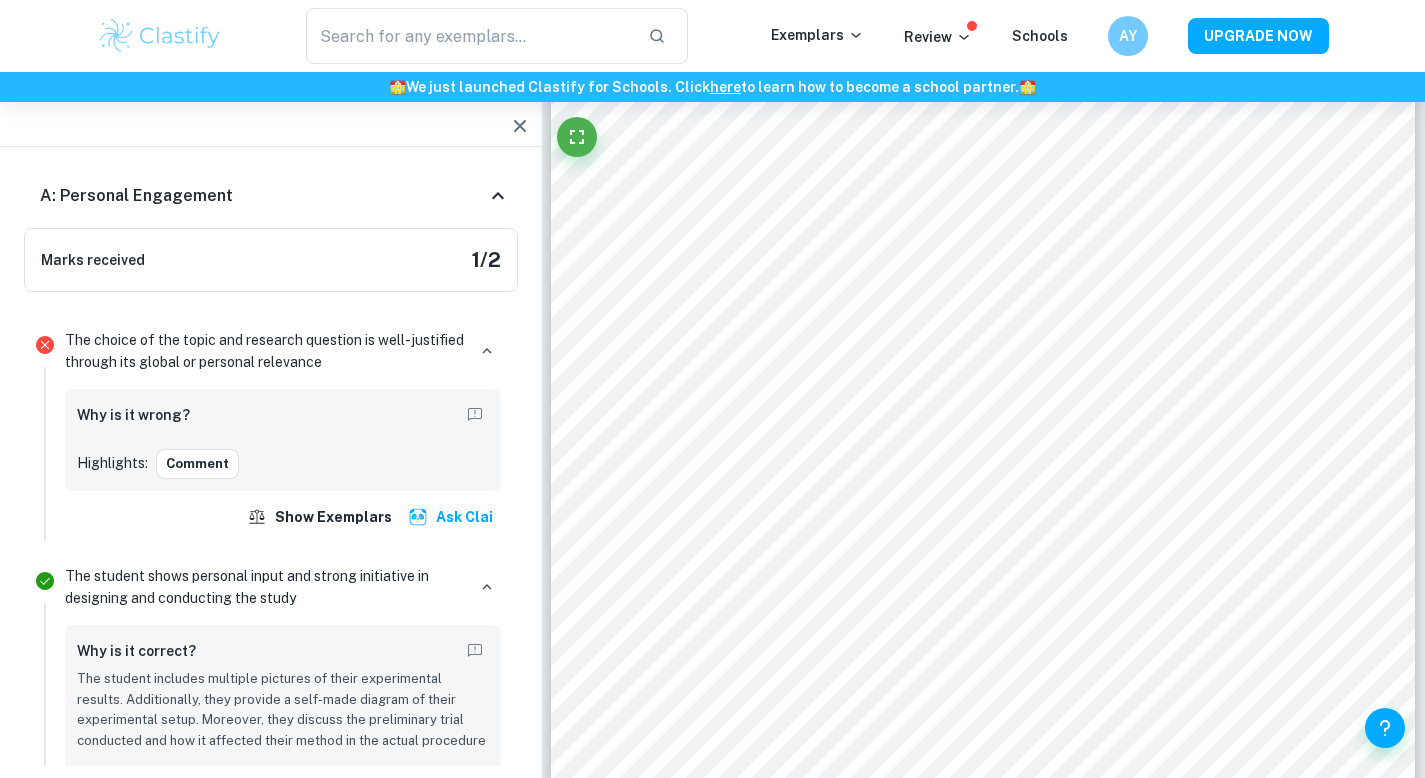 click 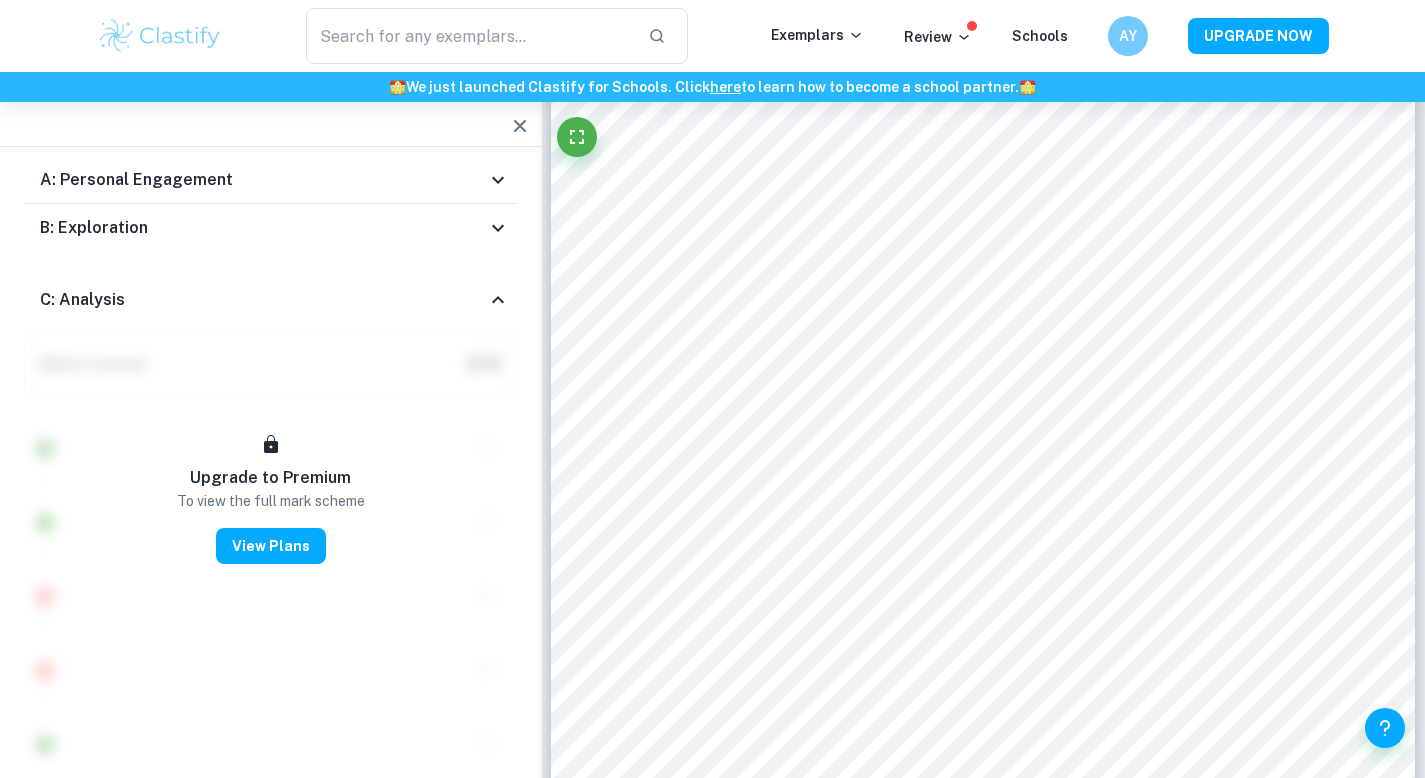click on "C: Analysis" at bounding box center (271, 300) 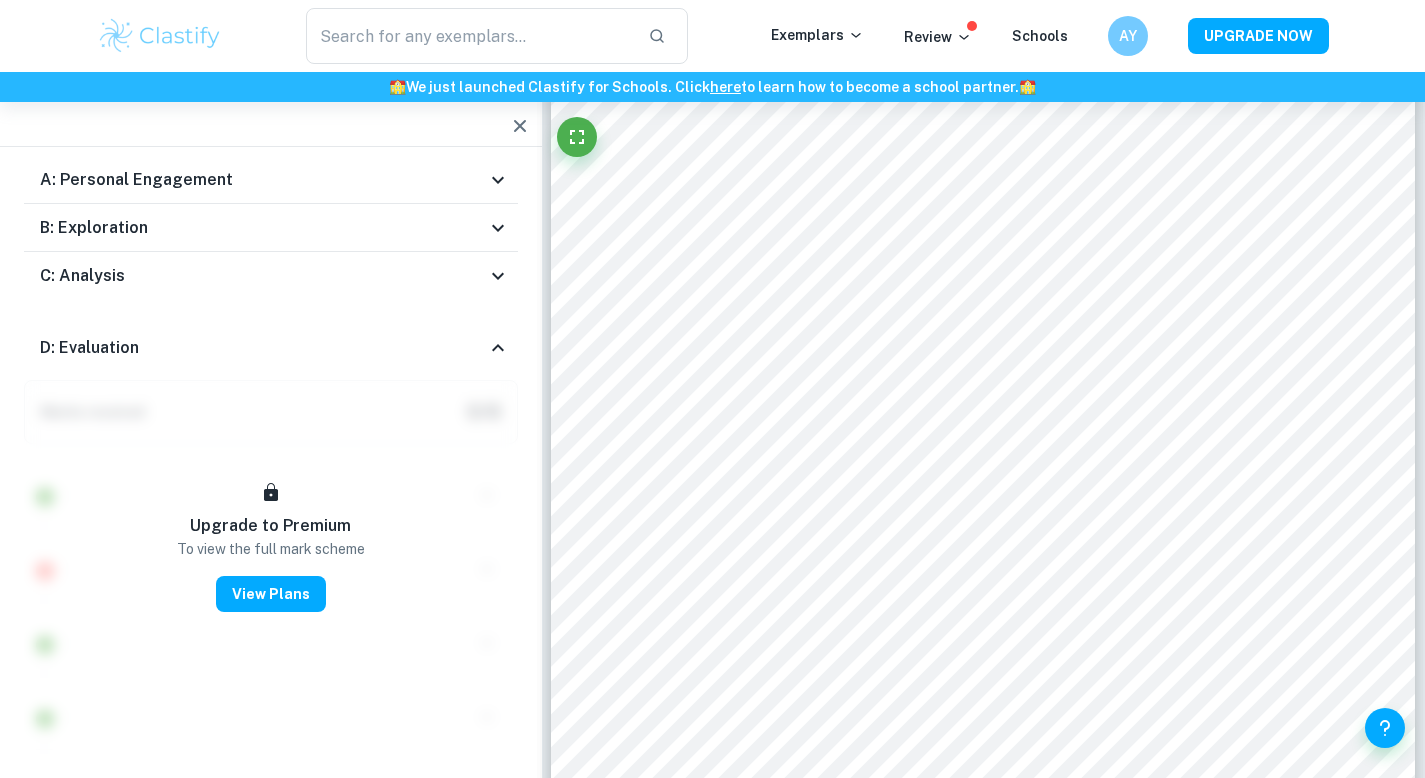 click 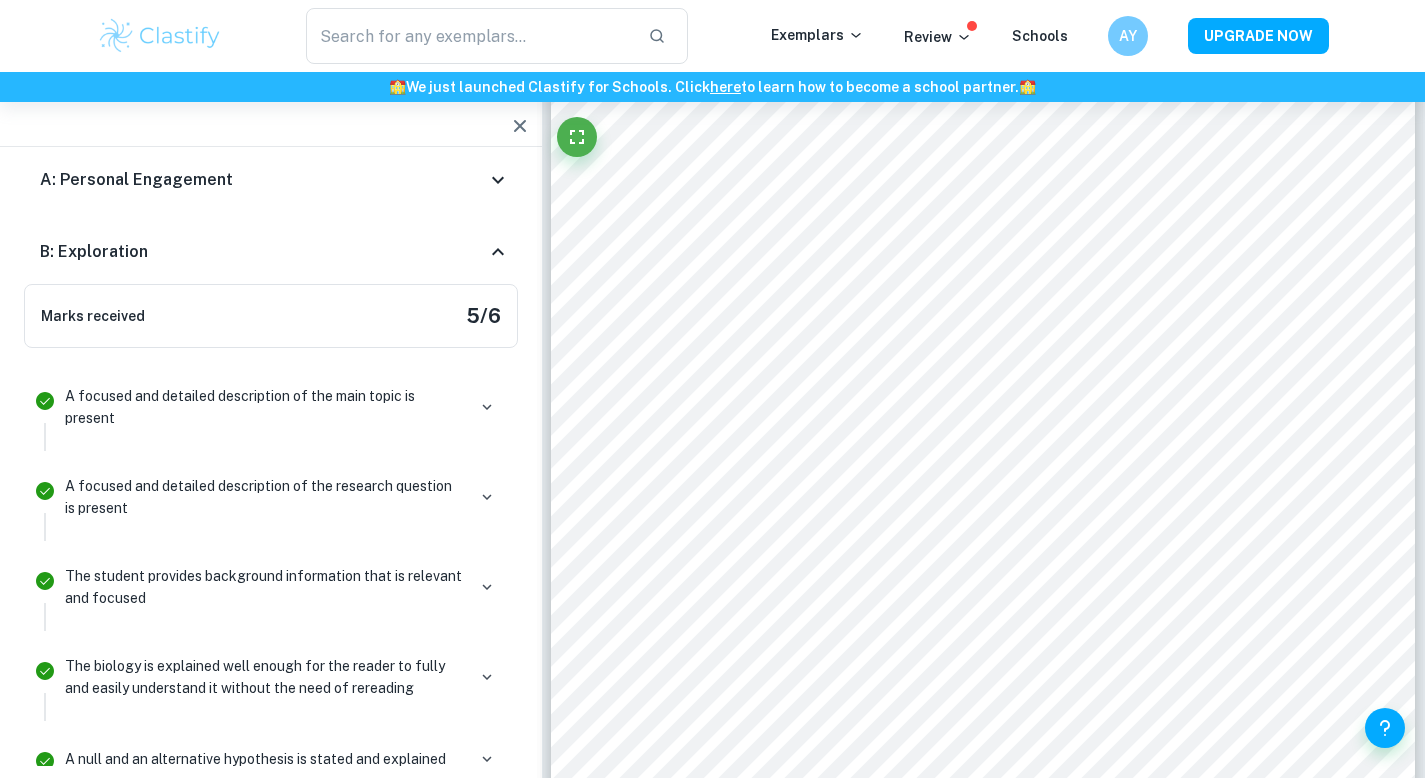 click 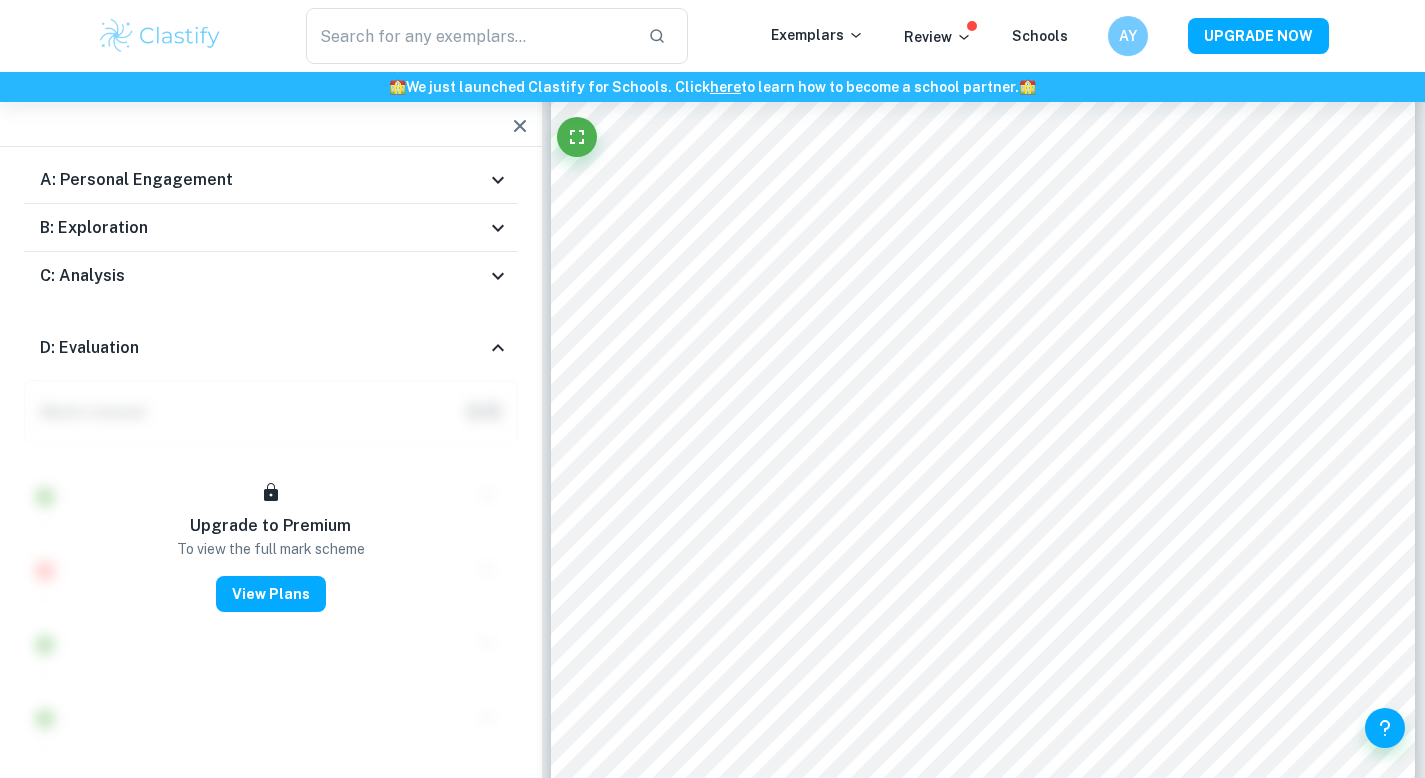 click on "C: Analysis" at bounding box center (271, 276) 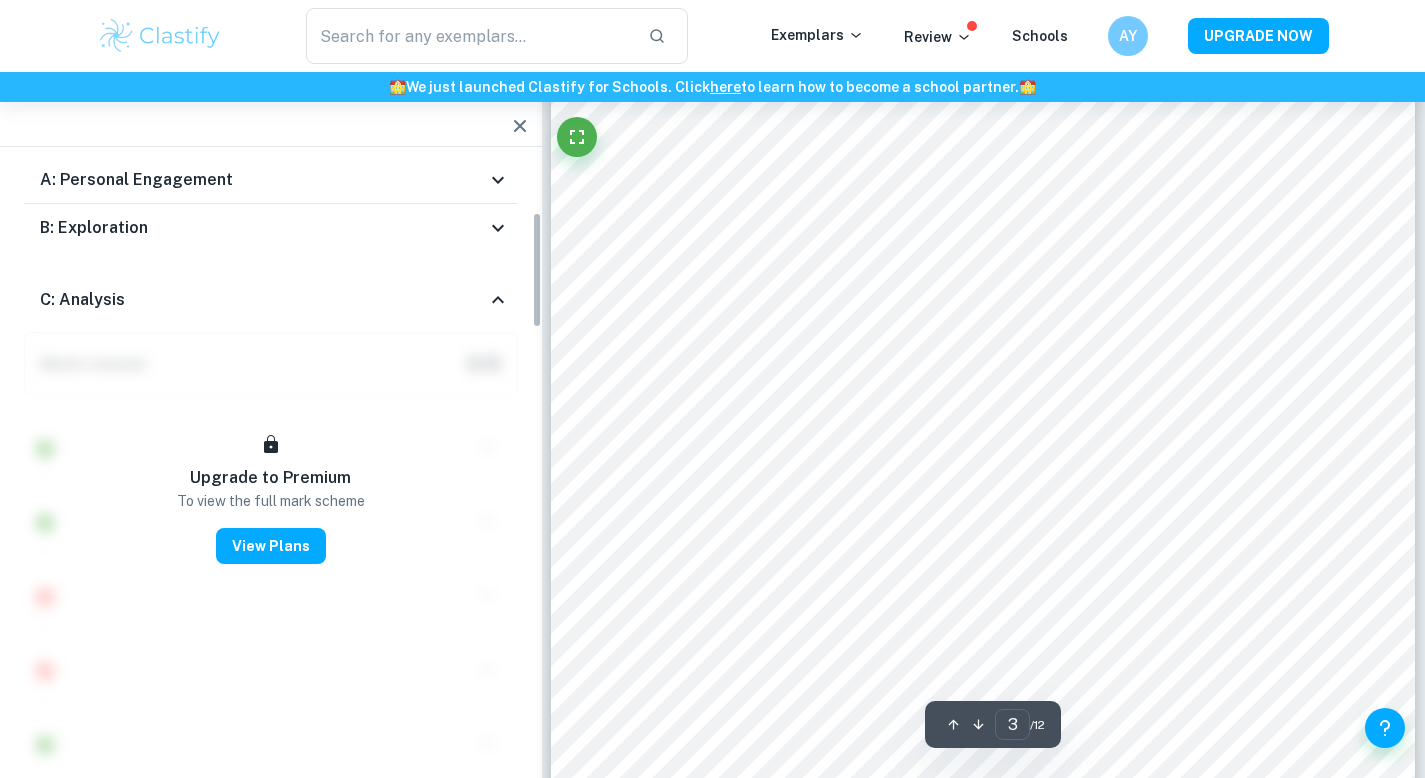 click 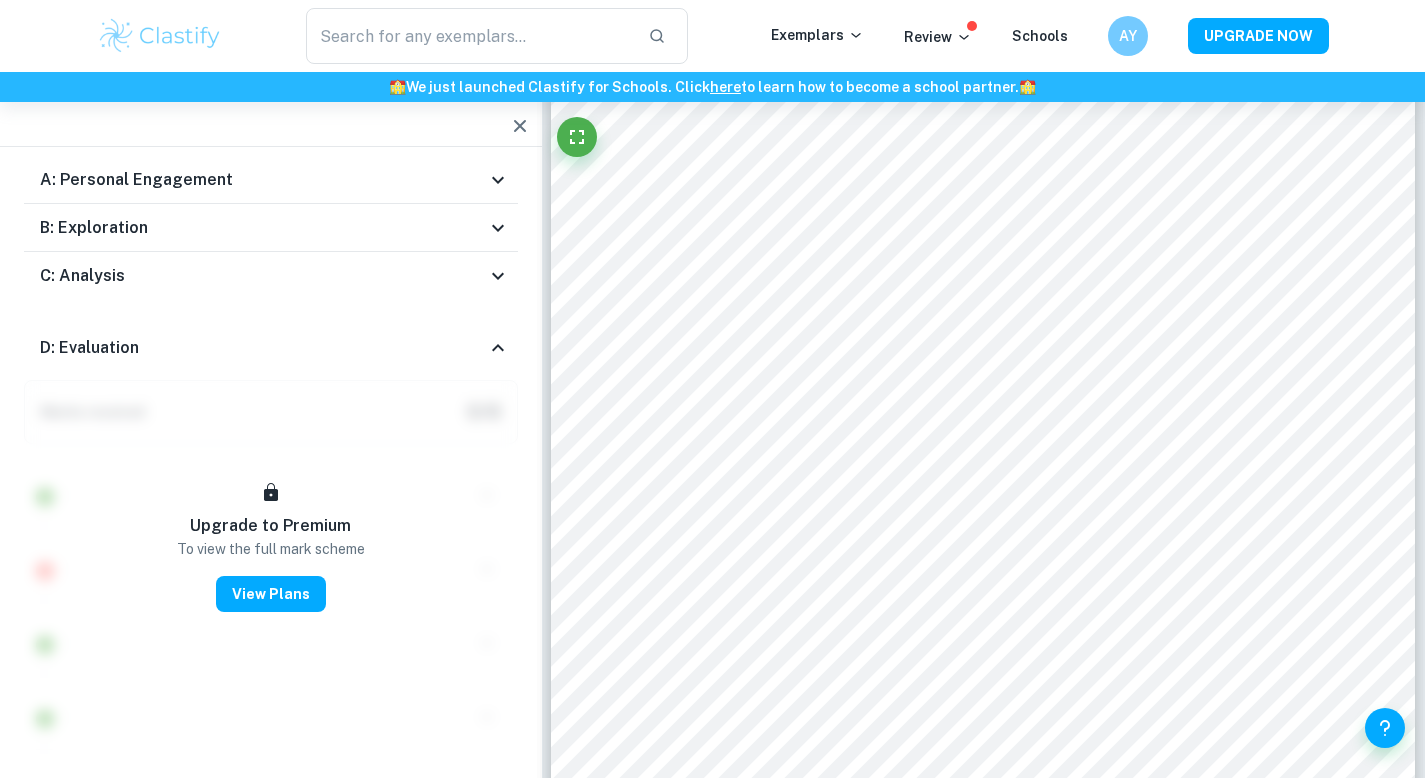 click on "C: Analysis" at bounding box center (271, 276) 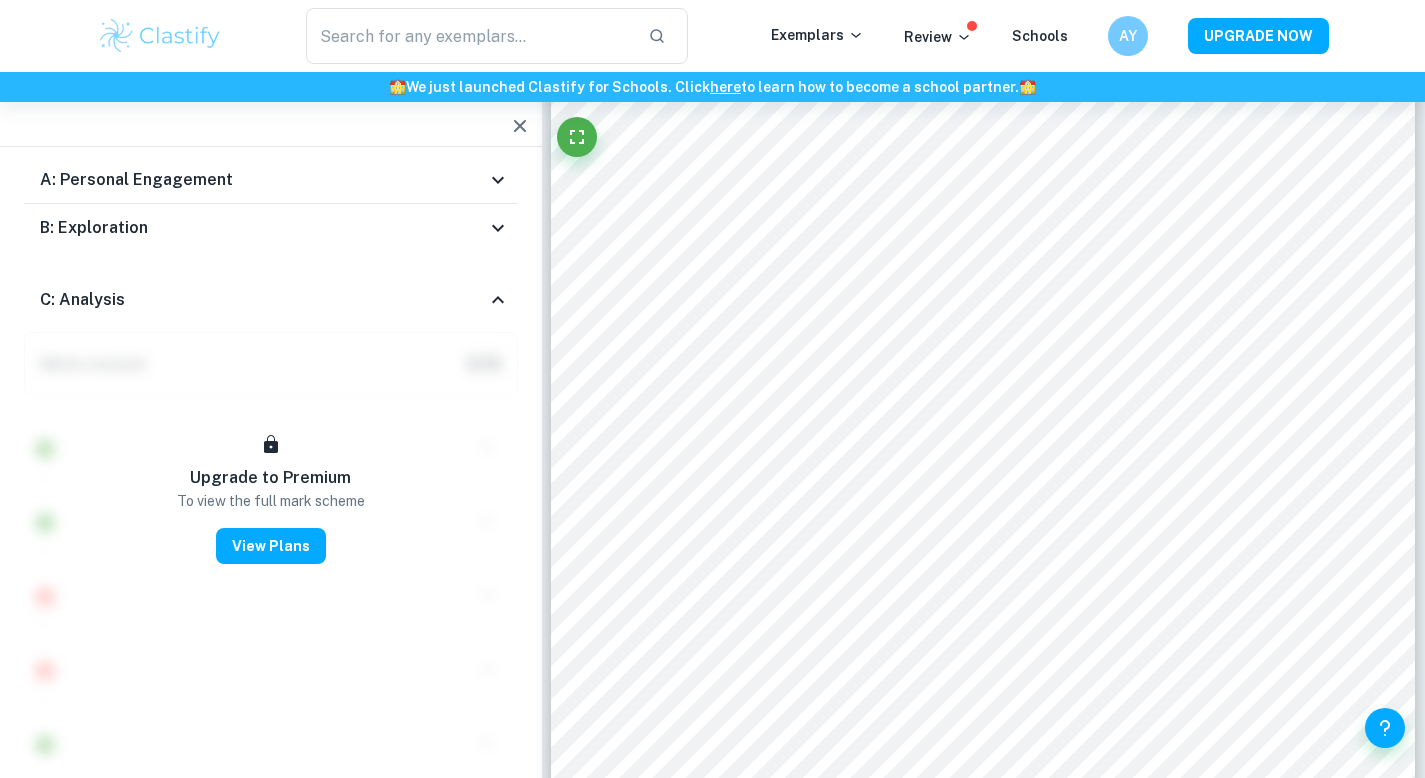 click 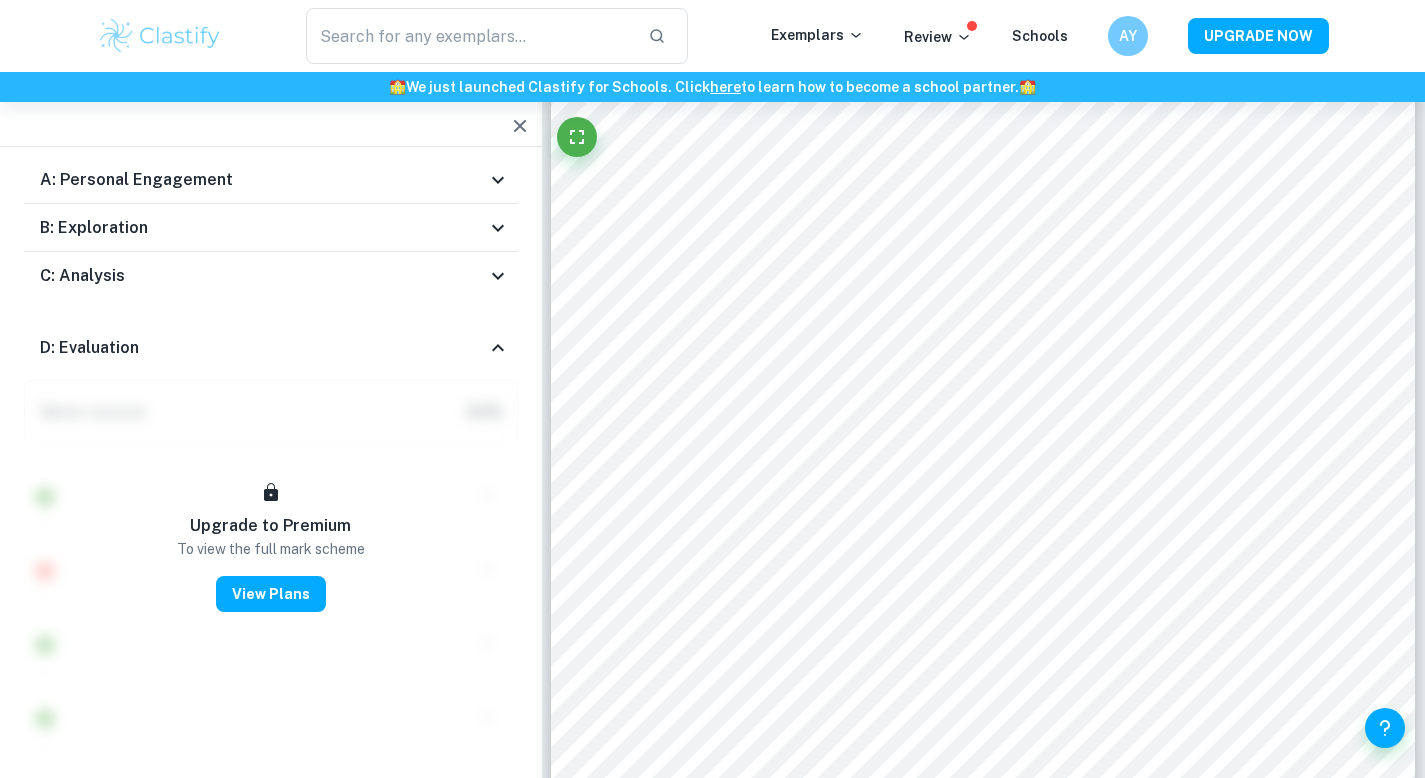 click 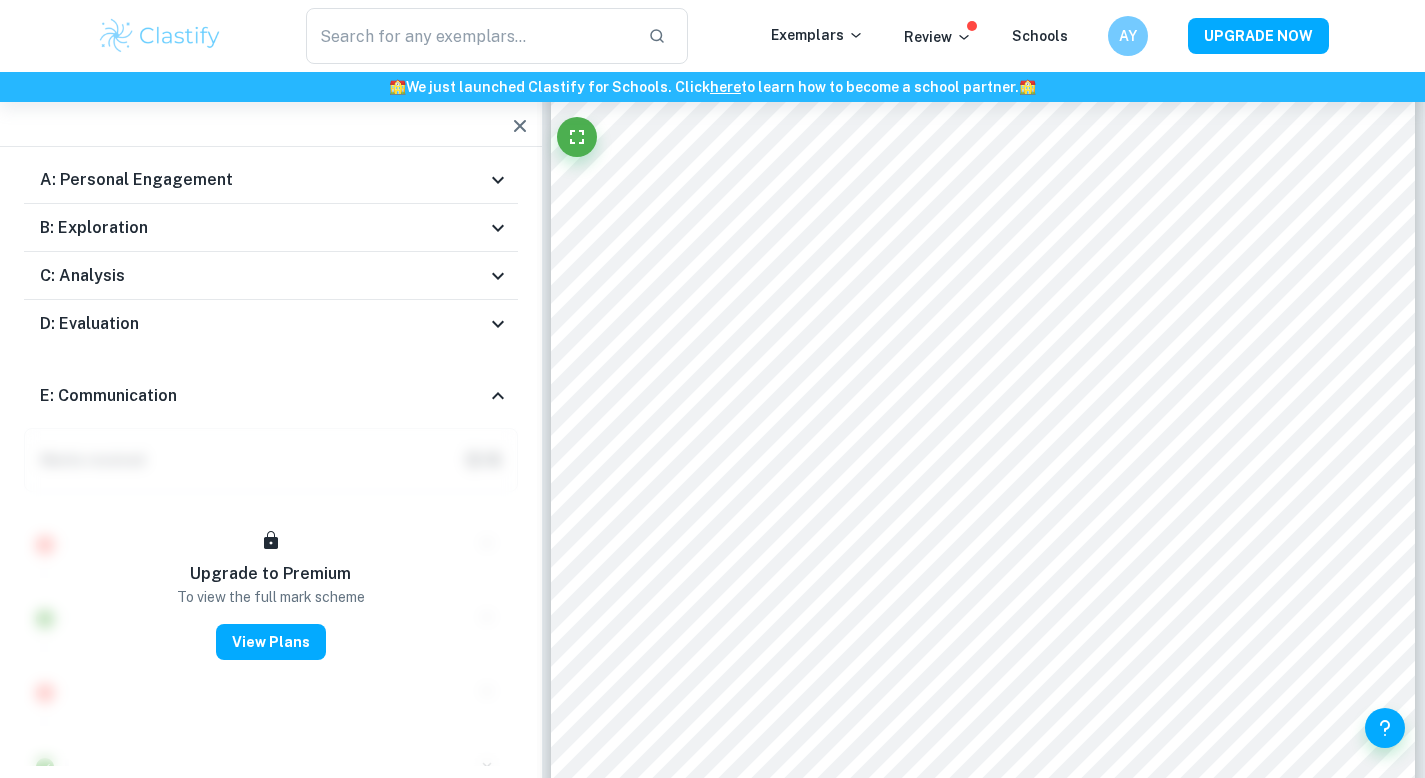 click on "Total Marks Received XX / XX View Plans   Amanda Marked by an official IB Examiner 6 Criteria A: Personal Engagement Marks received 1 / 2 The choice of the topic and research question is well-justified through its global or personal relevance Why is it wrong? Highlights:   Comment Show exemplars Ask Clai The student shows personal input and strong initiative in designing and conducting the study Why is it correct? The student includes multiple pictures of their experimental results. Additionally, they provide a self-made diagram of their experimental setup. Moreover, they discuss the preliminary trial conducted and how it affected their method in the actual procedure Highlights:   During prelim... Test tubes af... Figure 1: app... Ask Clai How clear and helpful is this mark scheme? 1 Star 2 Stars 3 Stars 4 Stars 5 Stars Empty B: Exploration Marks received 5 / 6 A focused and detailed description of the main topic is present A focused and detailed description of the research question is present C: Analysis 0 /" at bounding box center [271, 684] 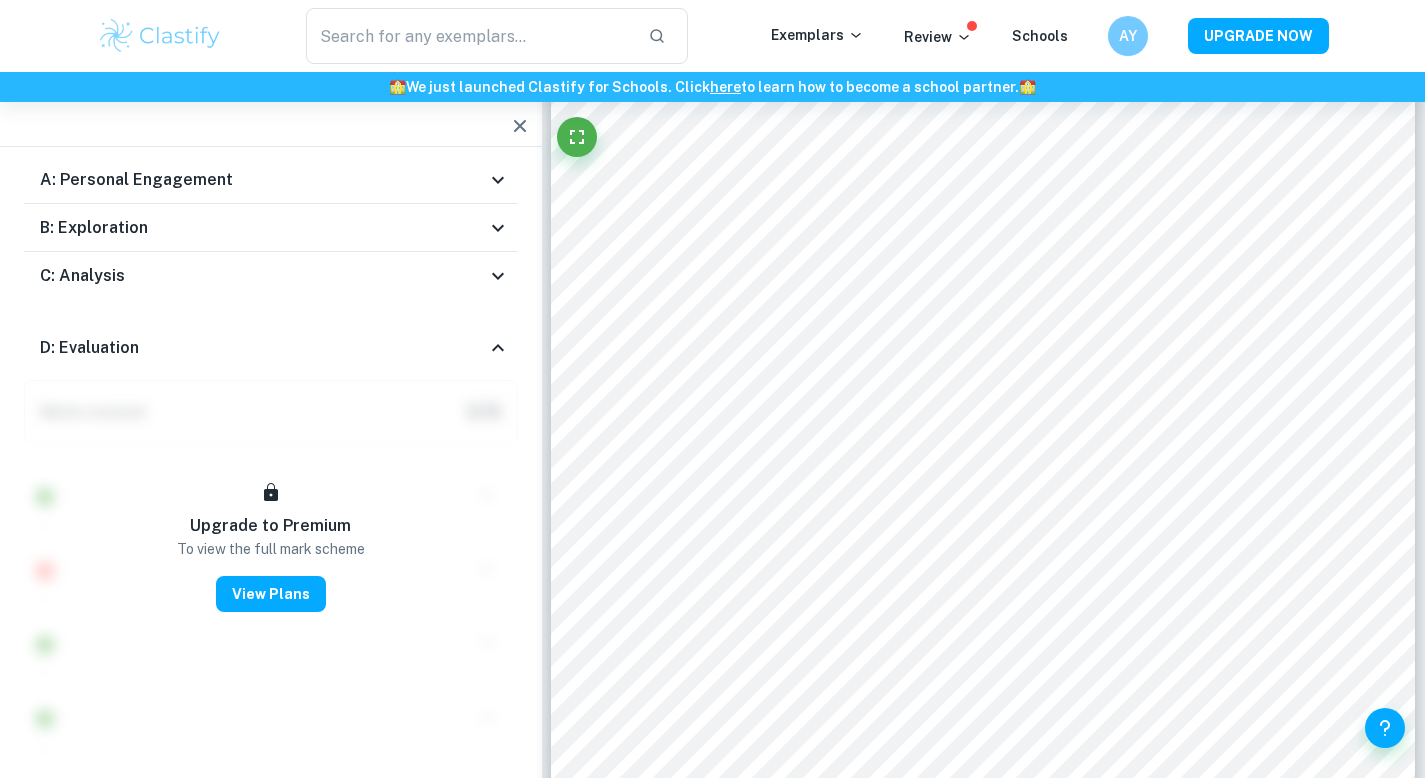 click on "D: Evaluation" at bounding box center (271, 348) 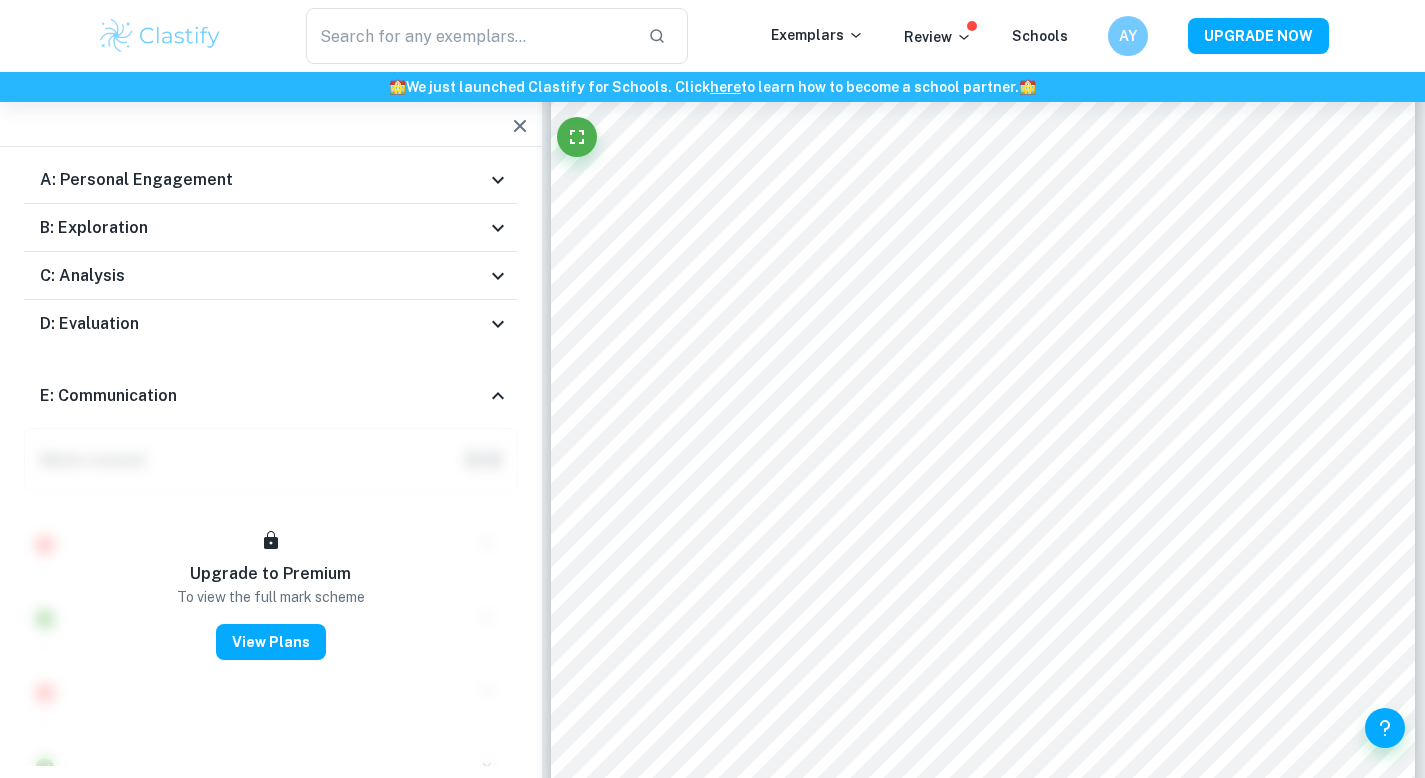 click on "E: Communication" at bounding box center [271, 396] 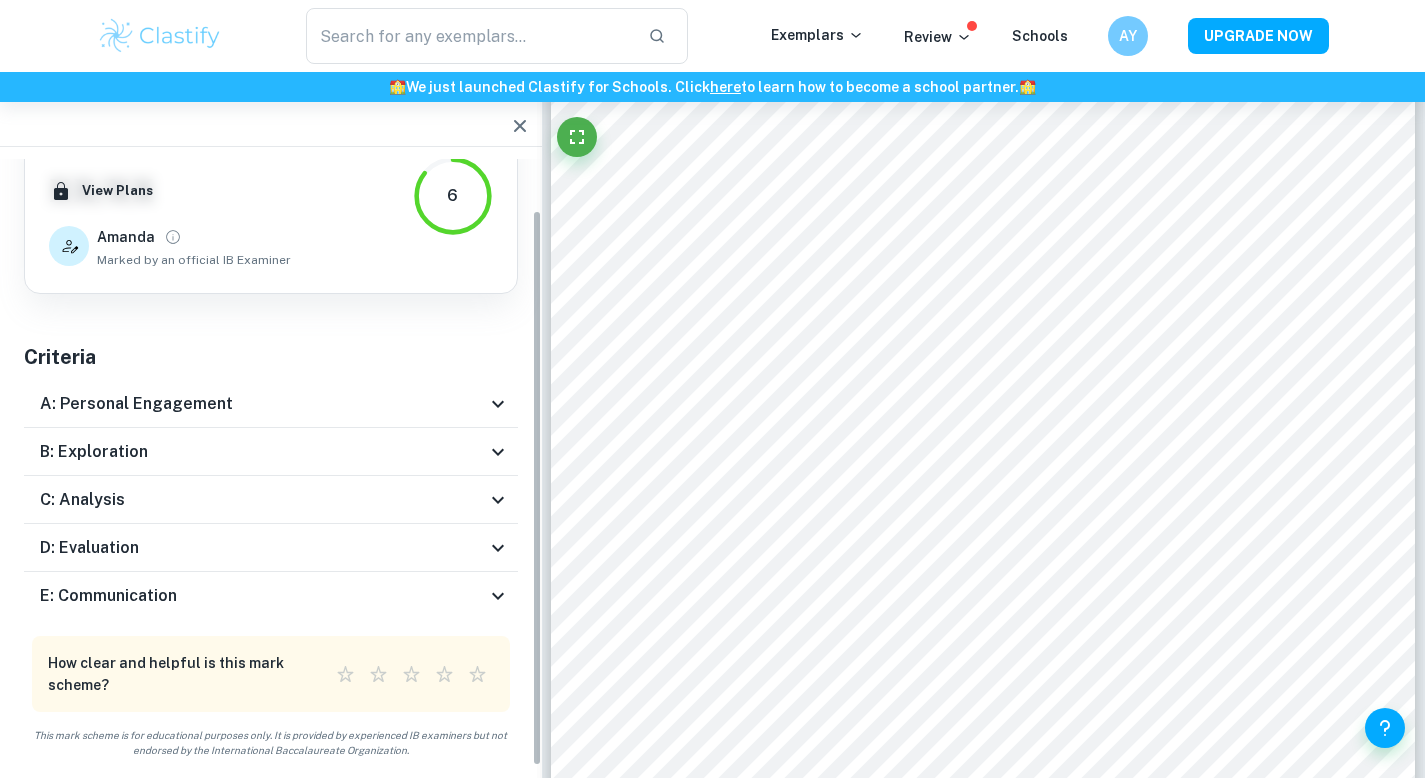 scroll, scrollTop: 55, scrollLeft: 0, axis: vertical 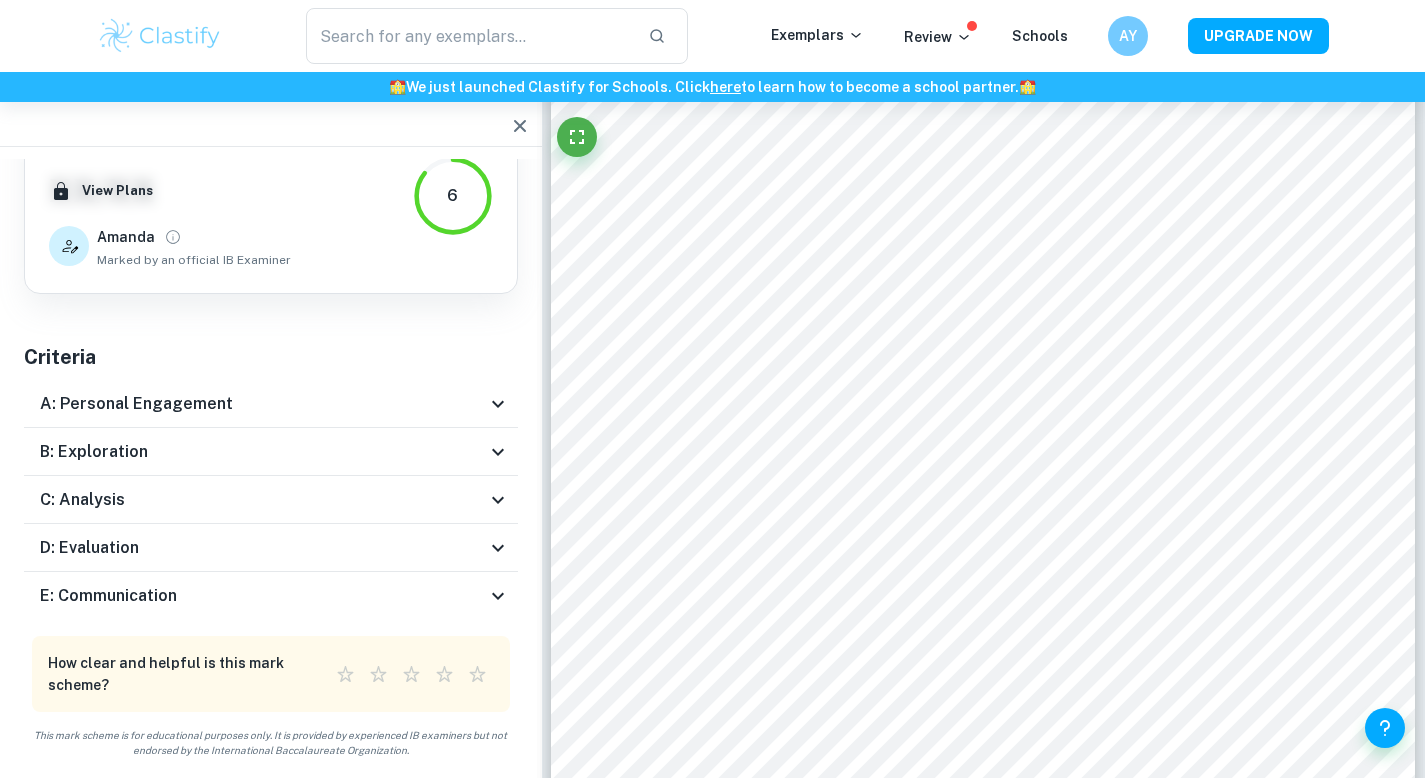 click on "A: Personal Engagement" at bounding box center [271, 404] 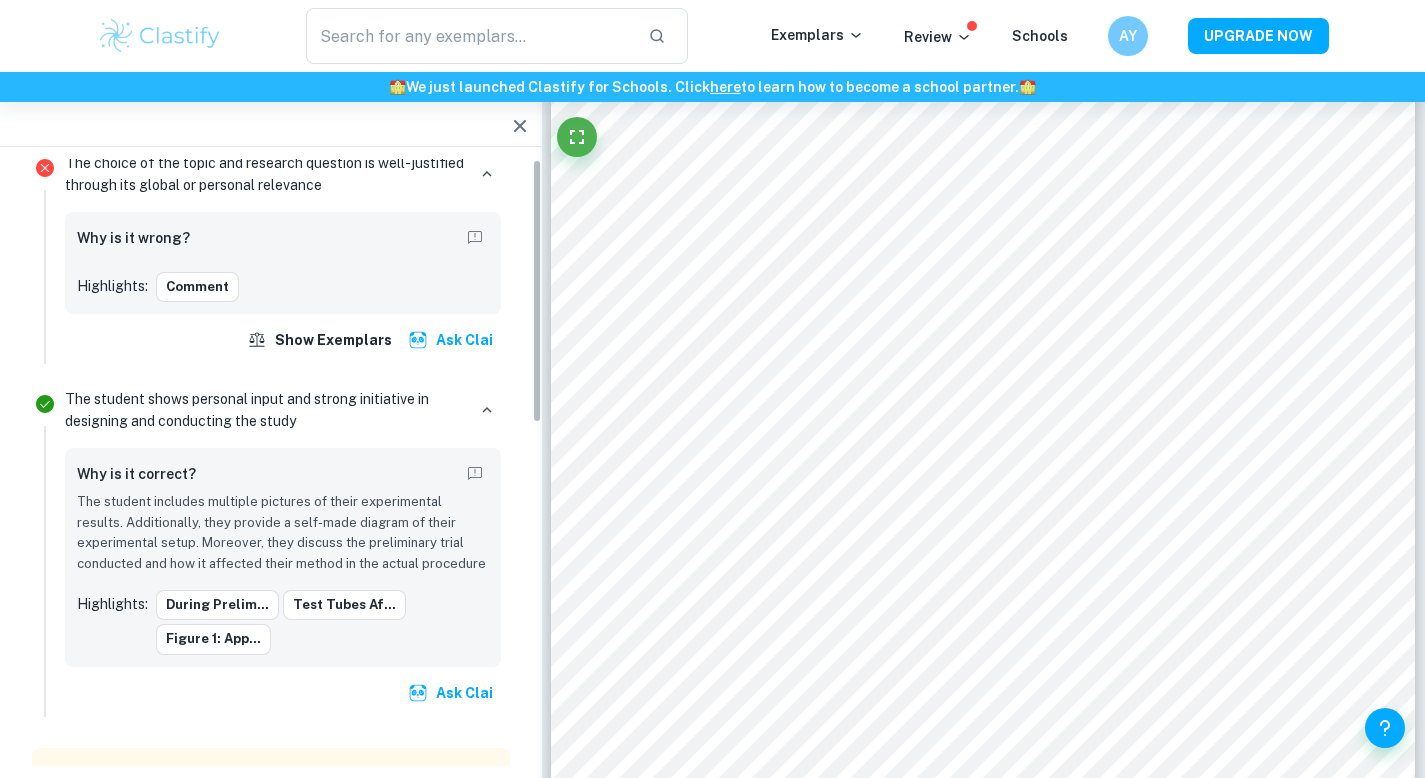 scroll, scrollTop: 0, scrollLeft: 0, axis: both 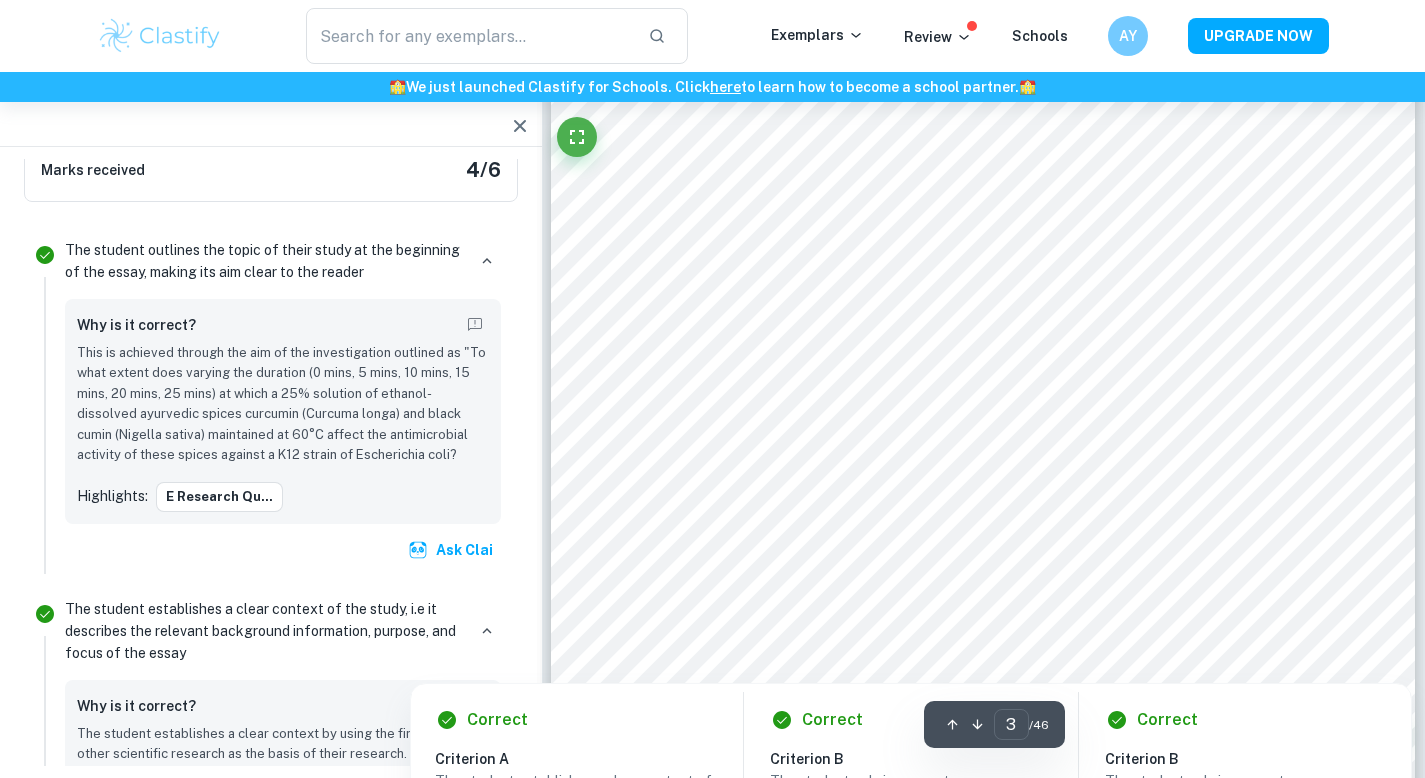 drag, startPoint x: 388, startPoint y: 638, endPoint x: 1007, endPoint y: 424, distance: 654.94806 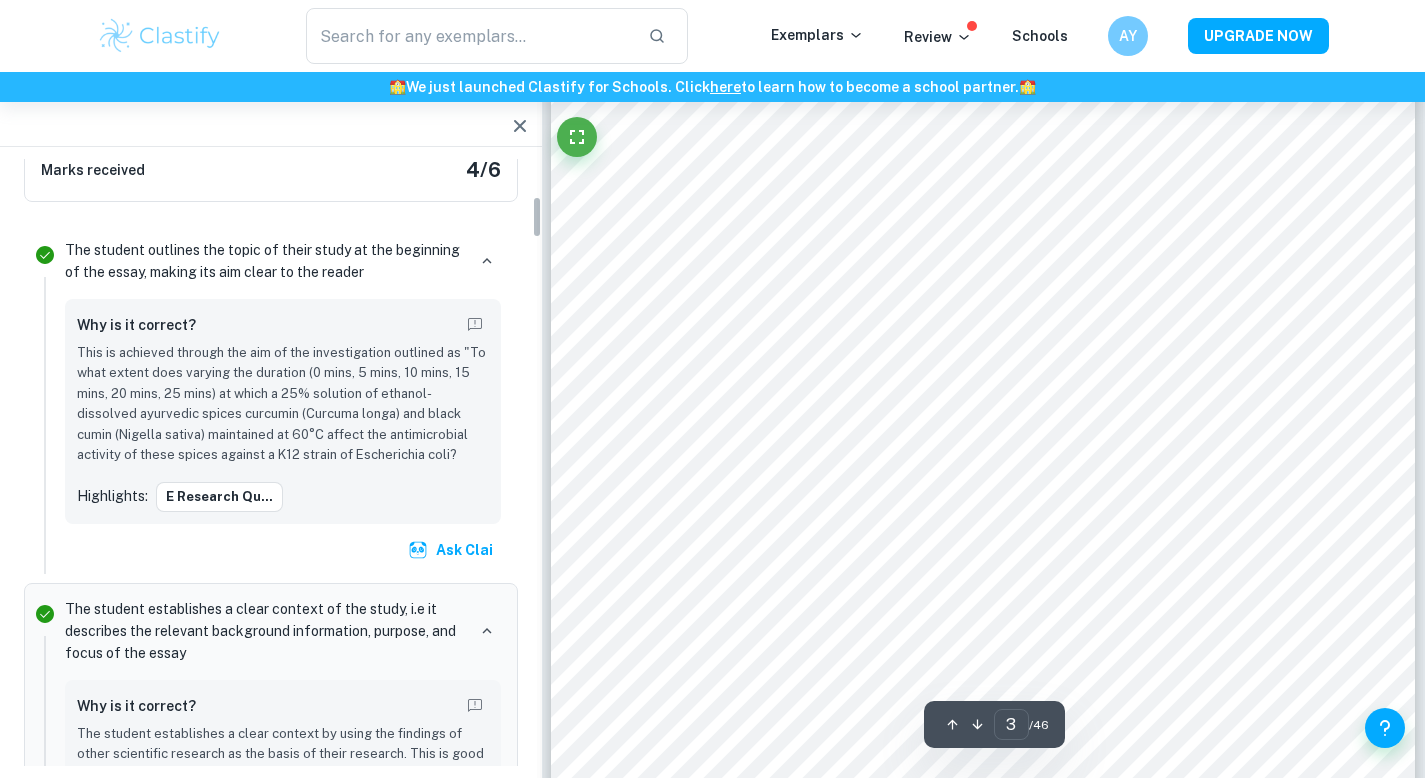 scroll, scrollTop: 537, scrollLeft: 0, axis: vertical 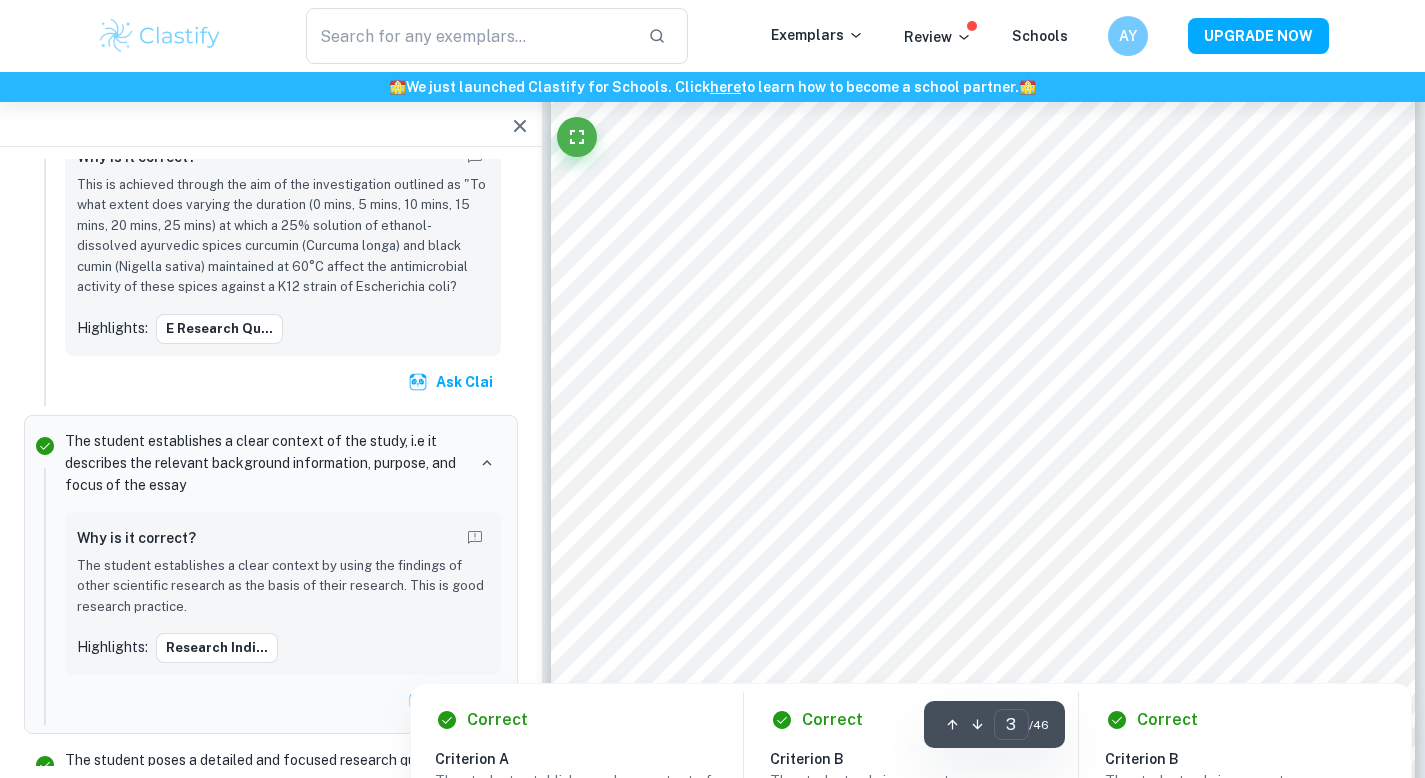 click at bounding box center [1101, 278] 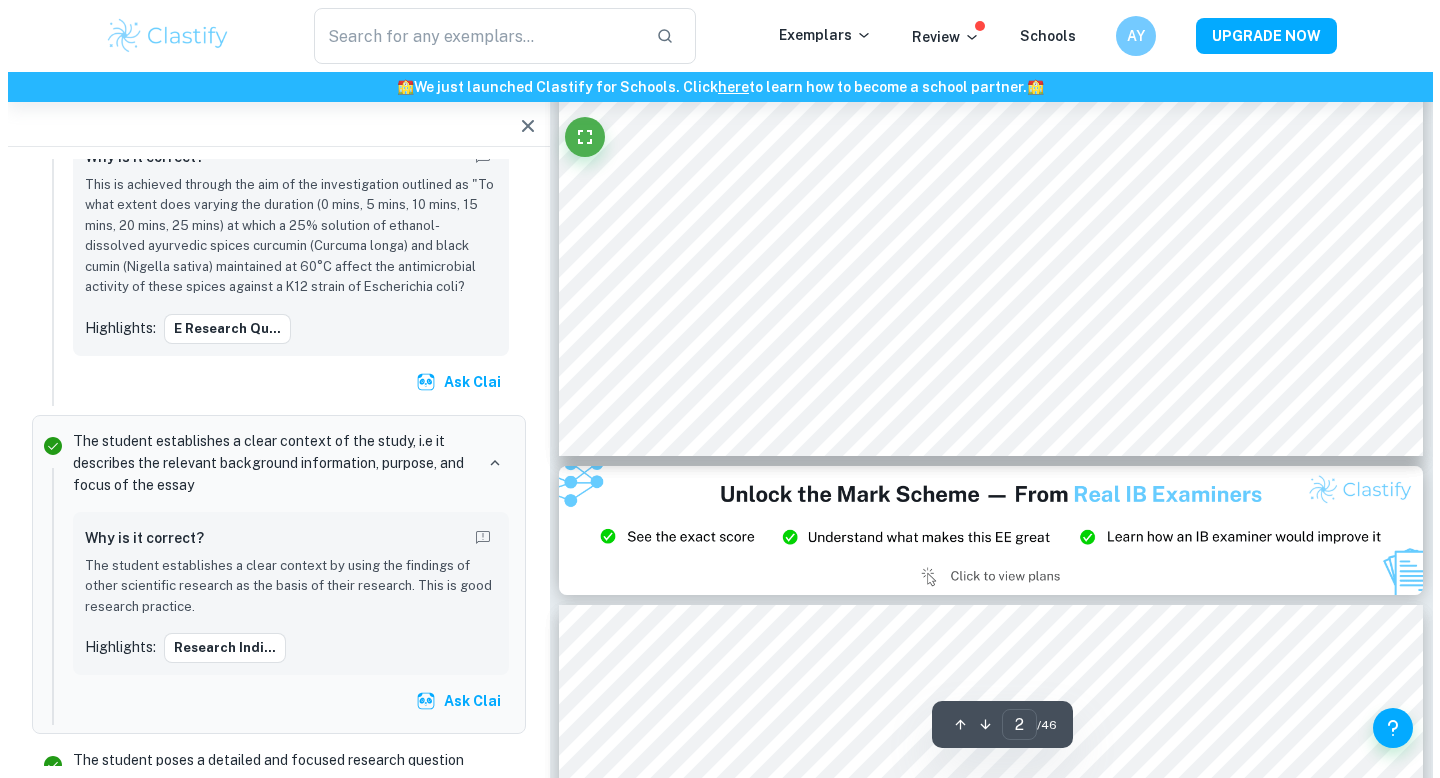 scroll, scrollTop: 2244, scrollLeft: 0, axis: vertical 